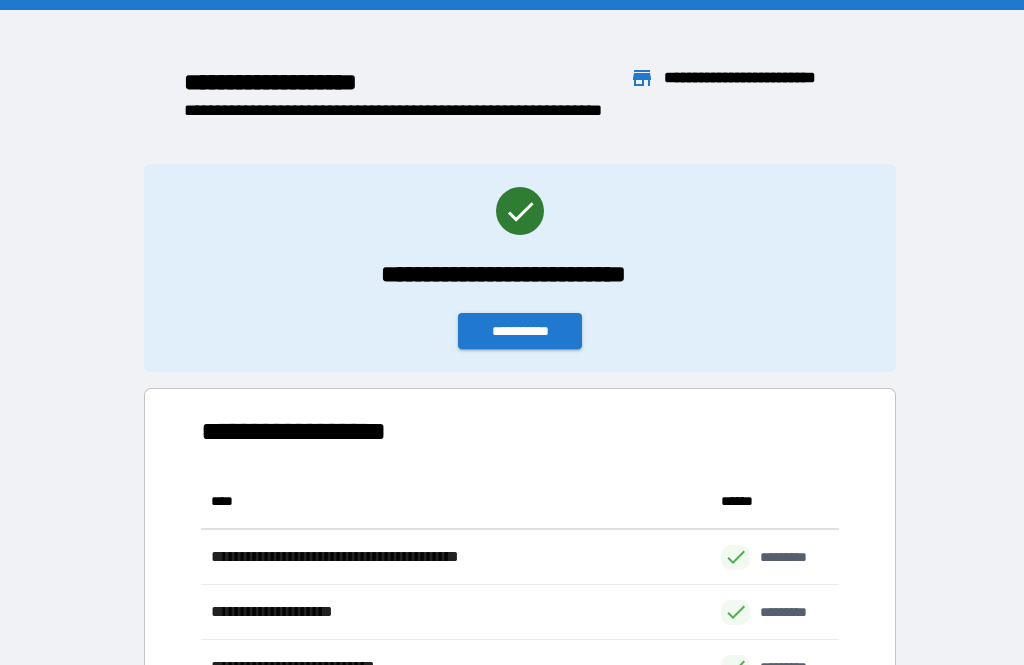 scroll, scrollTop: 64, scrollLeft: 0, axis: vertical 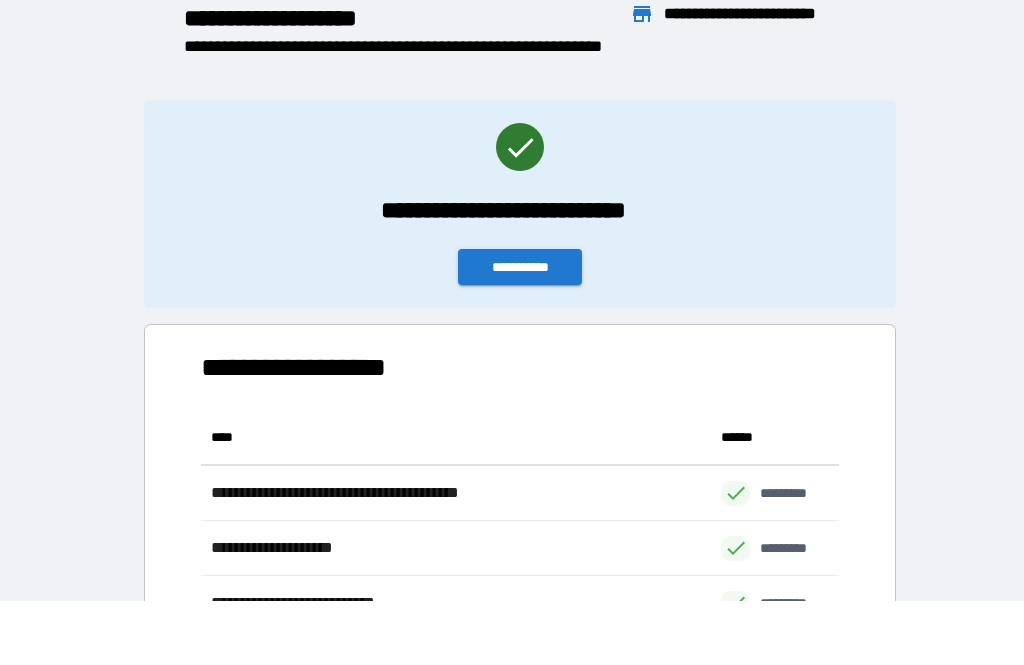click on "**********" at bounding box center [520, 267] 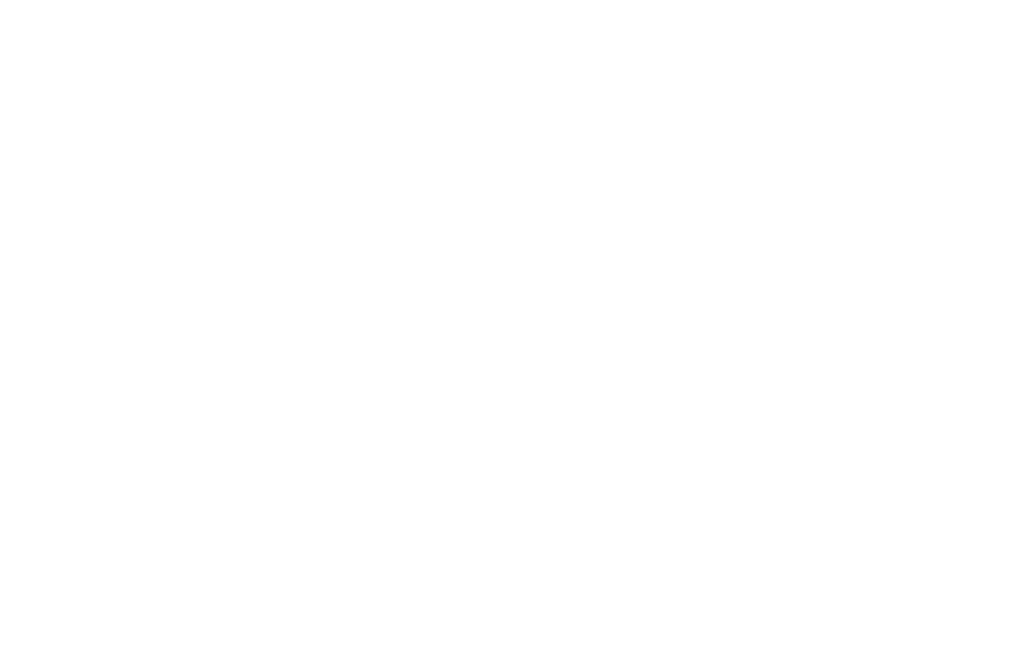 scroll, scrollTop: 0, scrollLeft: 0, axis: both 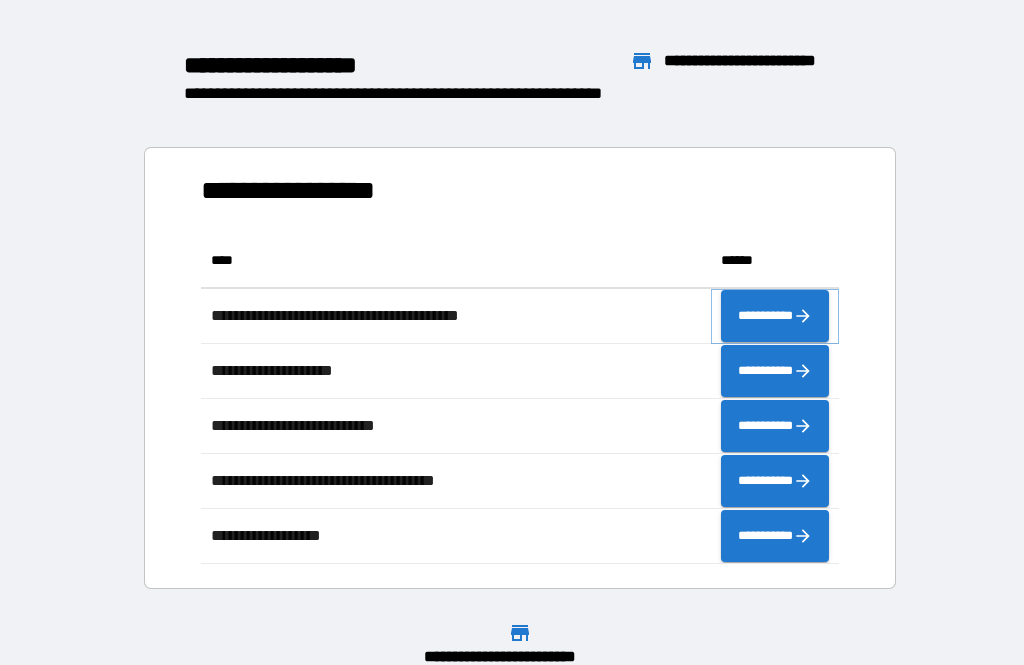 click on "**********" at bounding box center [775, 316] 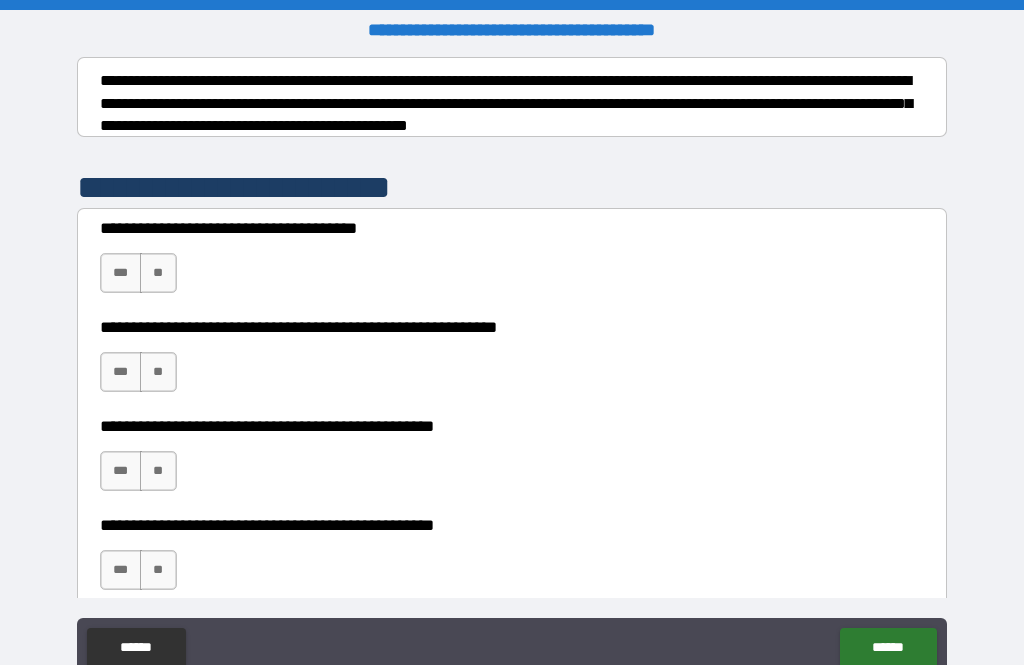 scroll, scrollTop: 311, scrollLeft: 0, axis: vertical 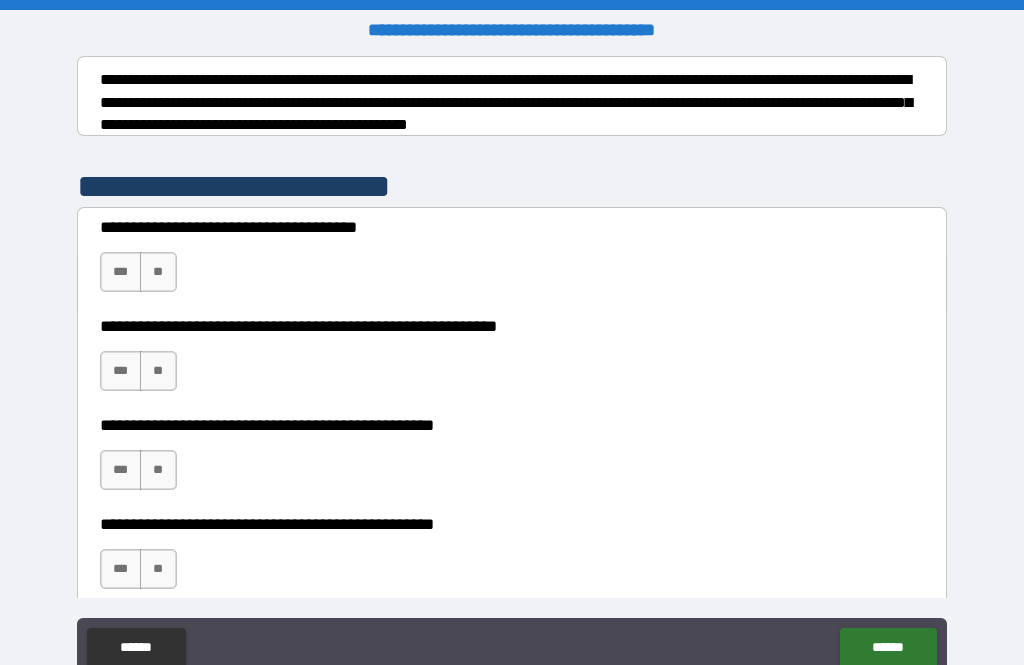click on "***" at bounding box center [121, 272] 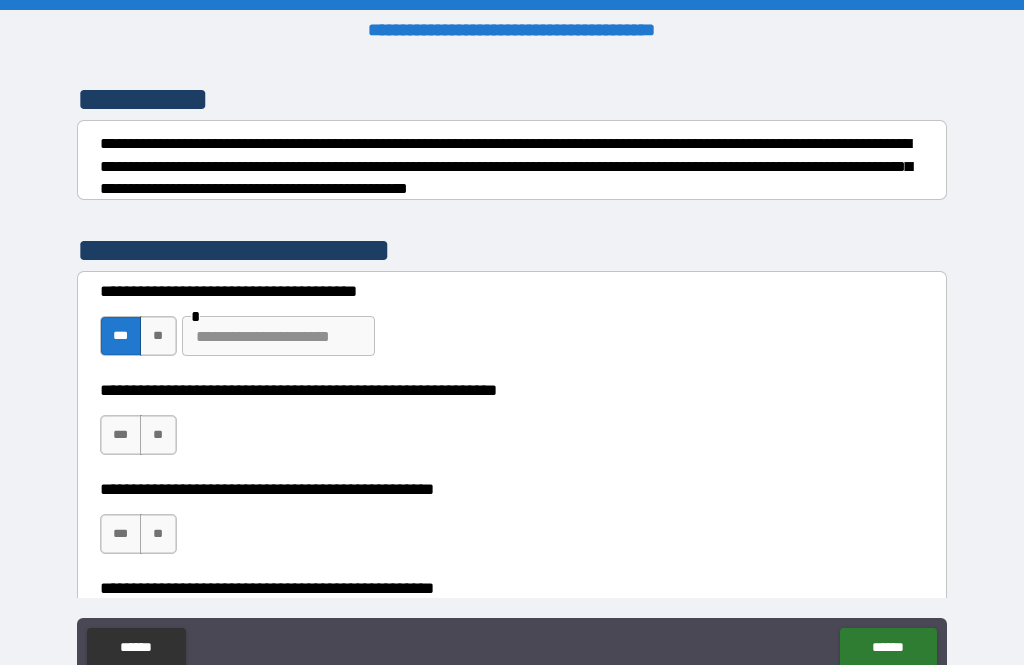 scroll, scrollTop: 248, scrollLeft: 0, axis: vertical 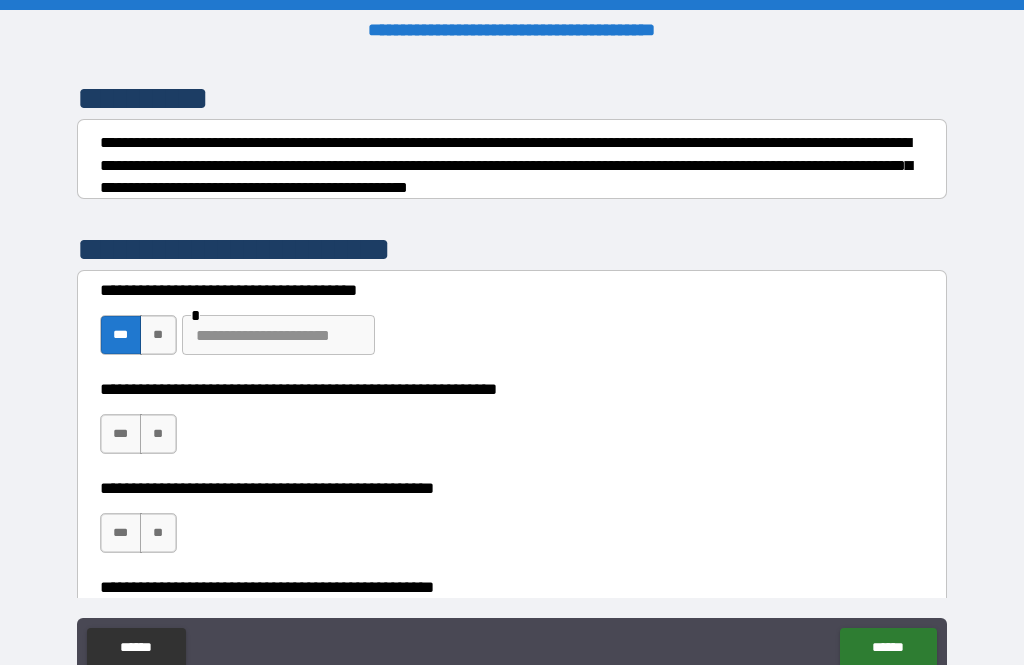 click at bounding box center [278, 335] 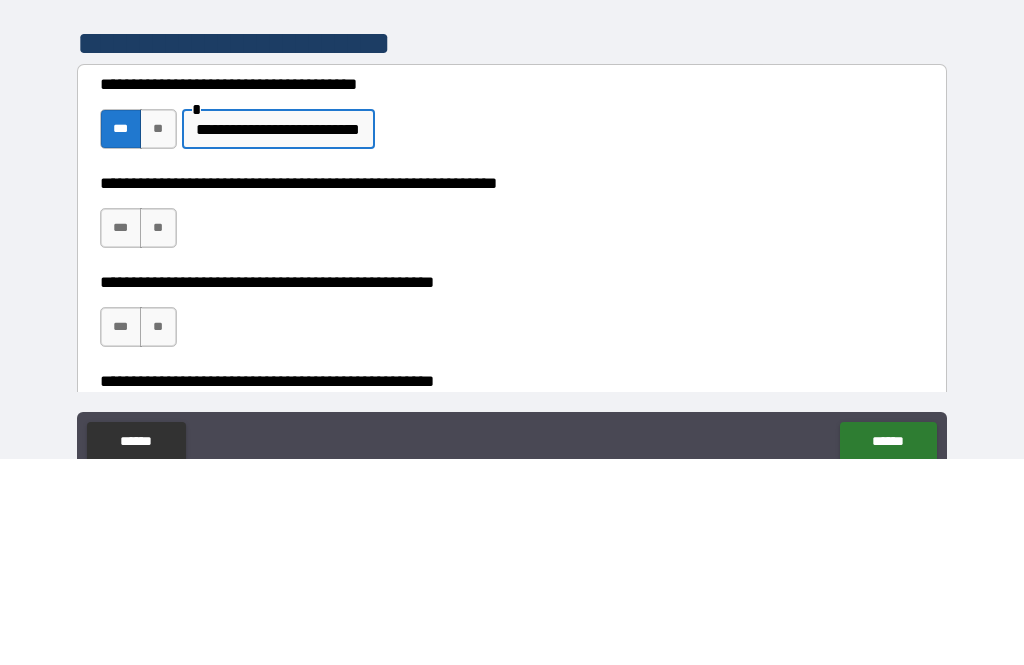 scroll, scrollTop: 64, scrollLeft: 0, axis: vertical 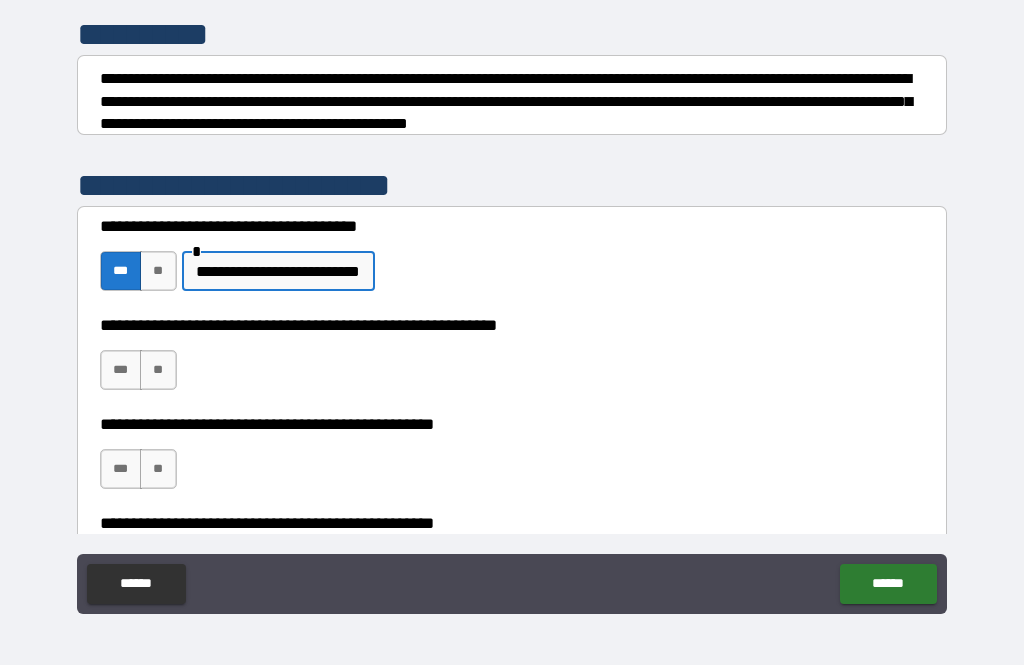 type on "**********" 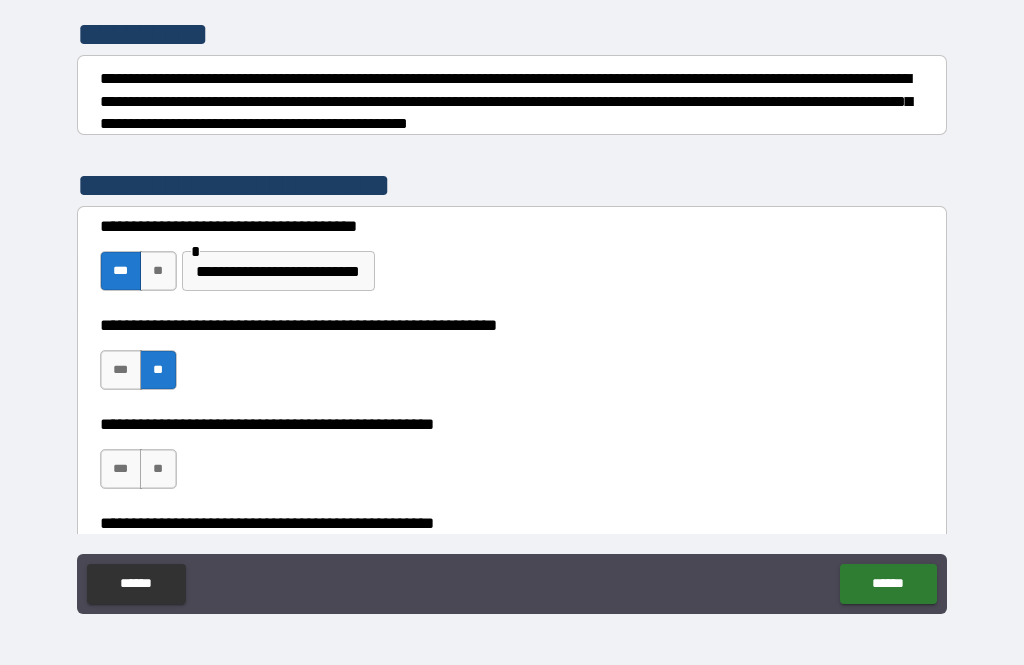 click on "**" at bounding box center [158, 469] 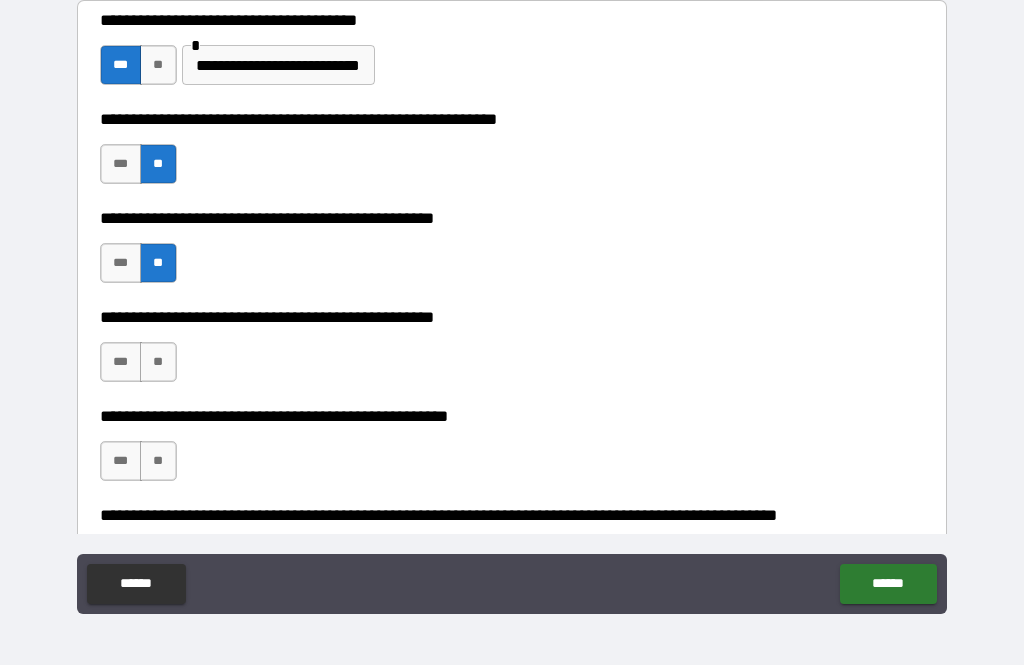 scroll, scrollTop: 452, scrollLeft: 0, axis: vertical 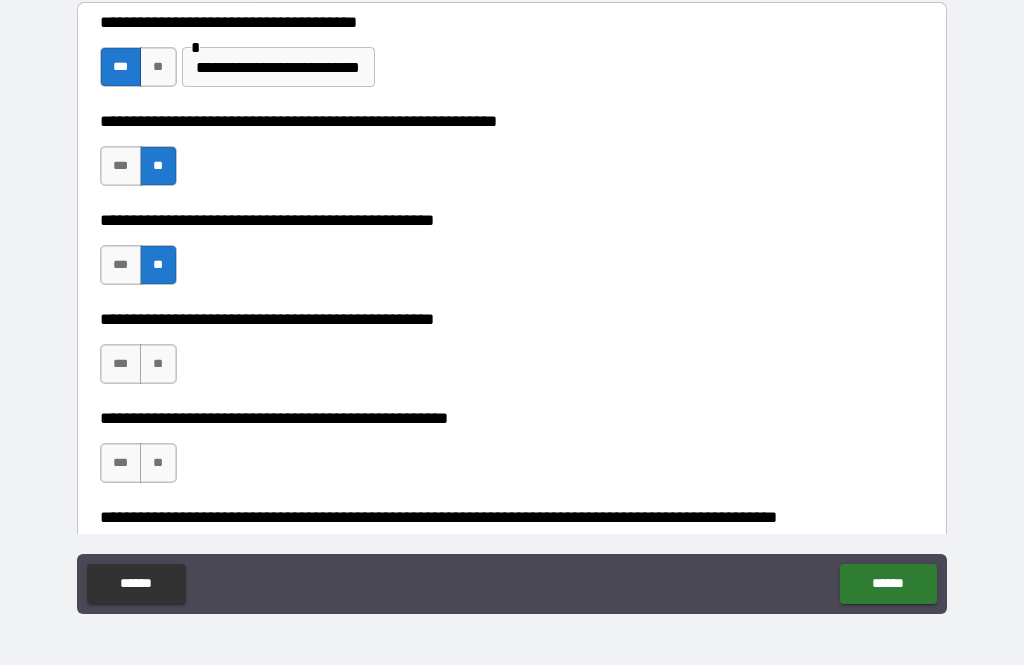 click on "**" at bounding box center [158, 364] 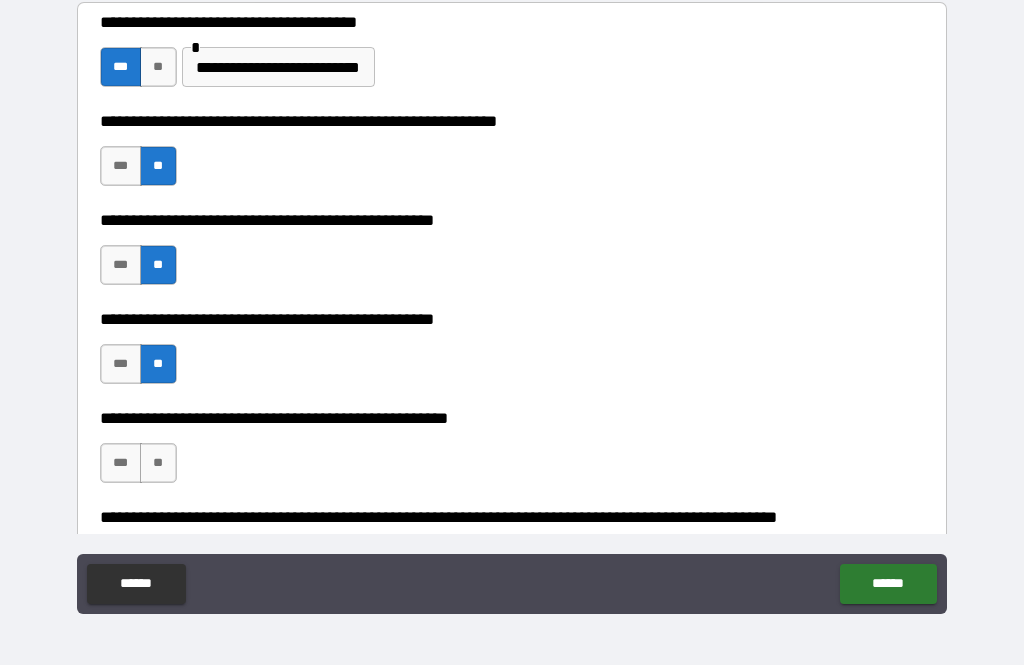 click on "**" at bounding box center (158, 463) 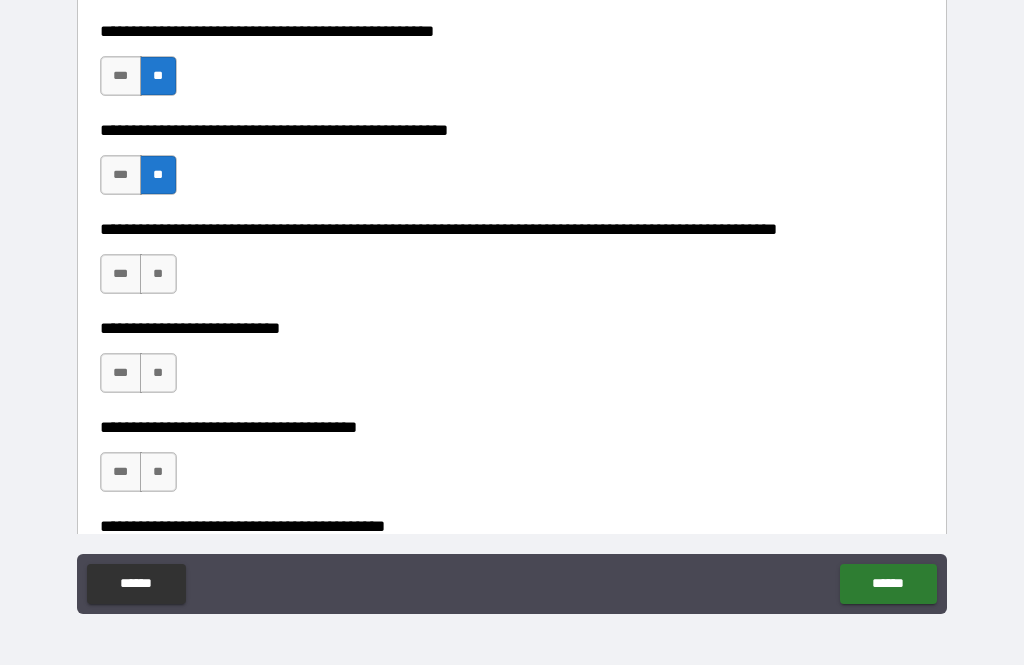 scroll, scrollTop: 739, scrollLeft: 0, axis: vertical 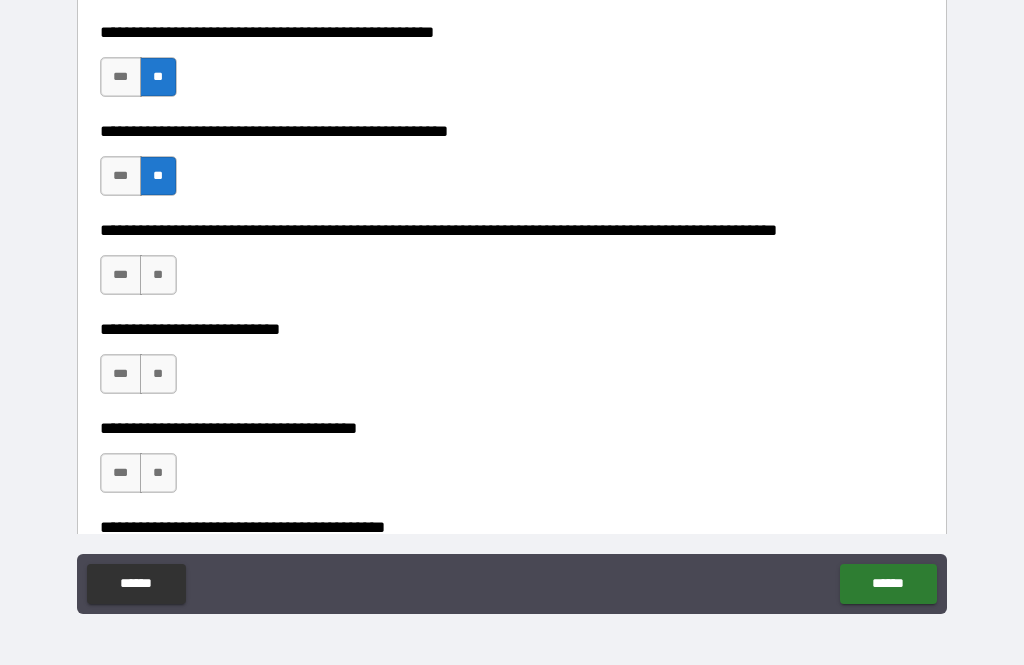click on "**" at bounding box center [158, 275] 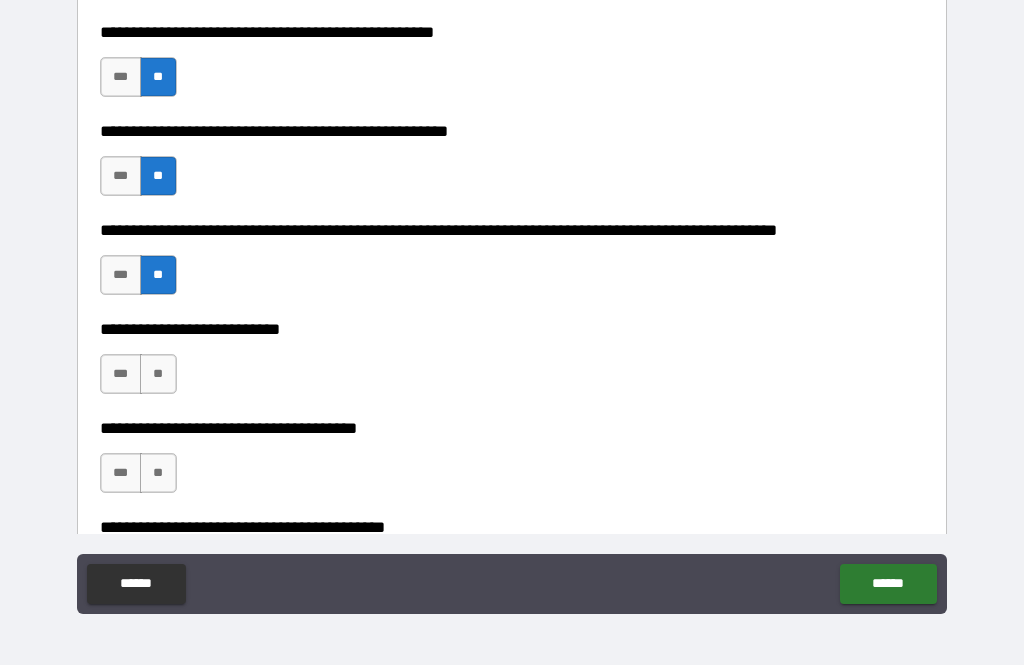 click on "**" at bounding box center (158, 374) 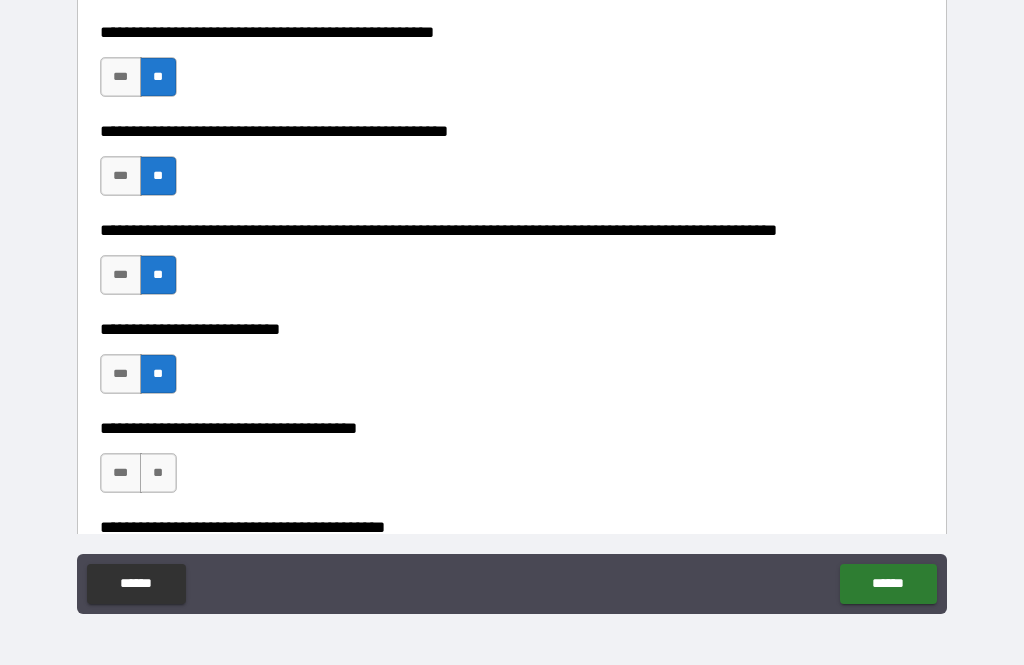 click on "**" at bounding box center (158, 473) 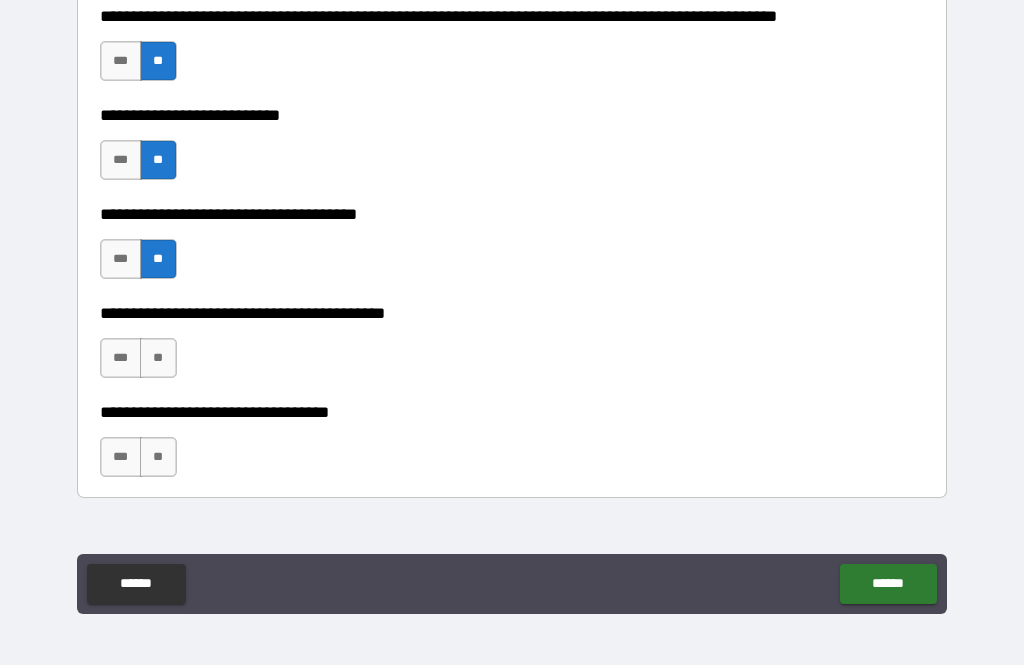 scroll, scrollTop: 952, scrollLeft: 0, axis: vertical 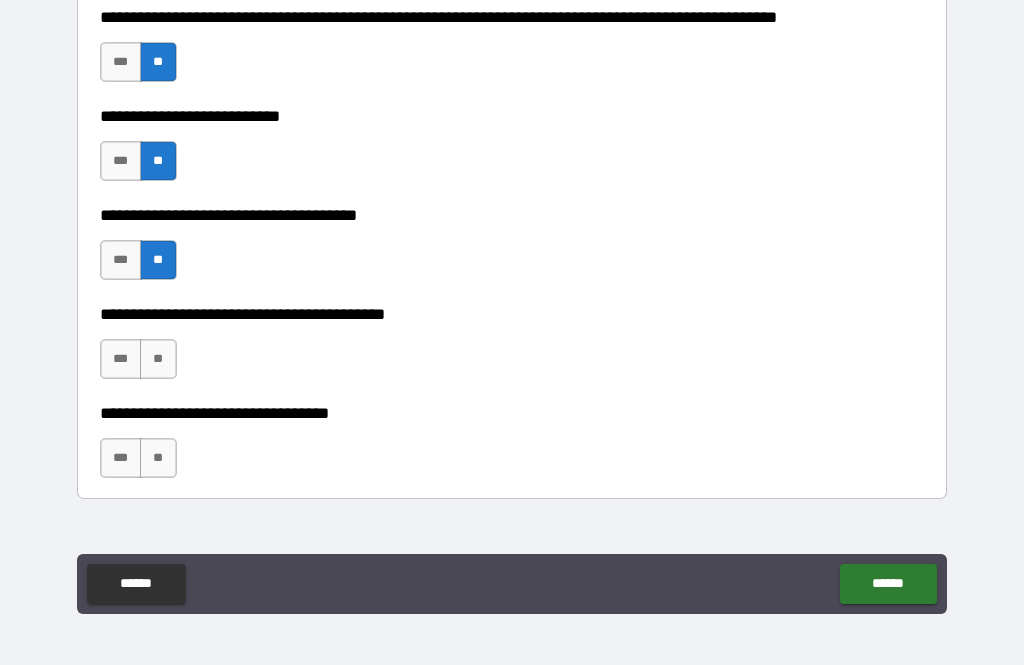 click on "**" at bounding box center [158, 359] 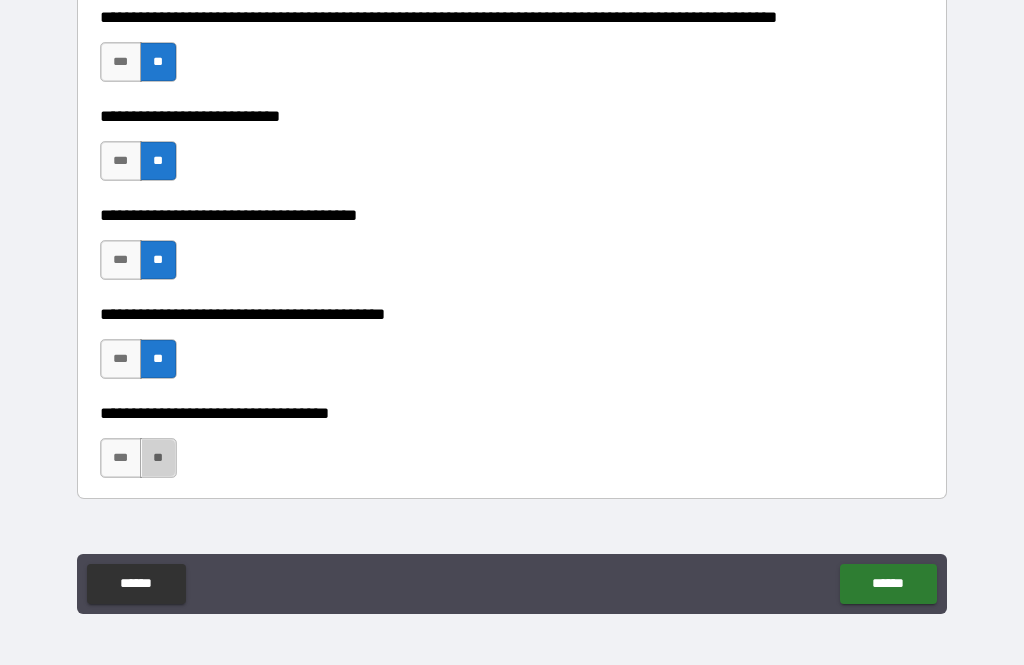 click on "**" at bounding box center [158, 458] 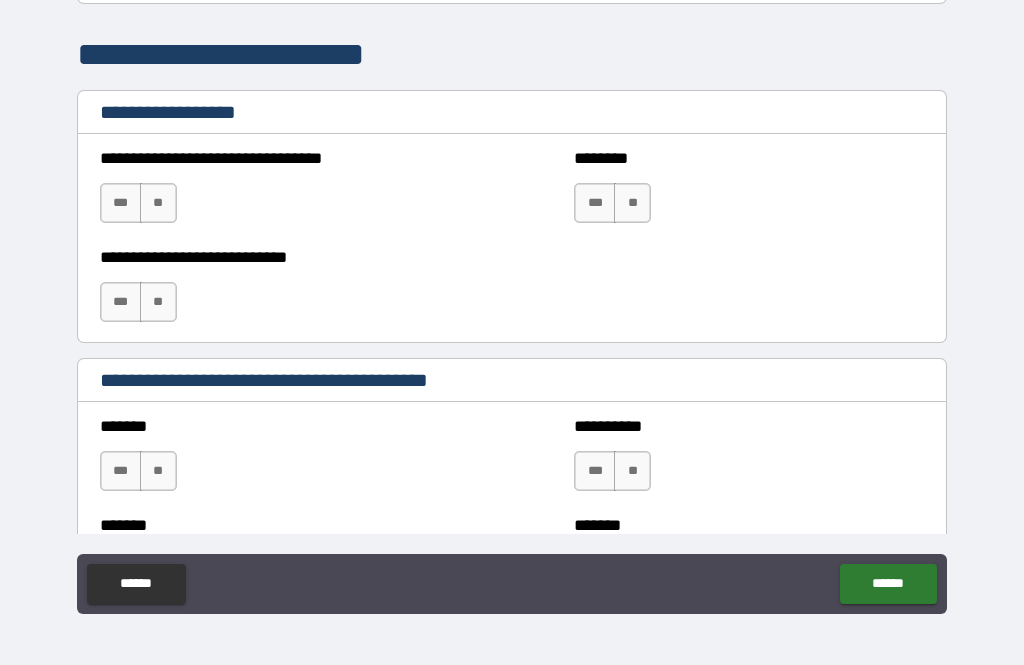 scroll, scrollTop: 1449, scrollLeft: 0, axis: vertical 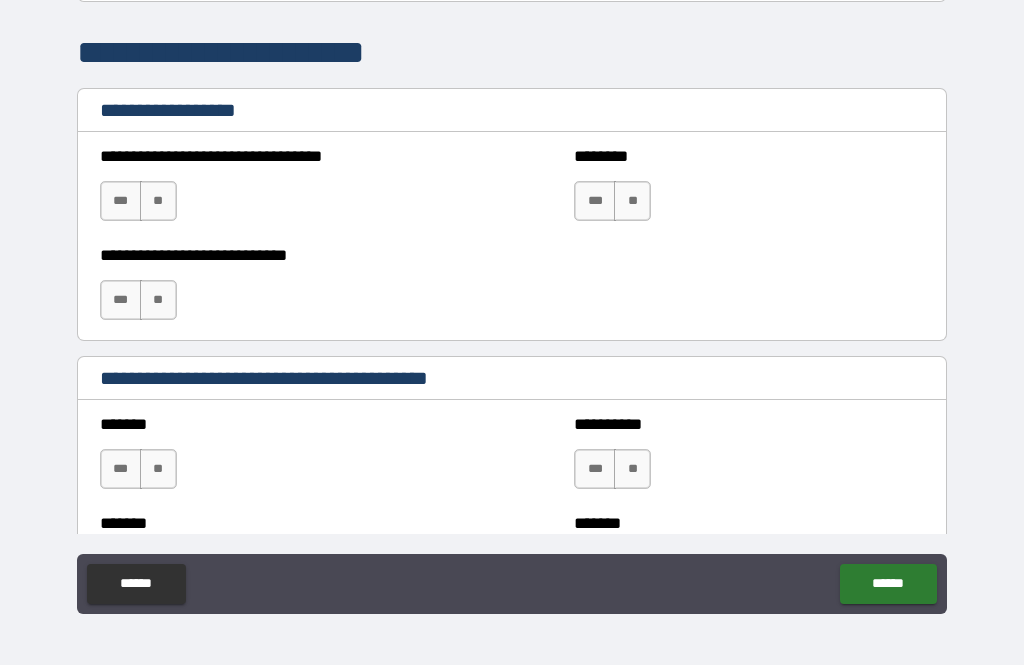 click on "**" at bounding box center (158, 201) 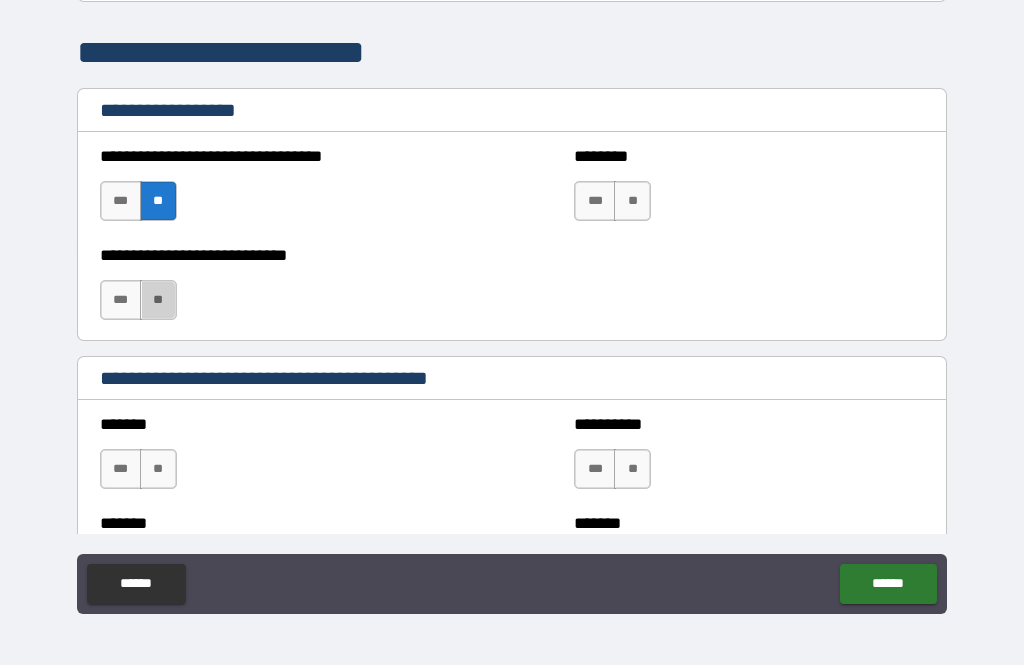 click on "**" at bounding box center (158, 300) 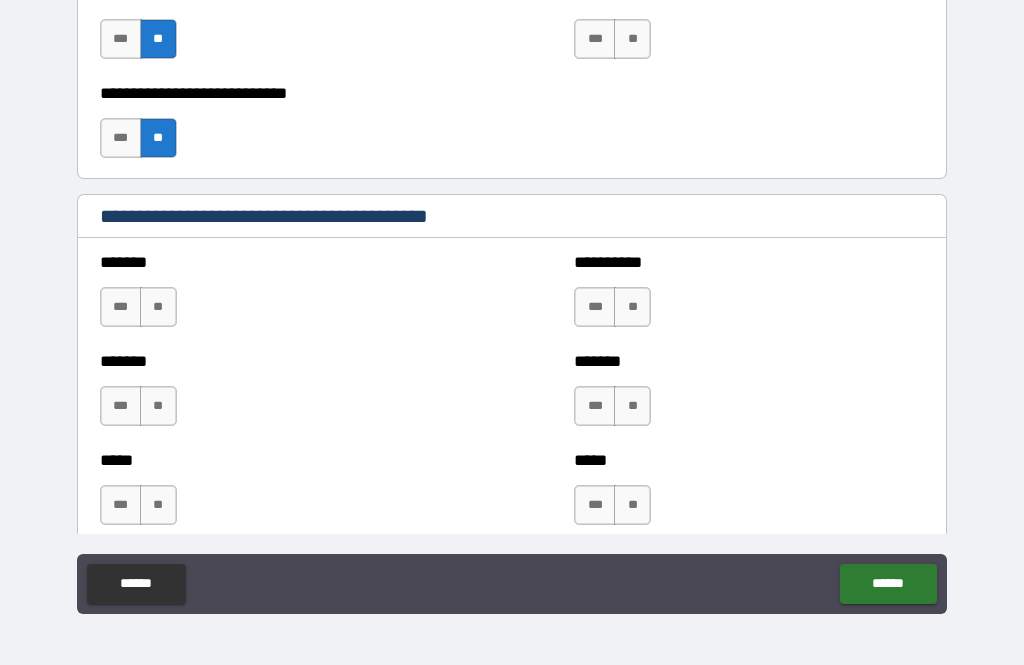 scroll, scrollTop: 1627, scrollLeft: 0, axis: vertical 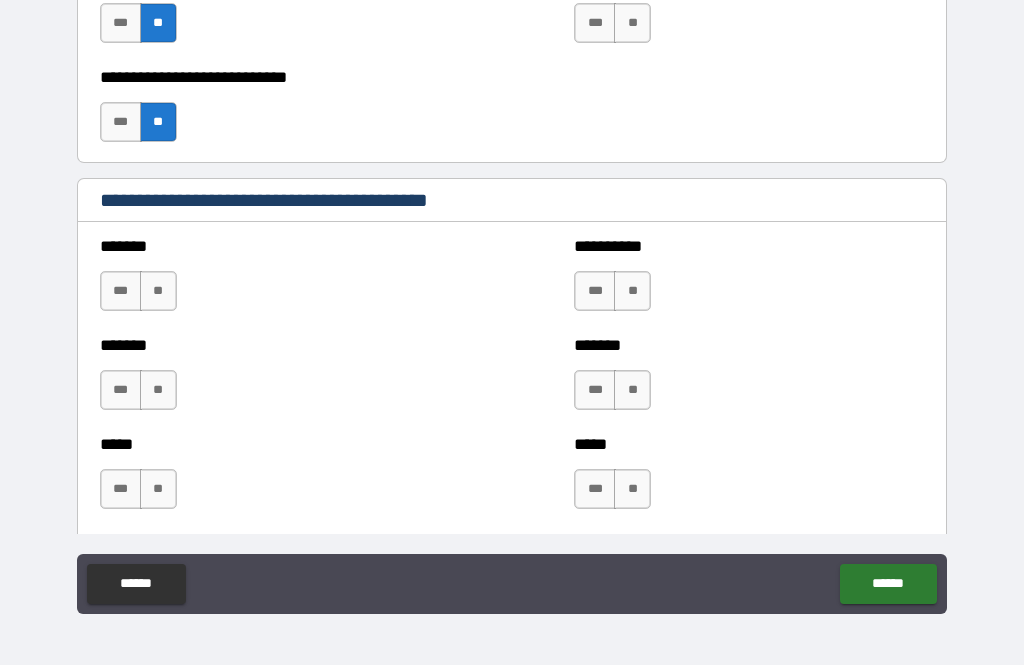 click on "**" at bounding box center (158, 291) 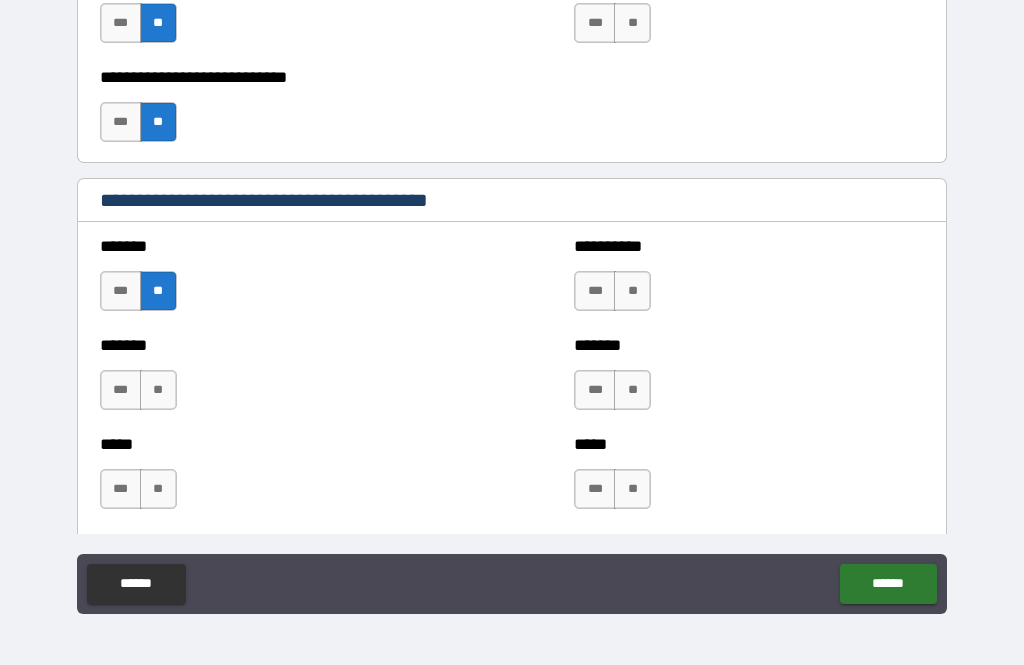 click on "**" at bounding box center [158, 390] 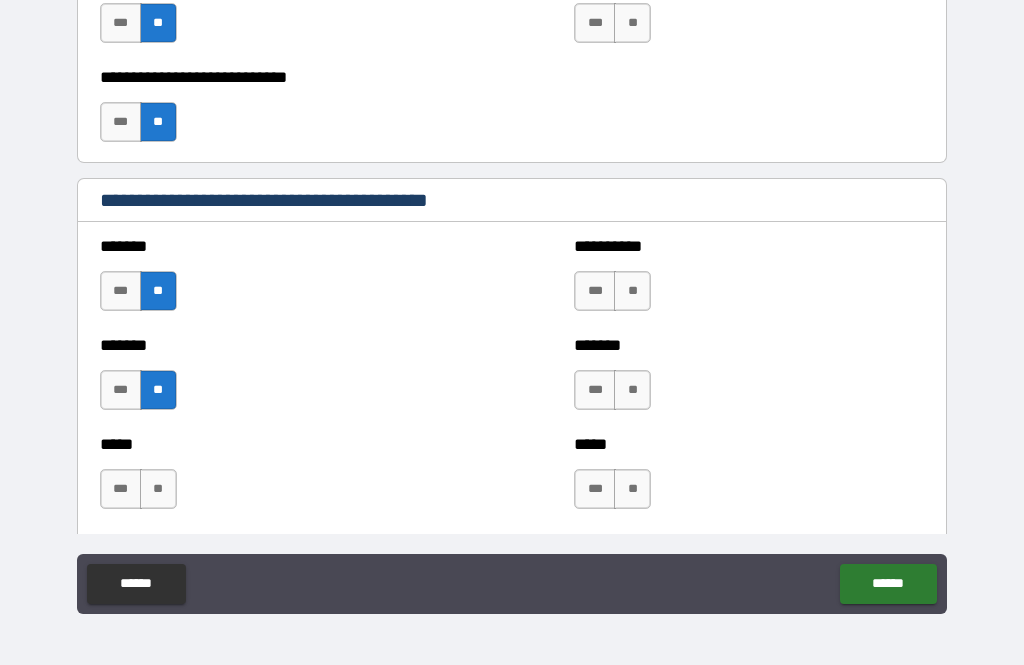 click on "**" at bounding box center [158, 489] 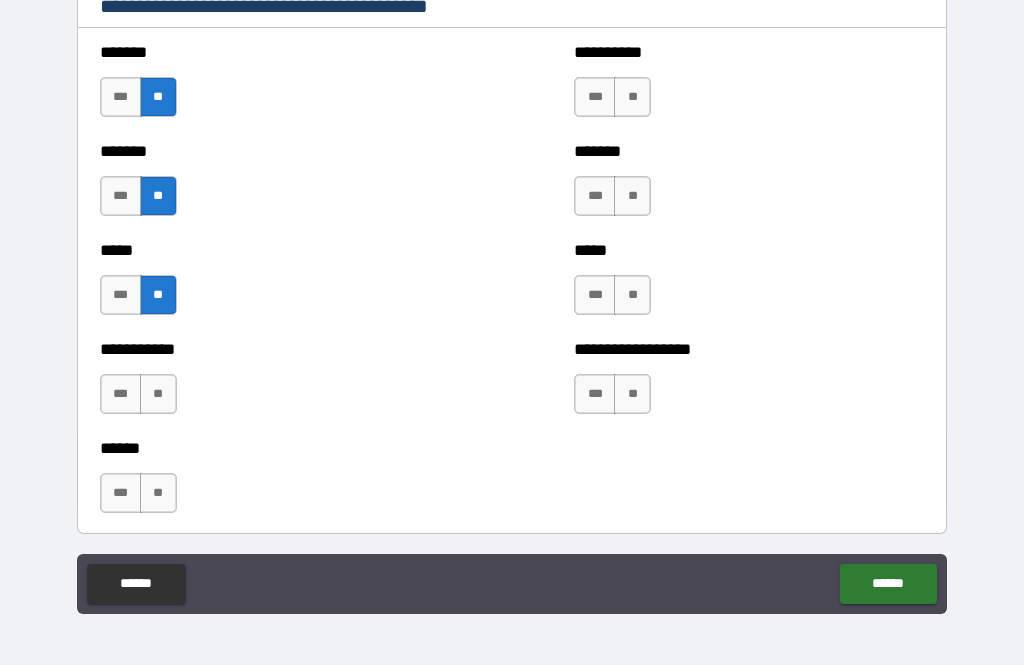 scroll, scrollTop: 1820, scrollLeft: 0, axis: vertical 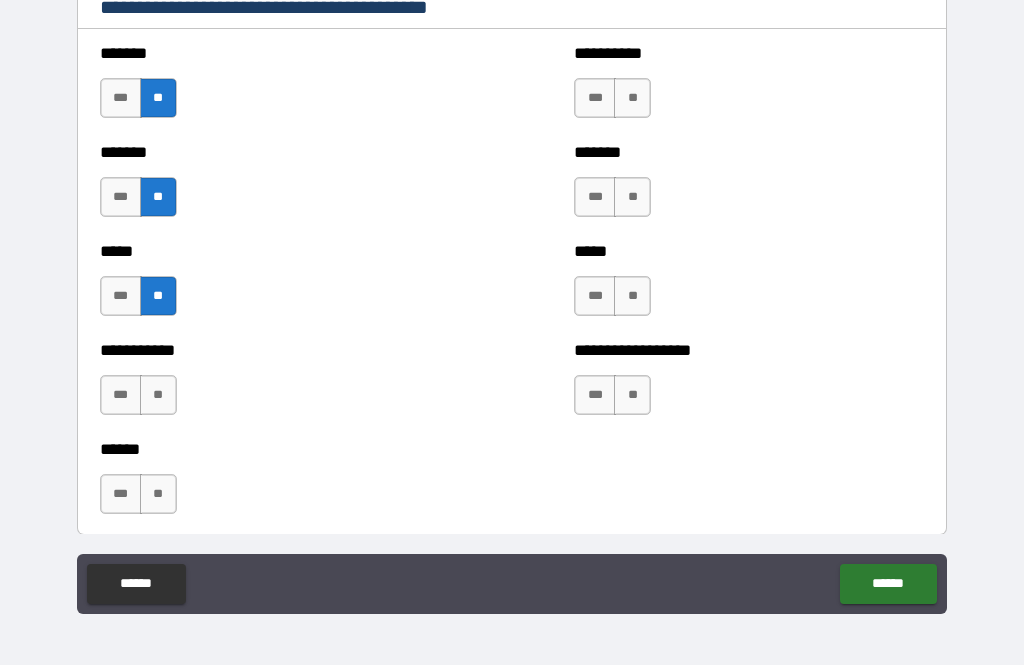 click on "**" at bounding box center (158, 395) 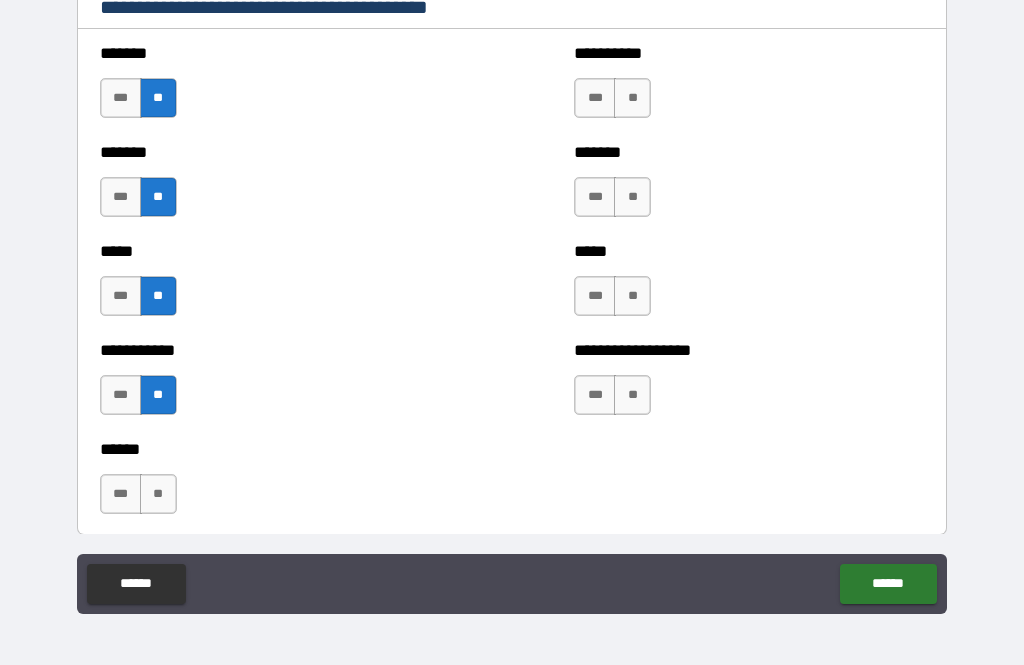 click on "**" at bounding box center (158, 494) 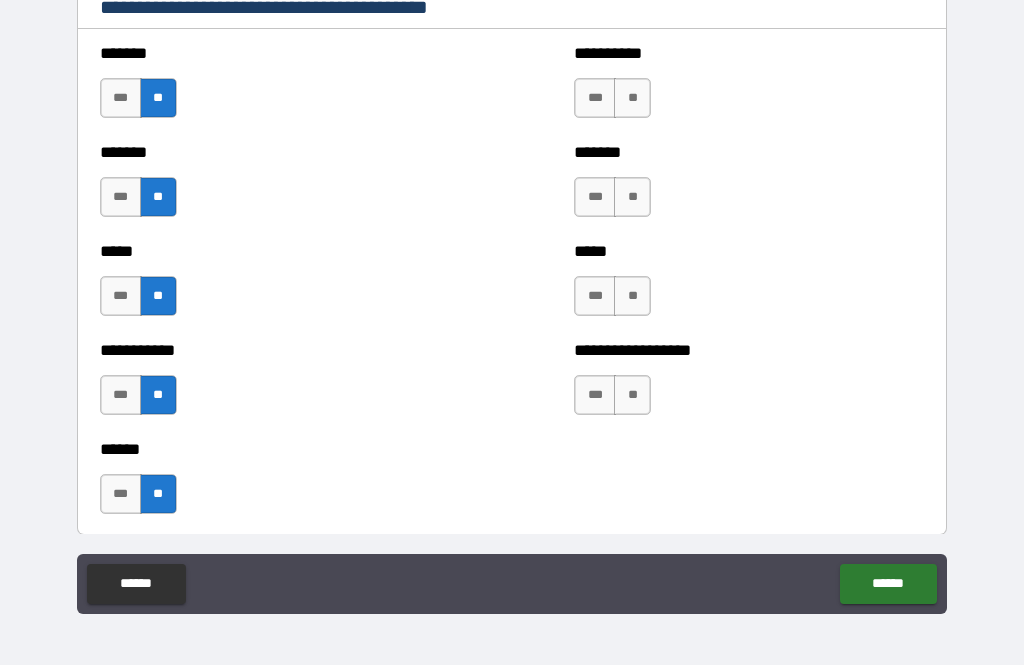 click on "**" at bounding box center [632, 98] 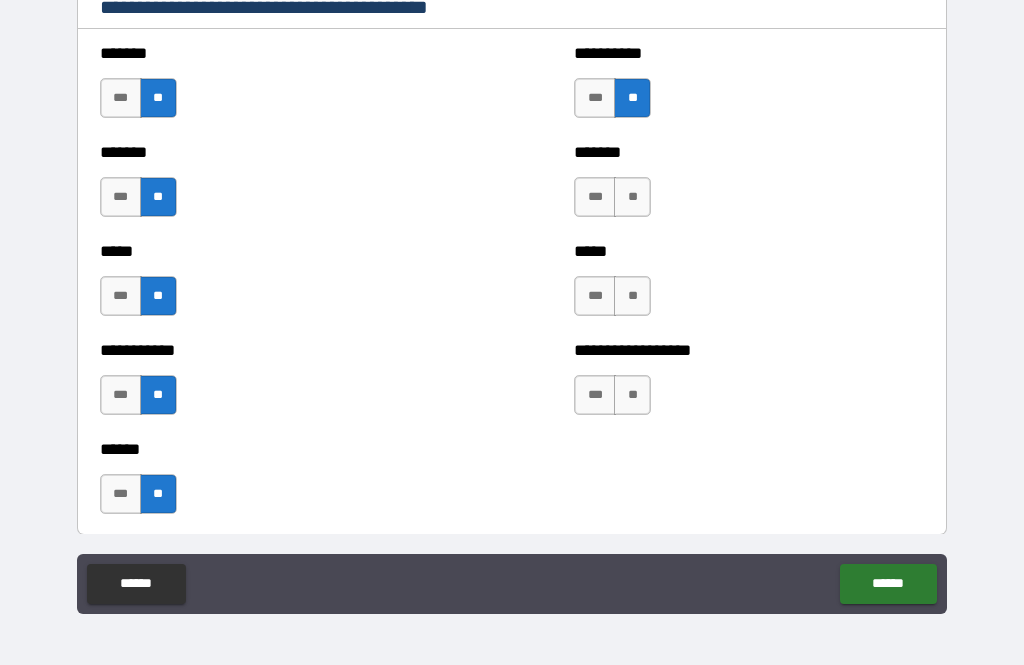 click on "**" at bounding box center (632, 197) 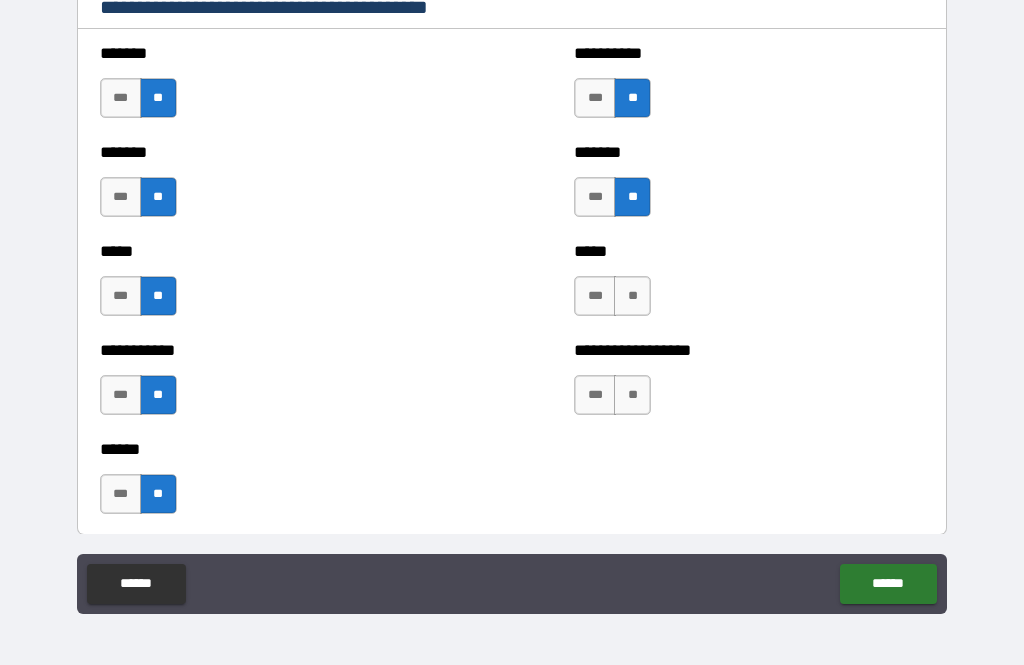 click on "**" at bounding box center (632, 296) 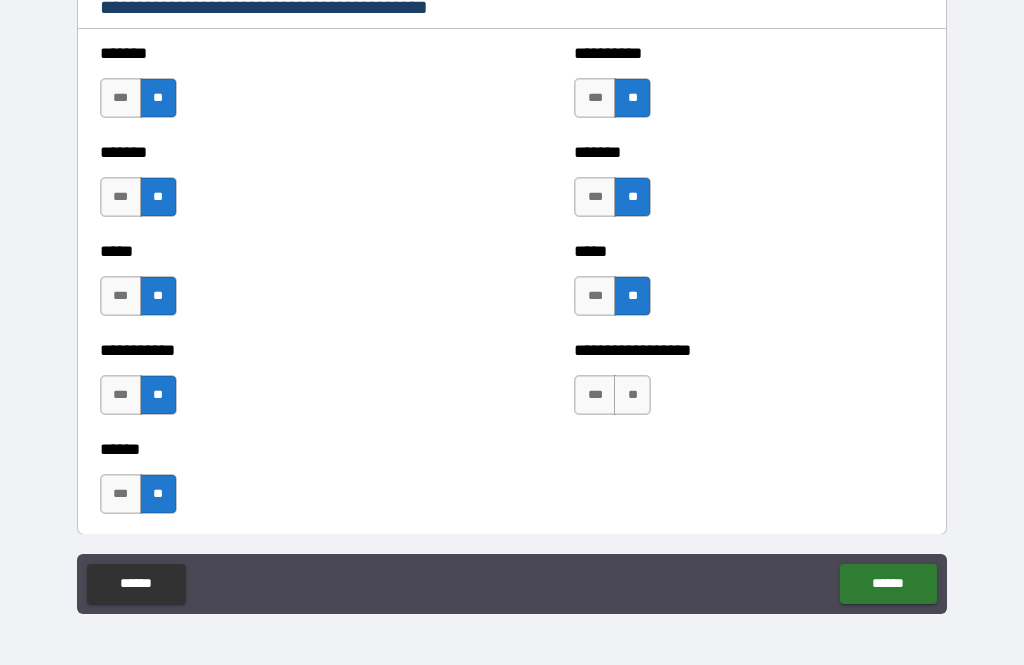 click on "**" at bounding box center (632, 395) 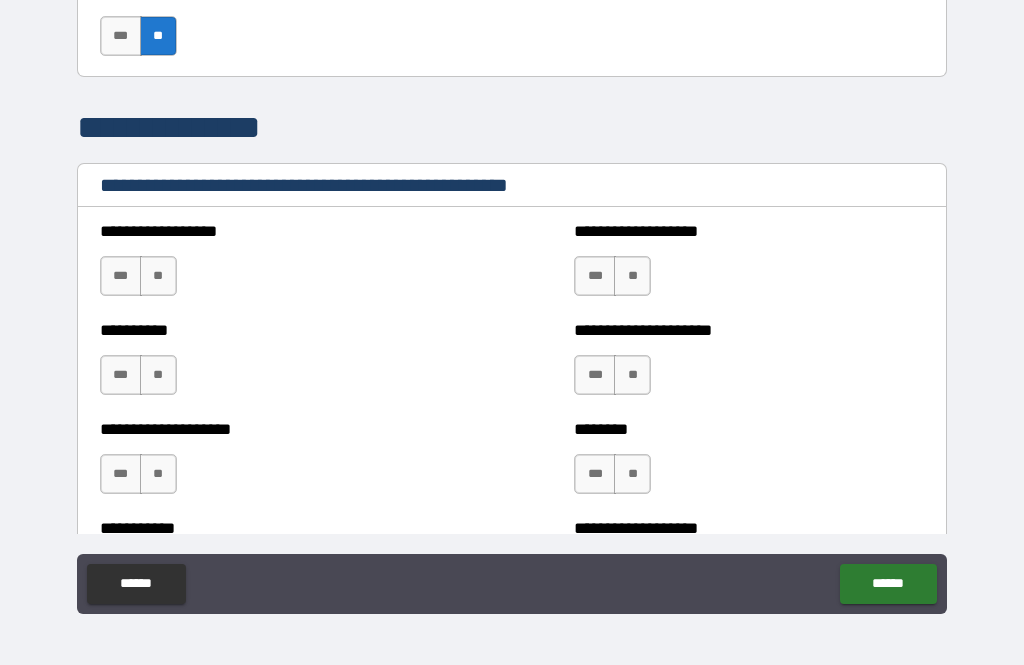scroll, scrollTop: 2280, scrollLeft: 0, axis: vertical 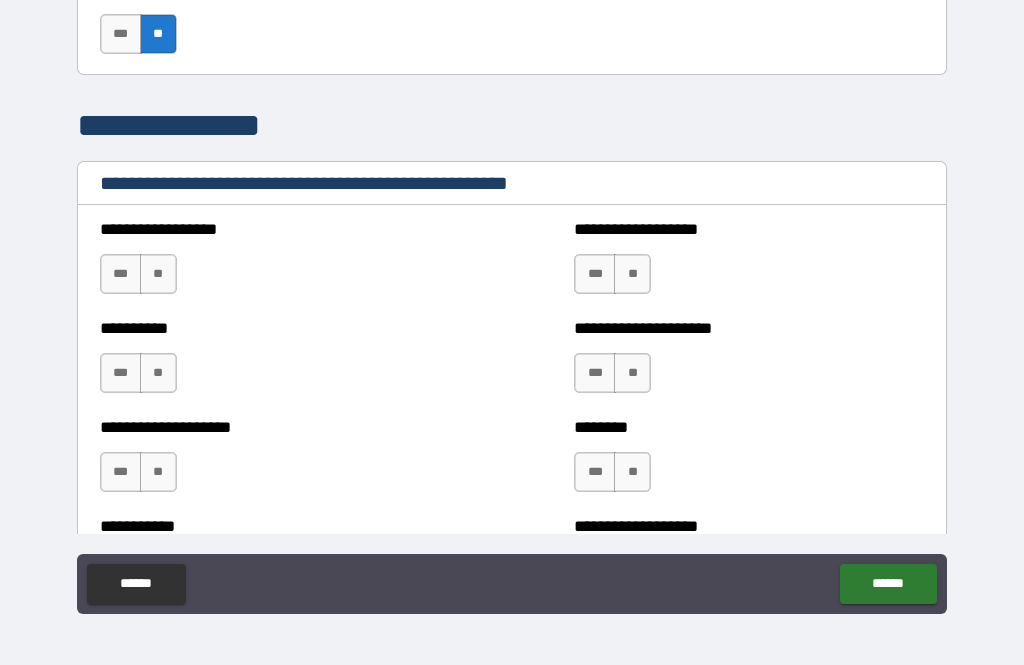 click on "**" at bounding box center [158, 274] 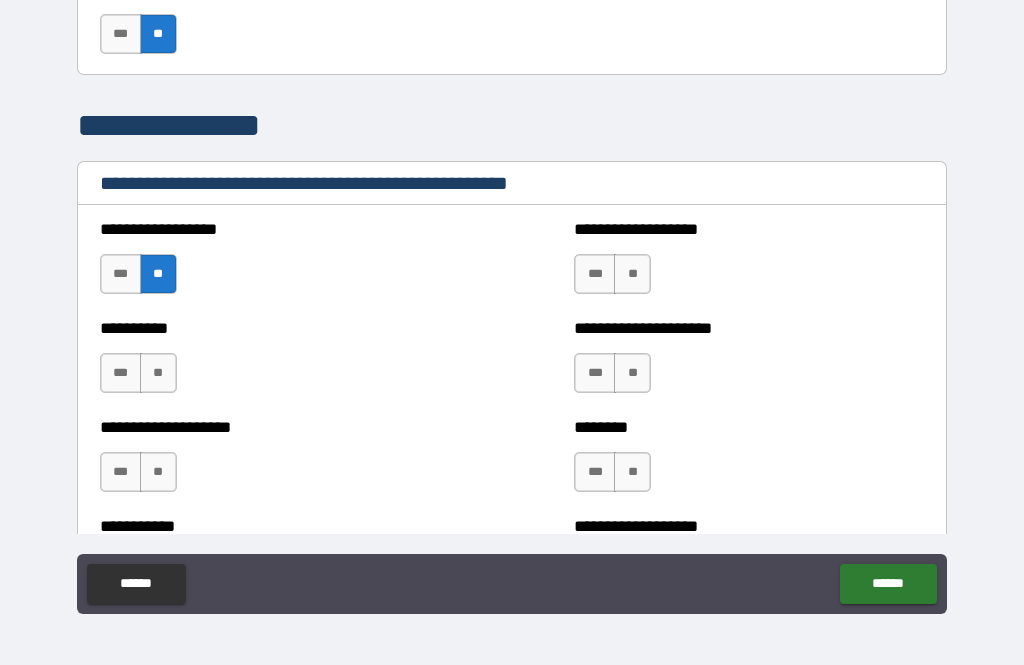 click on "**" at bounding box center [158, 373] 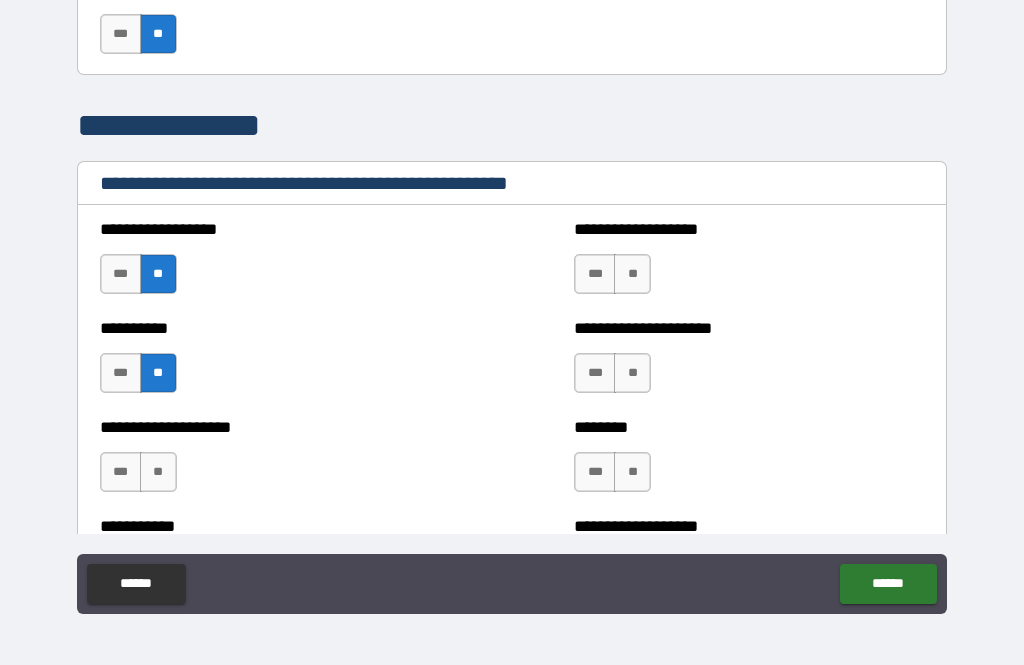 click on "**" at bounding box center [158, 472] 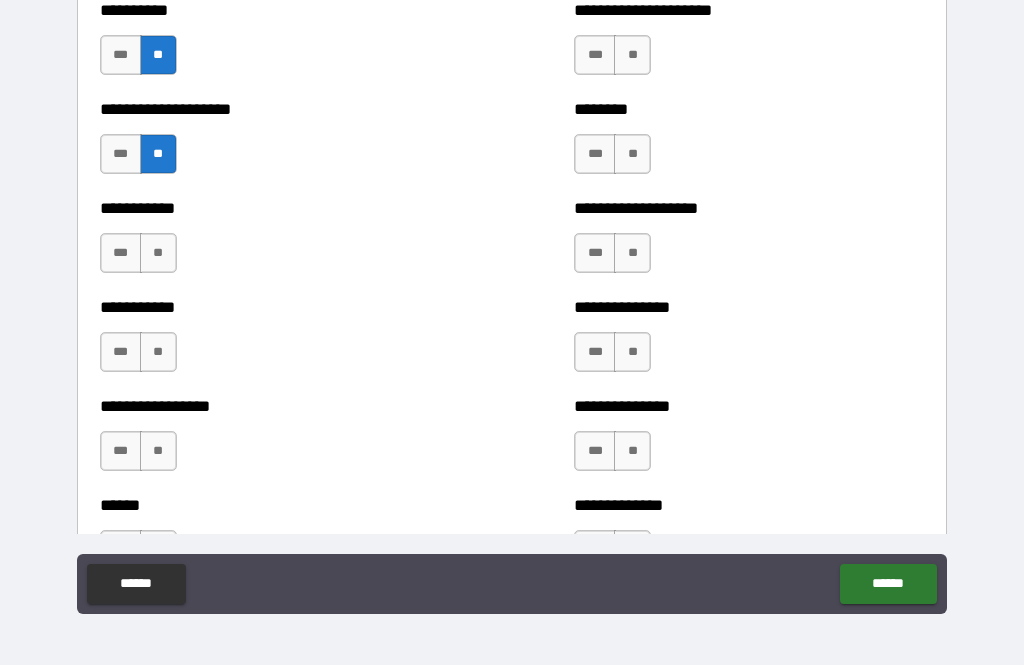 scroll, scrollTop: 2598, scrollLeft: 0, axis: vertical 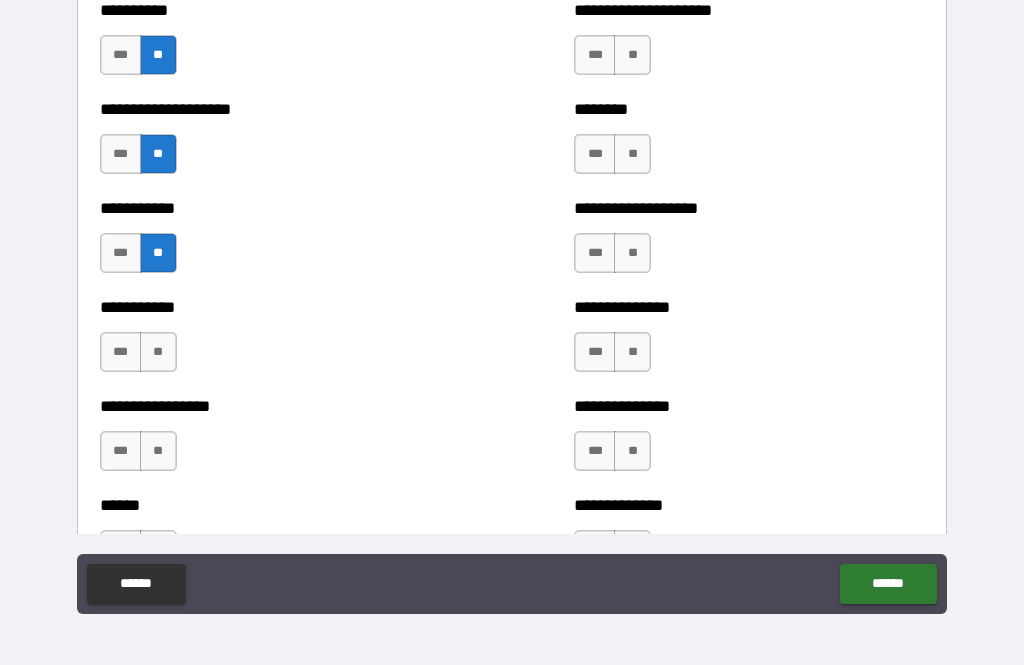 click on "**" at bounding box center [158, 352] 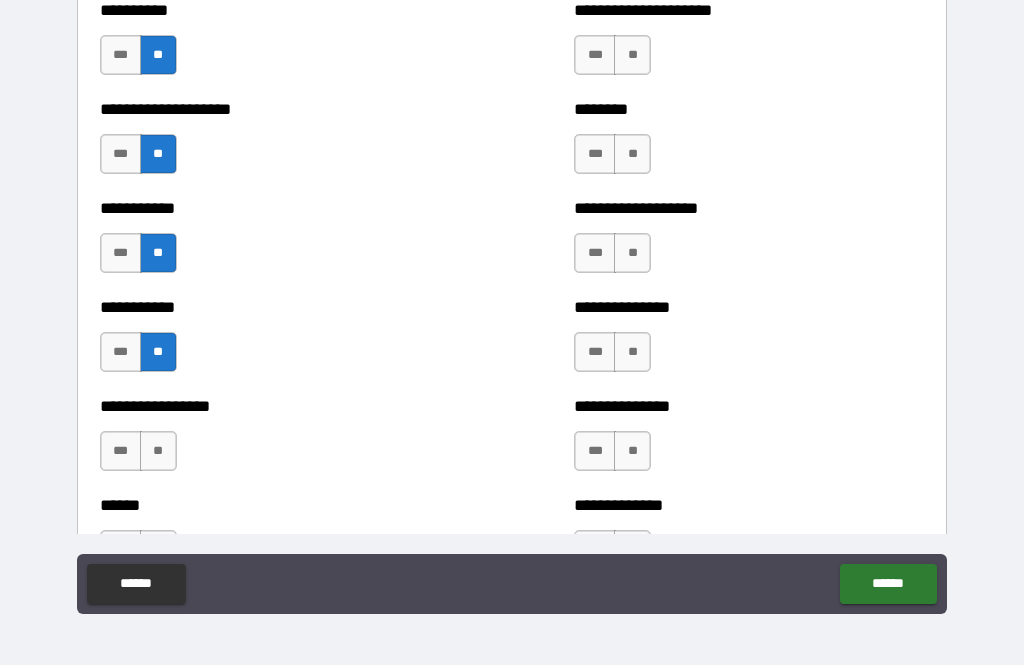 click on "**" at bounding box center [158, 451] 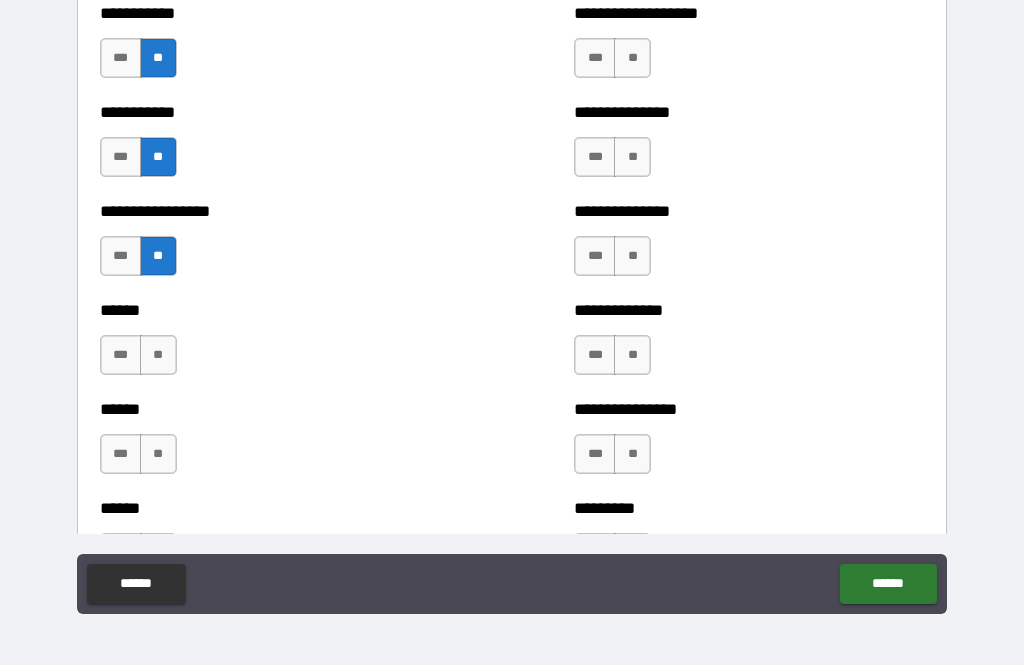 scroll, scrollTop: 2790, scrollLeft: 0, axis: vertical 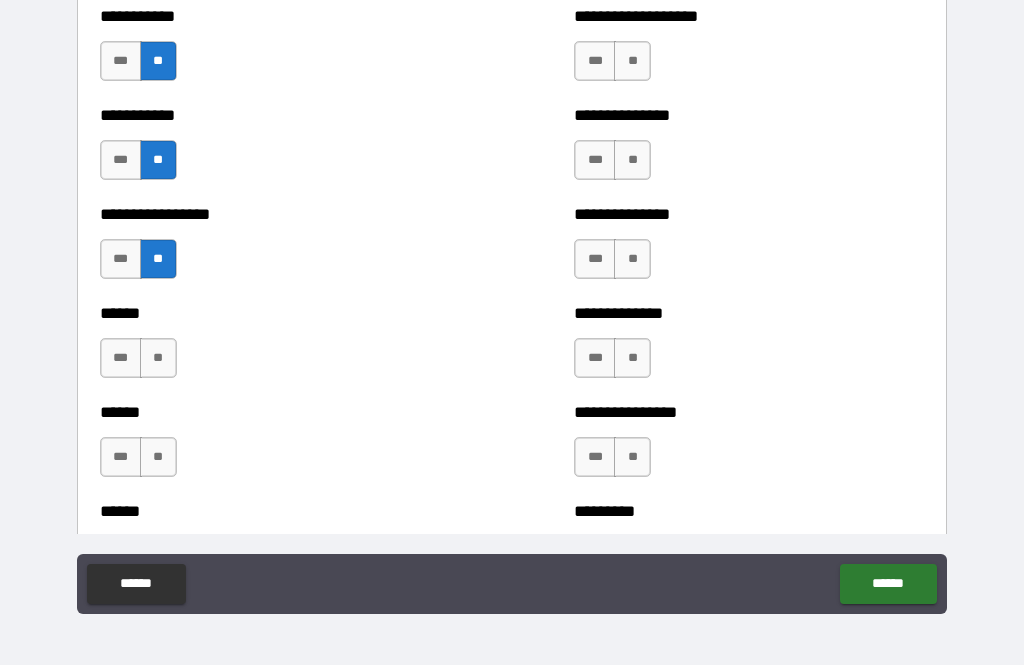 click on "**" at bounding box center [158, 358] 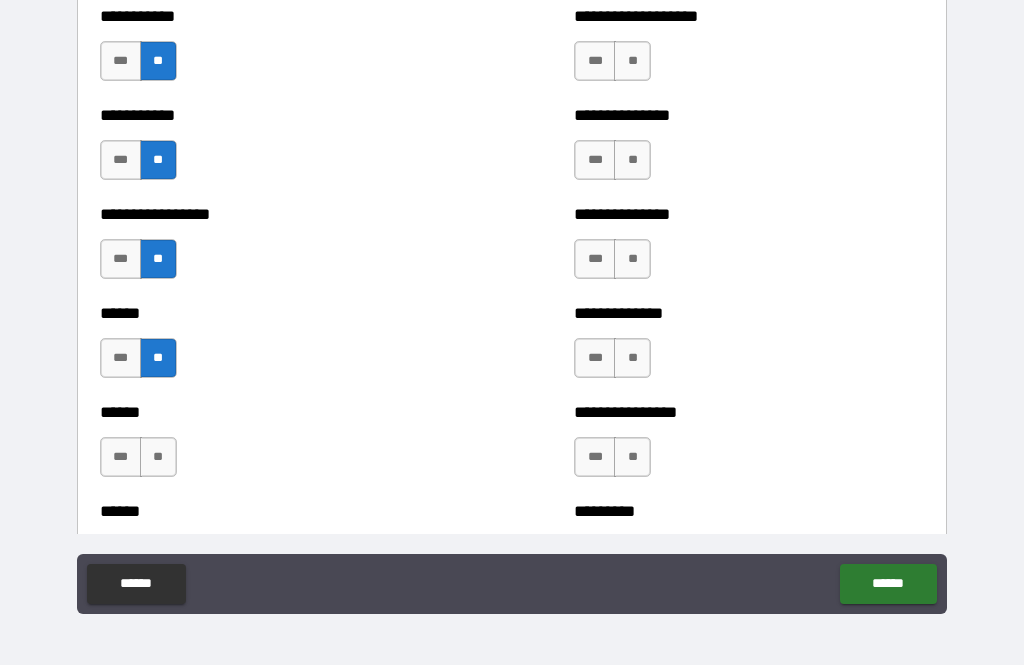click on "**" at bounding box center [158, 457] 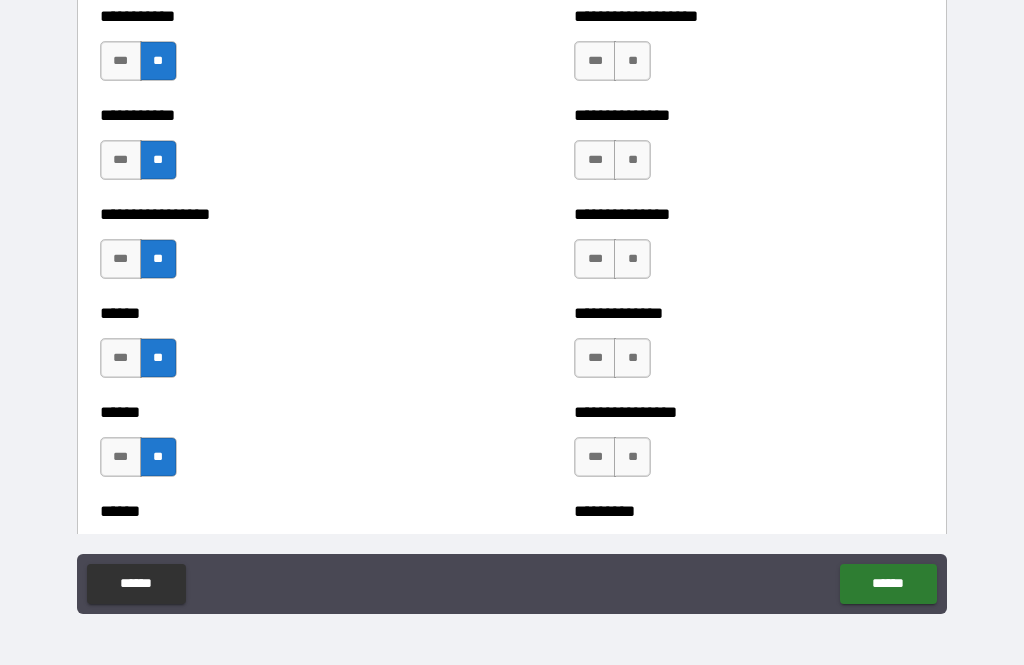 click on "**" at bounding box center (632, 457) 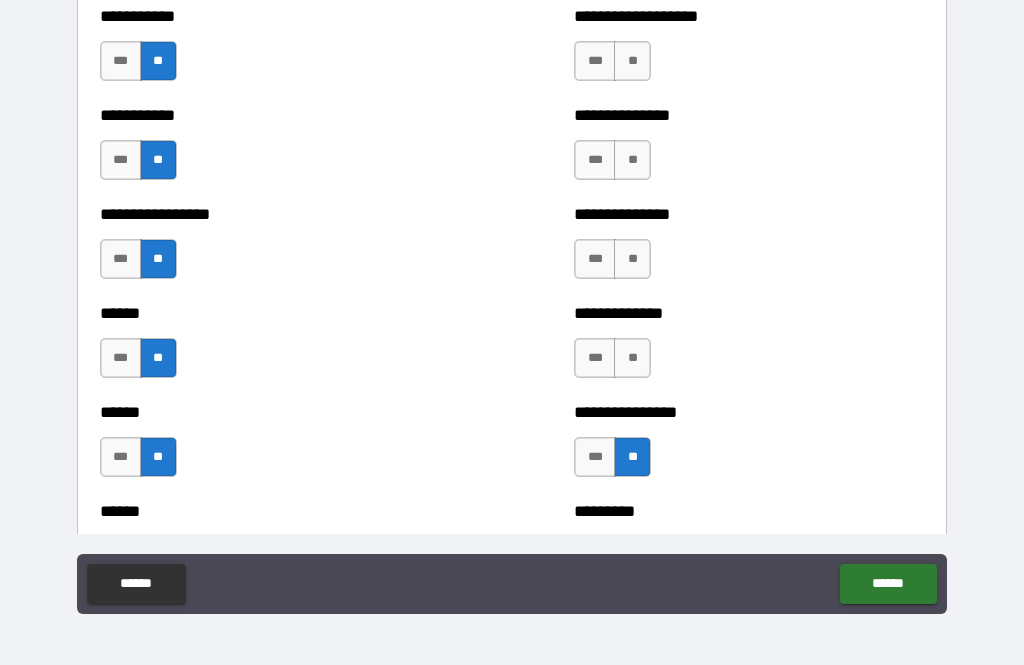click on "**" at bounding box center [632, 358] 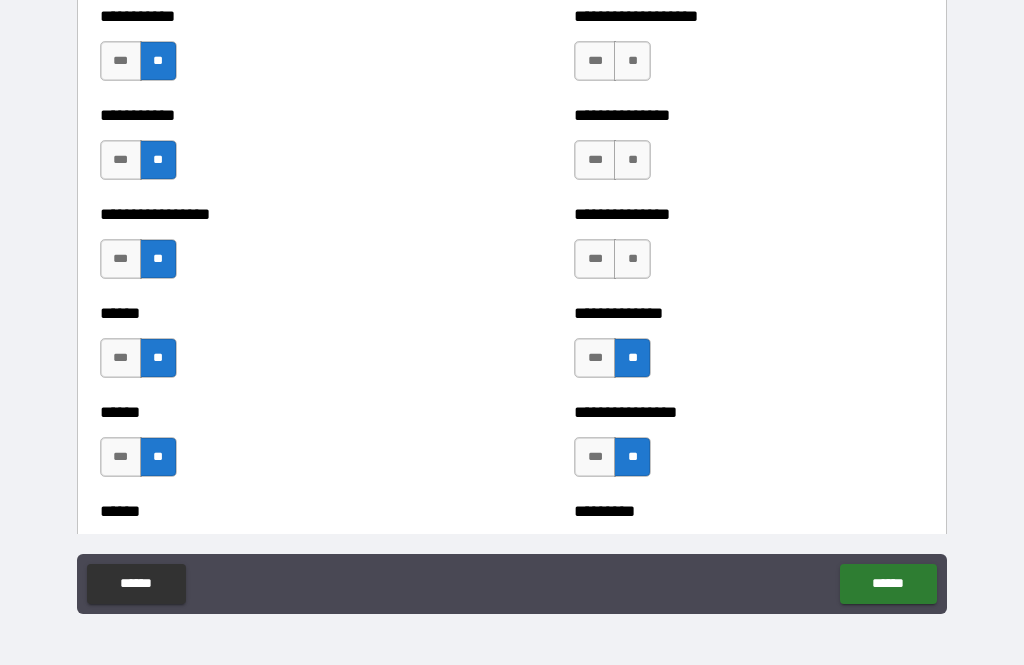 click on "**" at bounding box center (632, 259) 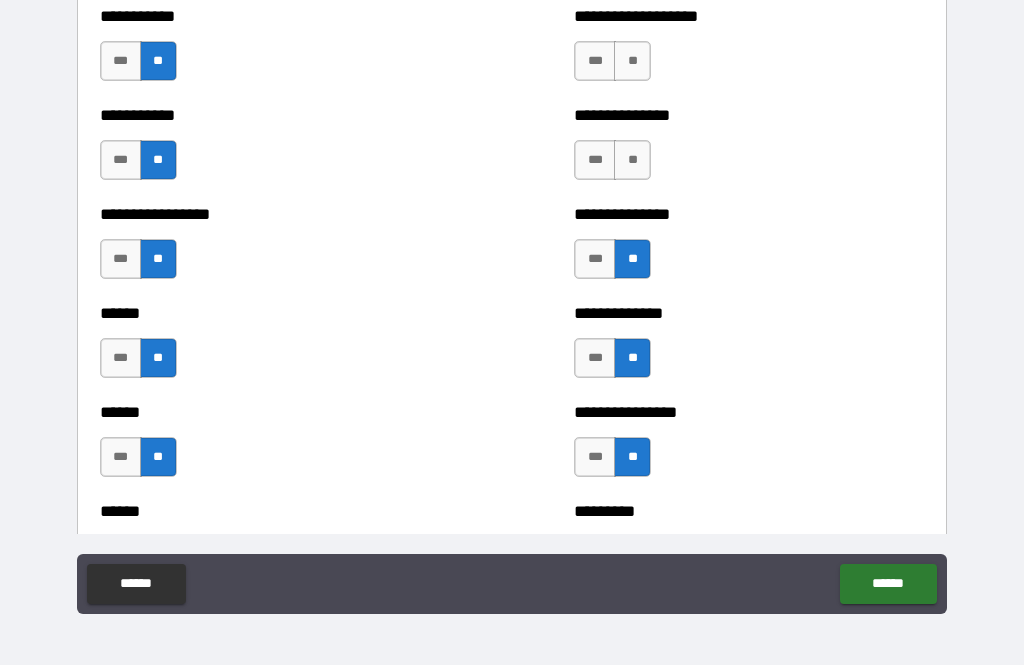 click on "**" at bounding box center [632, 160] 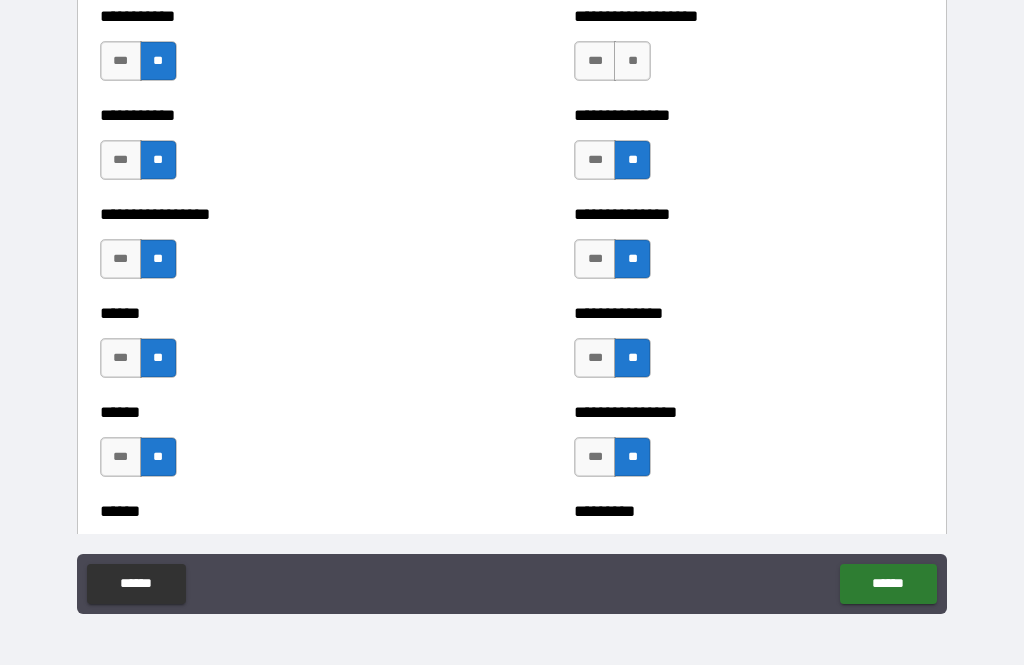 click on "**" at bounding box center [632, 61] 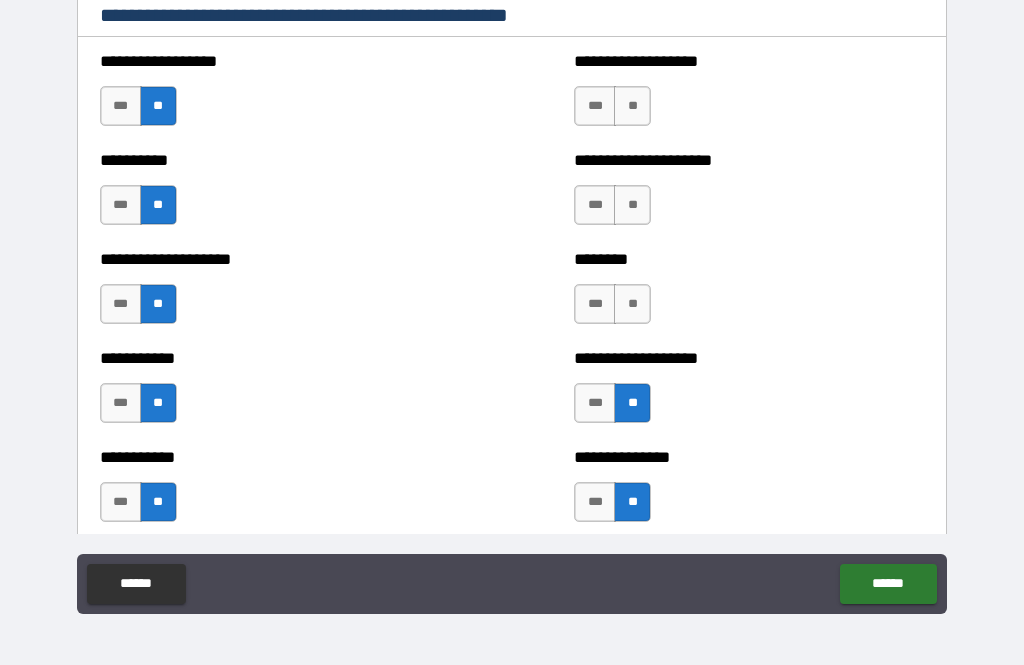 scroll, scrollTop: 2433, scrollLeft: 0, axis: vertical 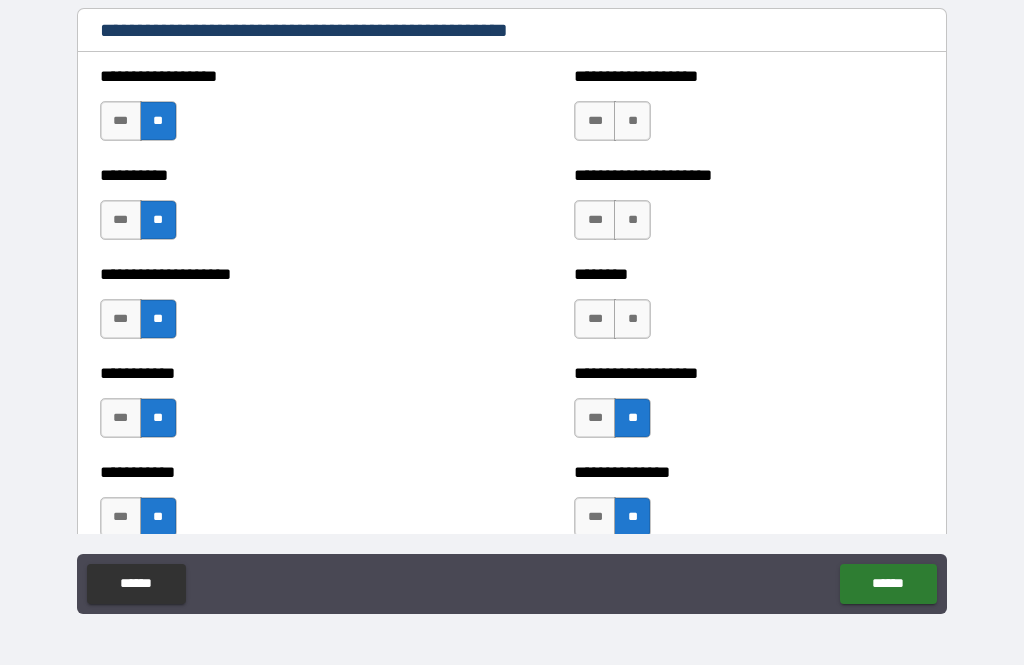 click on "**" at bounding box center [632, 319] 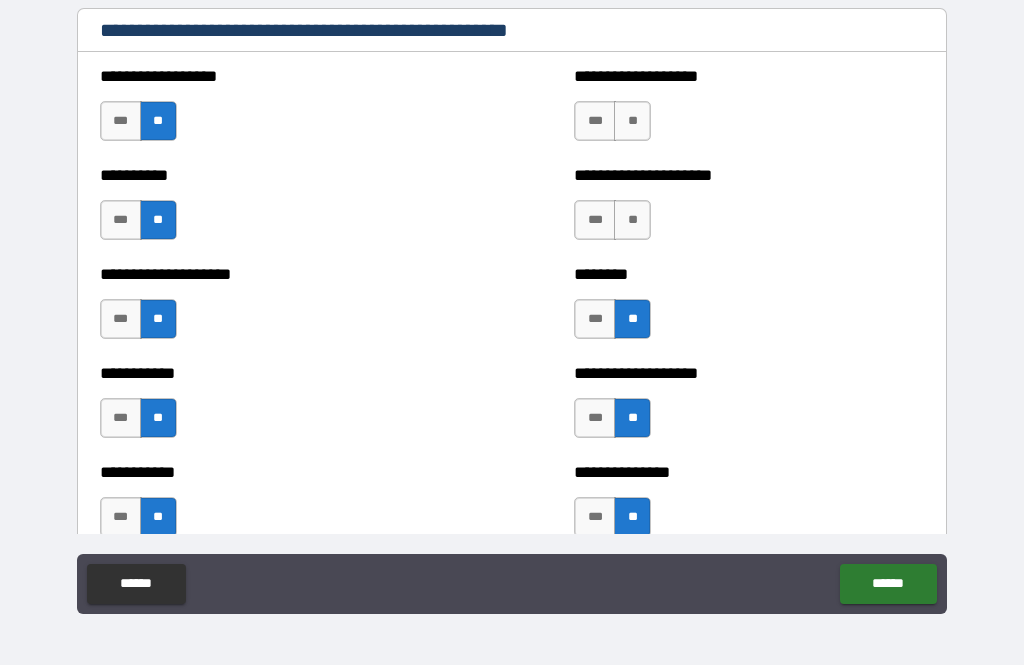click on "**" at bounding box center (632, 220) 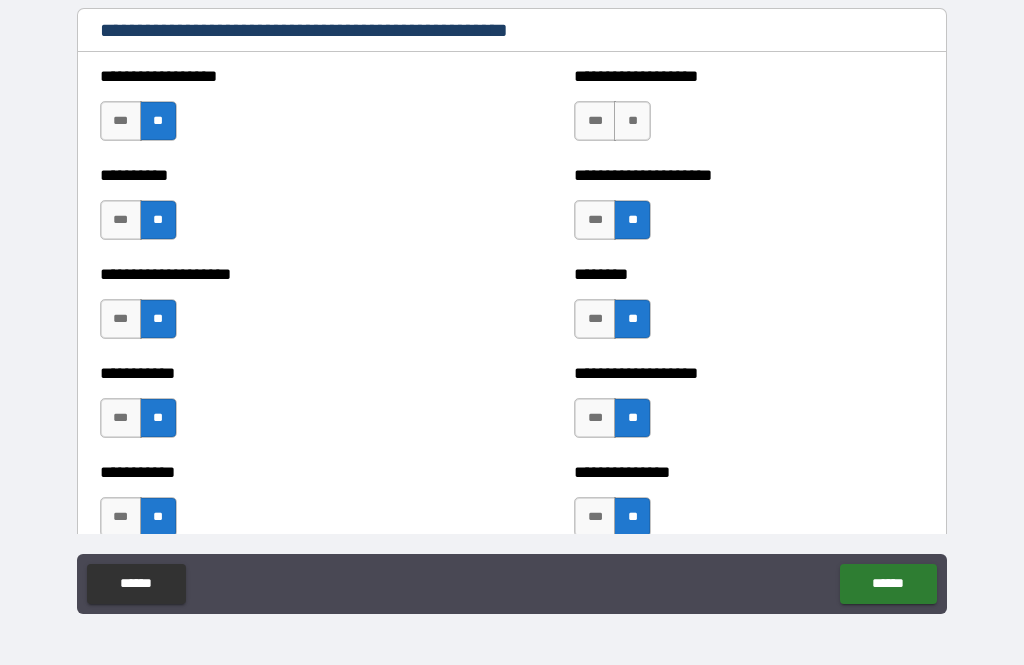click on "**" at bounding box center (632, 121) 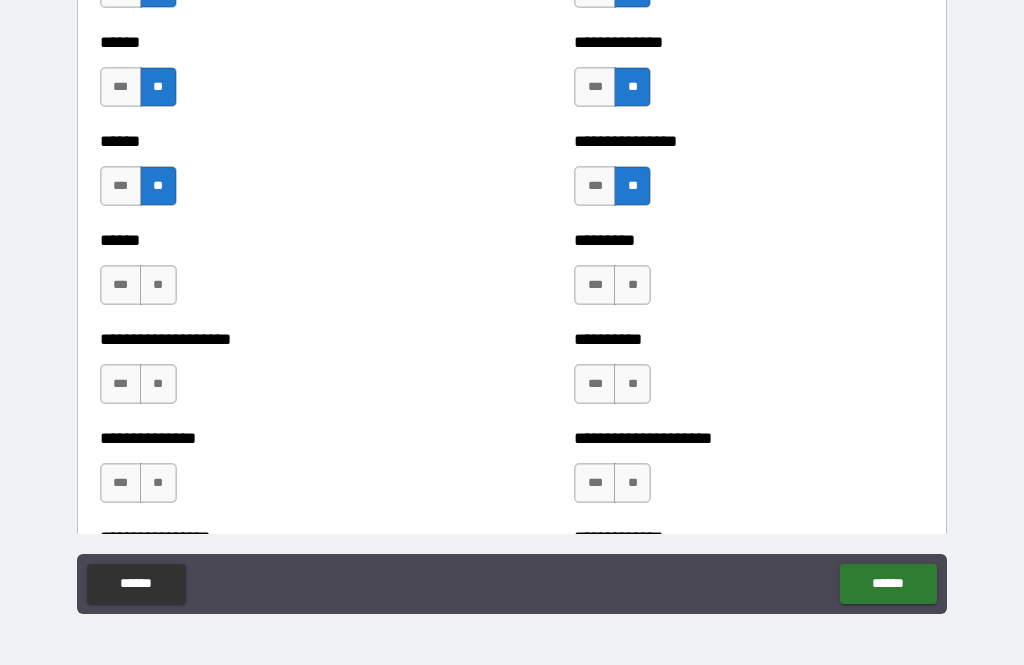 scroll, scrollTop: 3100, scrollLeft: 0, axis: vertical 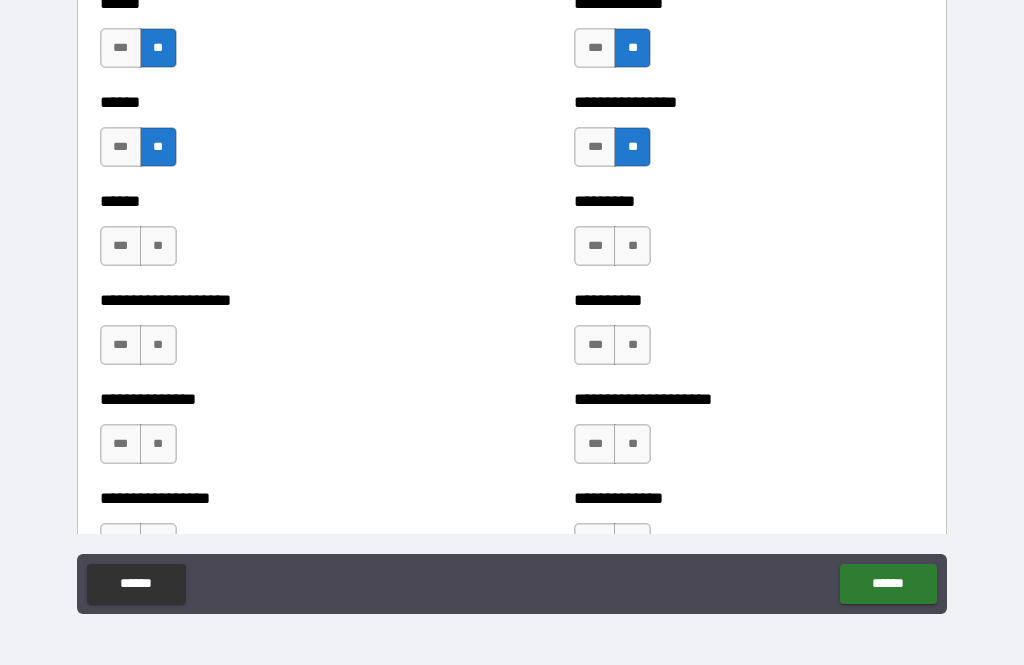 click on "**" at bounding box center [632, 246] 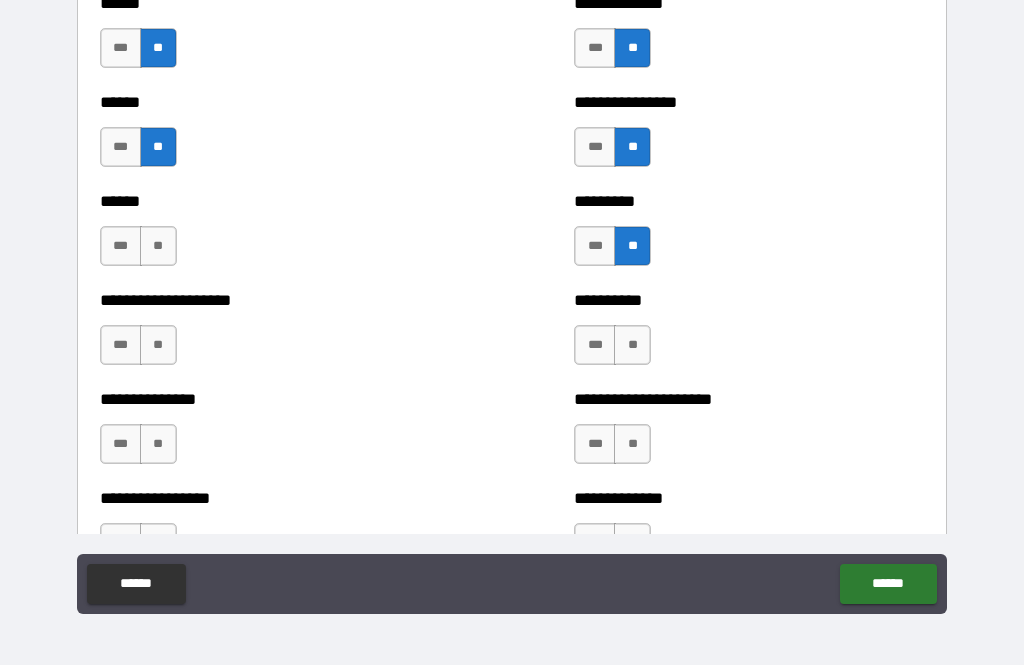 click on "**" at bounding box center [158, 246] 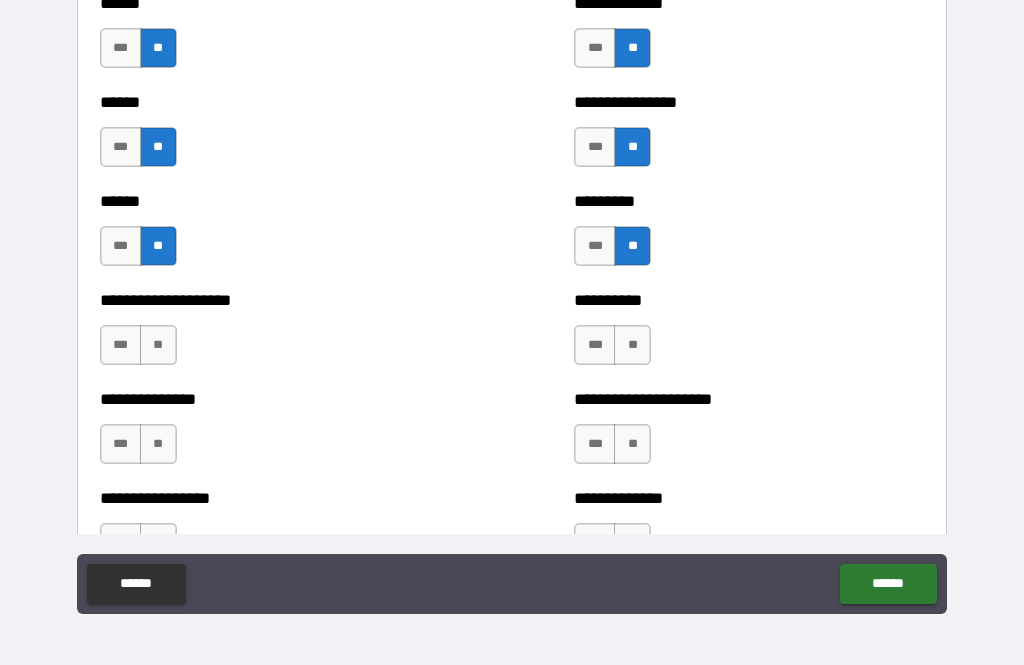 click on "**" at bounding box center [158, 345] 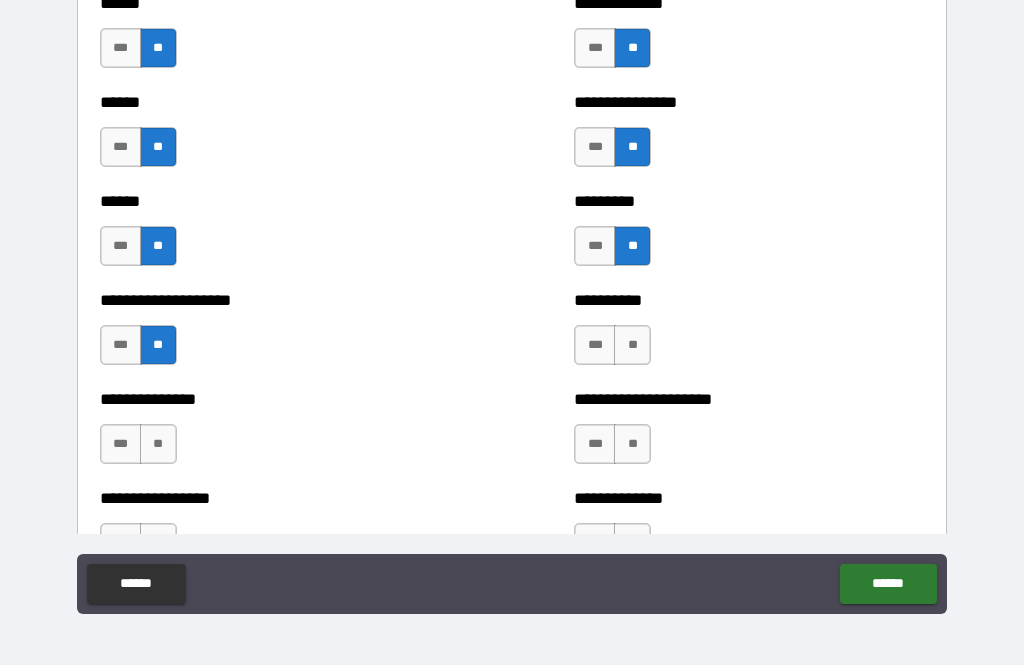 click on "**" at bounding box center [632, 345] 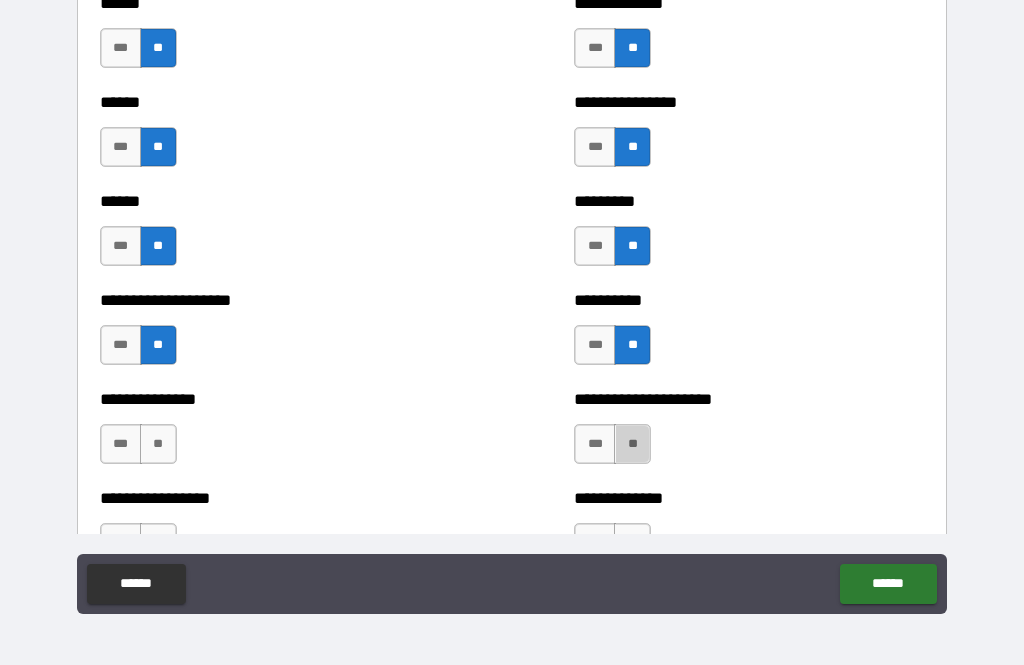 click on "**" at bounding box center (632, 444) 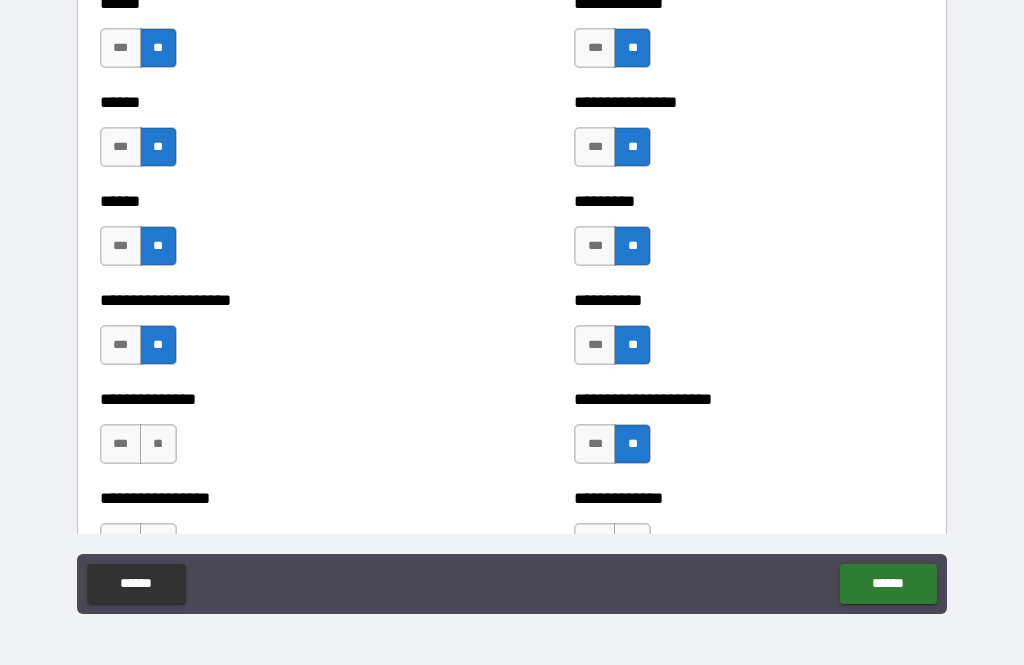 click on "**" at bounding box center [158, 444] 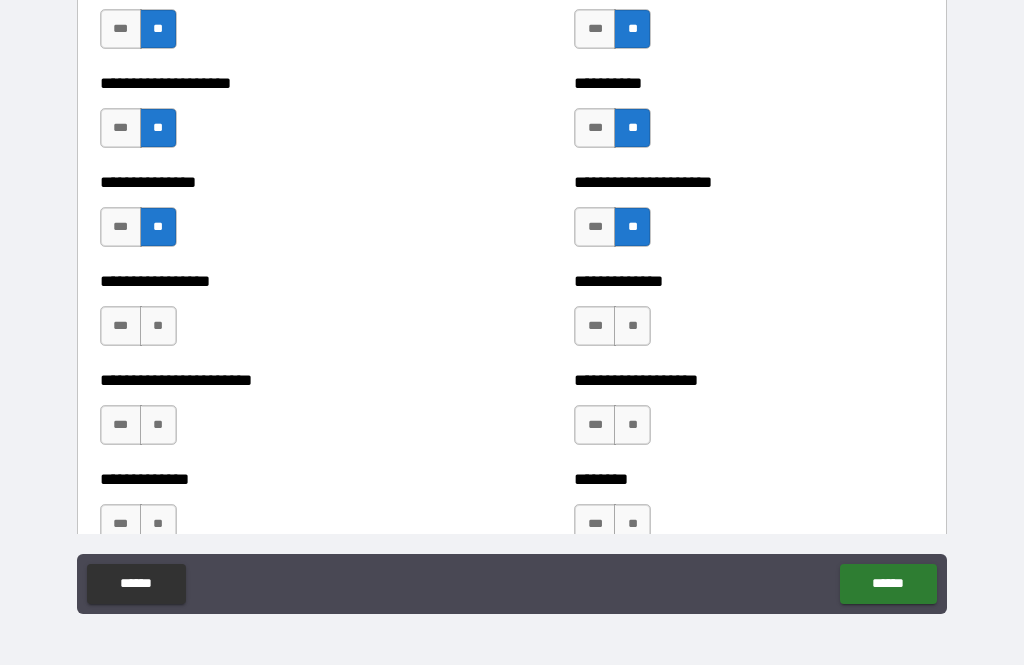 scroll, scrollTop: 3320, scrollLeft: 0, axis: vertical 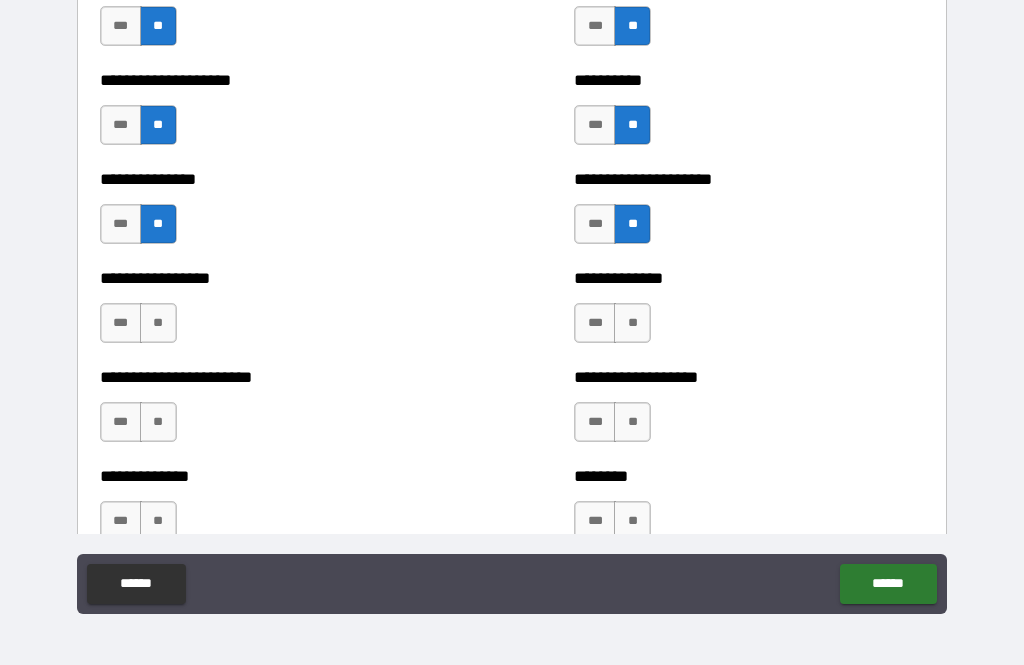 click on "**" at bounding box center [158, 323] 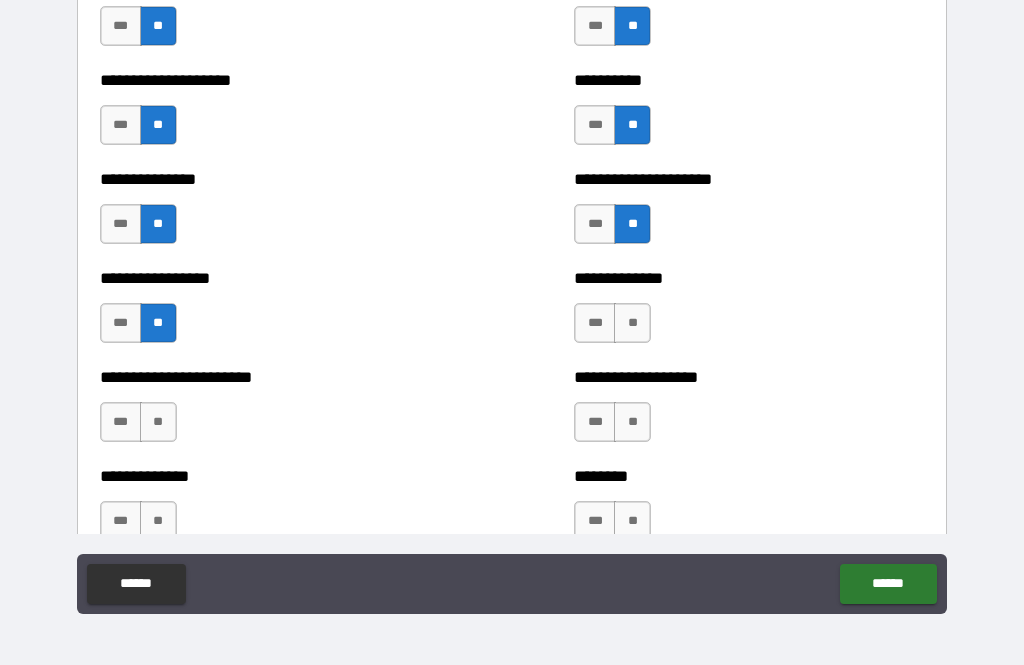 click on "*** **" at bounding box center (615, 328) 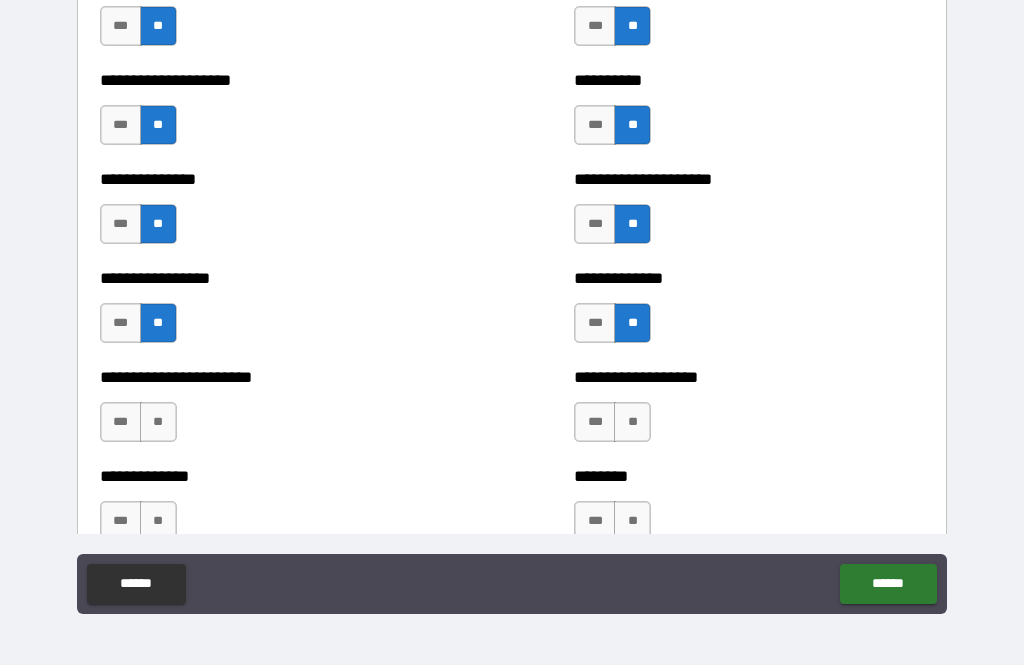 click on "**" at bounding box center [632, 422] 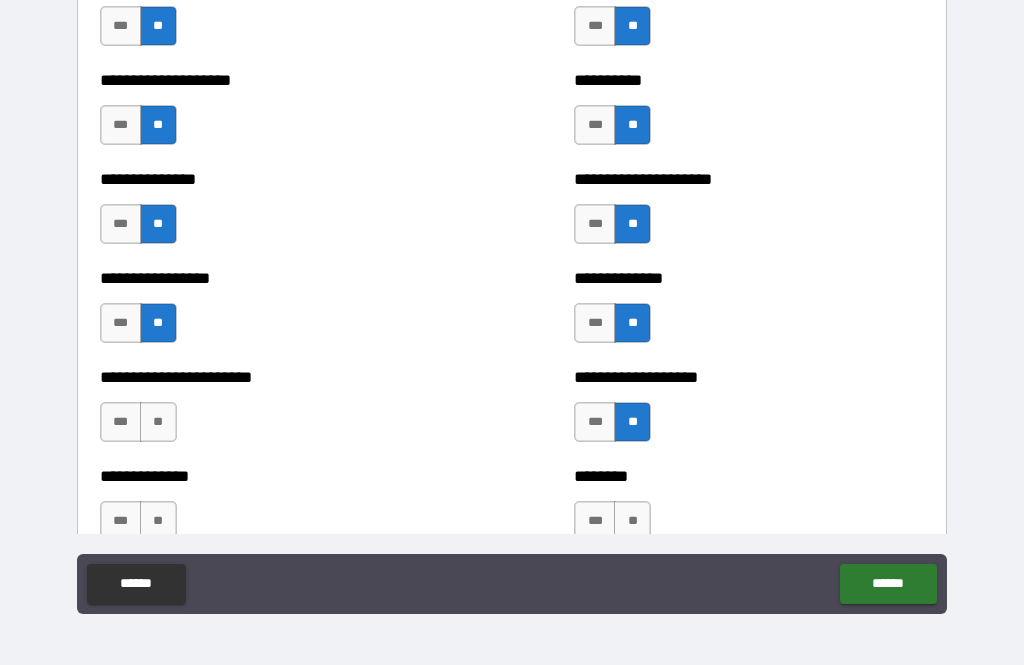 click on "**" at bounding box center (158, 422) 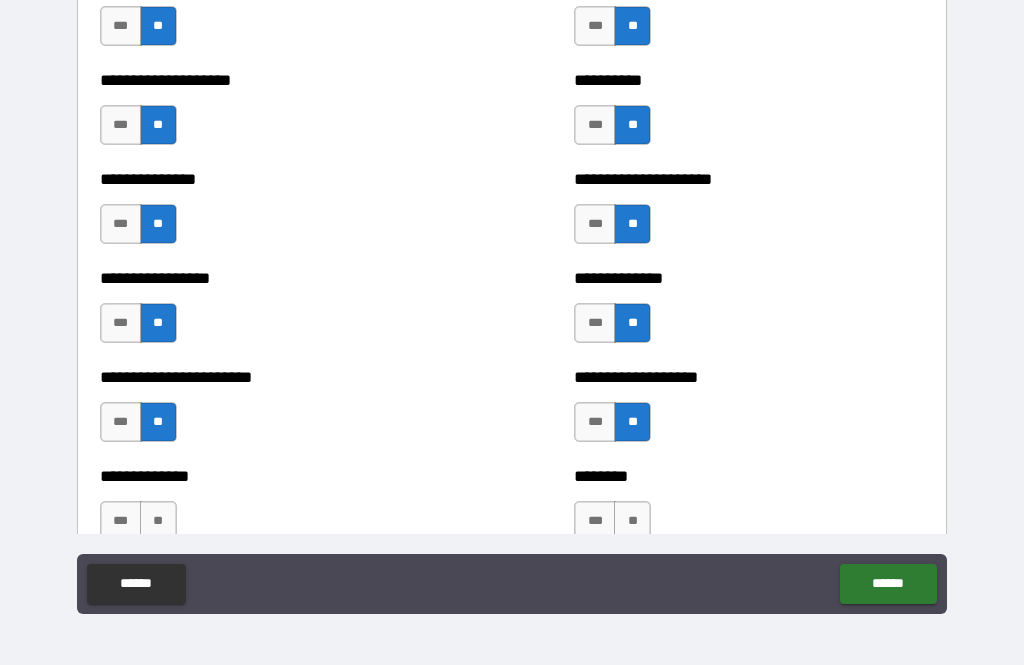 click on "**" at bounding box center [632, 521] 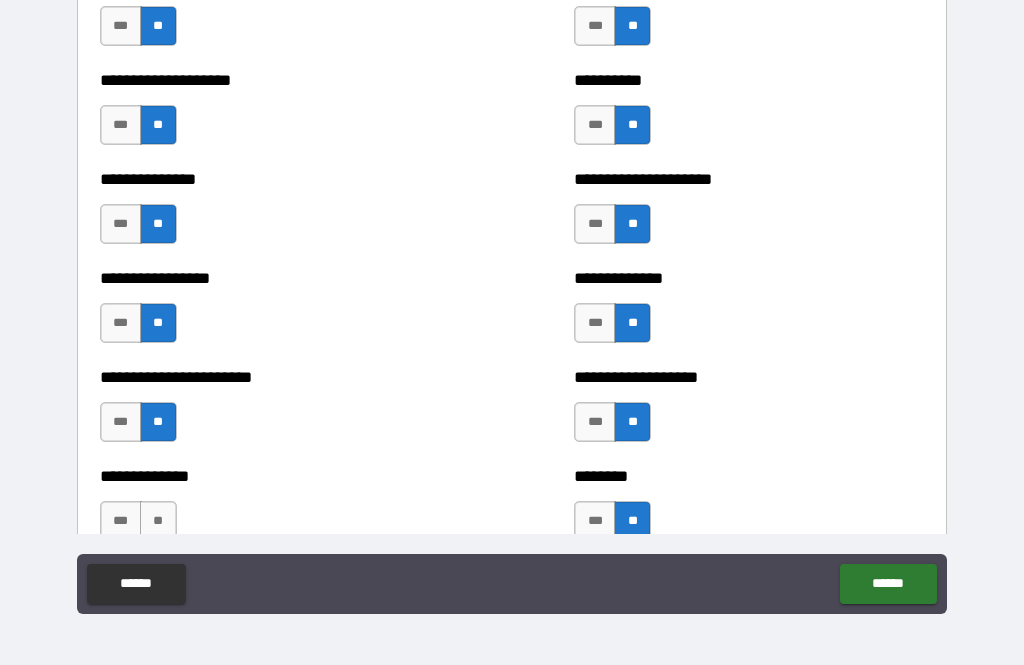 click on "**" at bounding box center (158, 521) 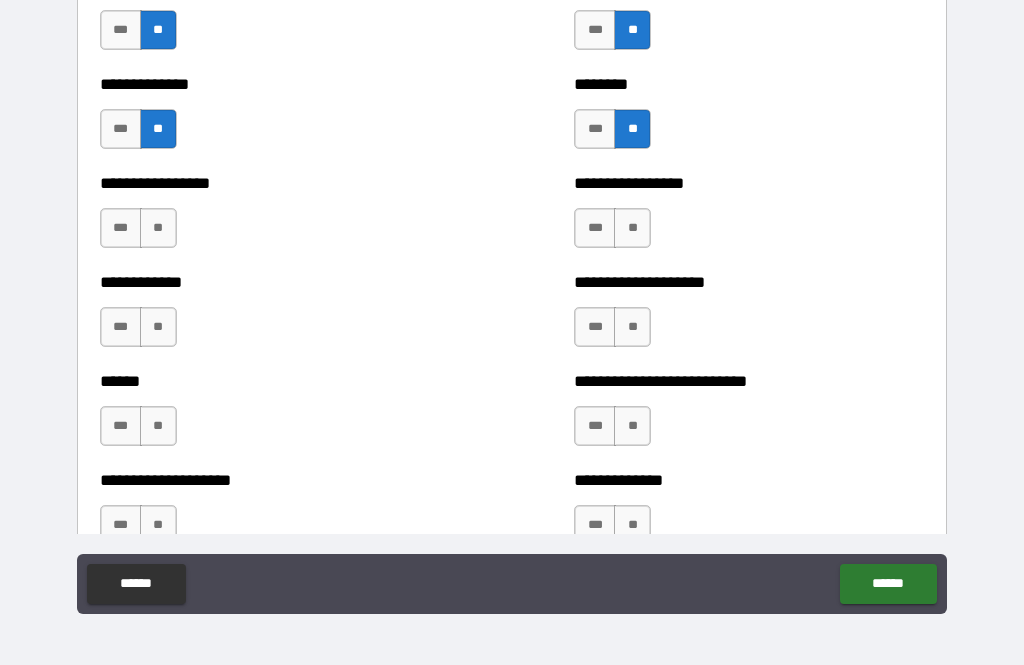 scroll, scrollTop: 3714, scrollLeft: 0, axis: vertical 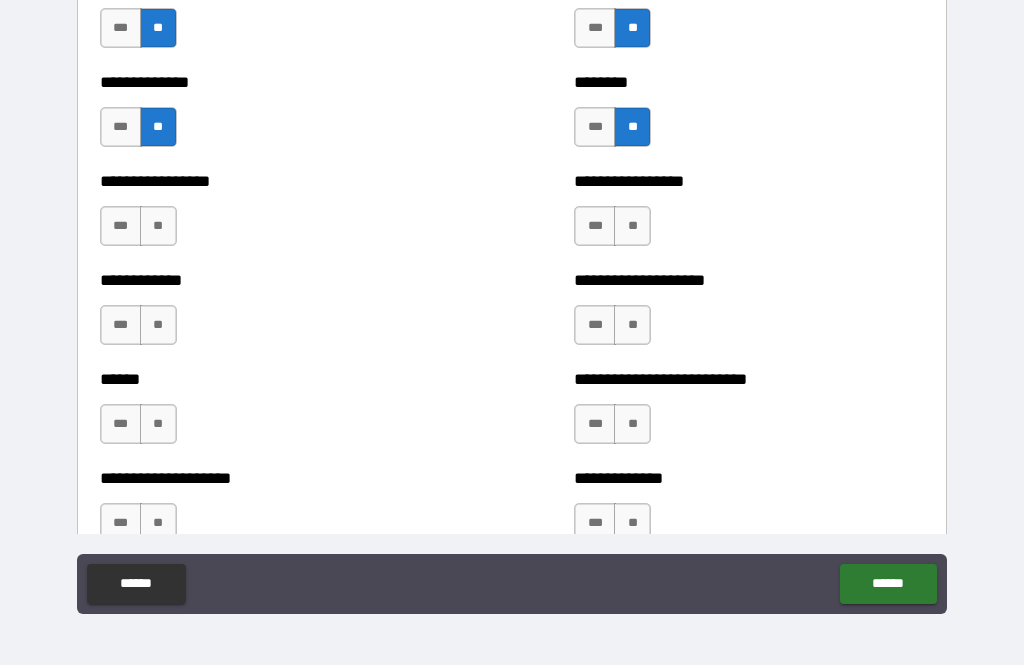 click on "**" at bounding box center (158, 226) 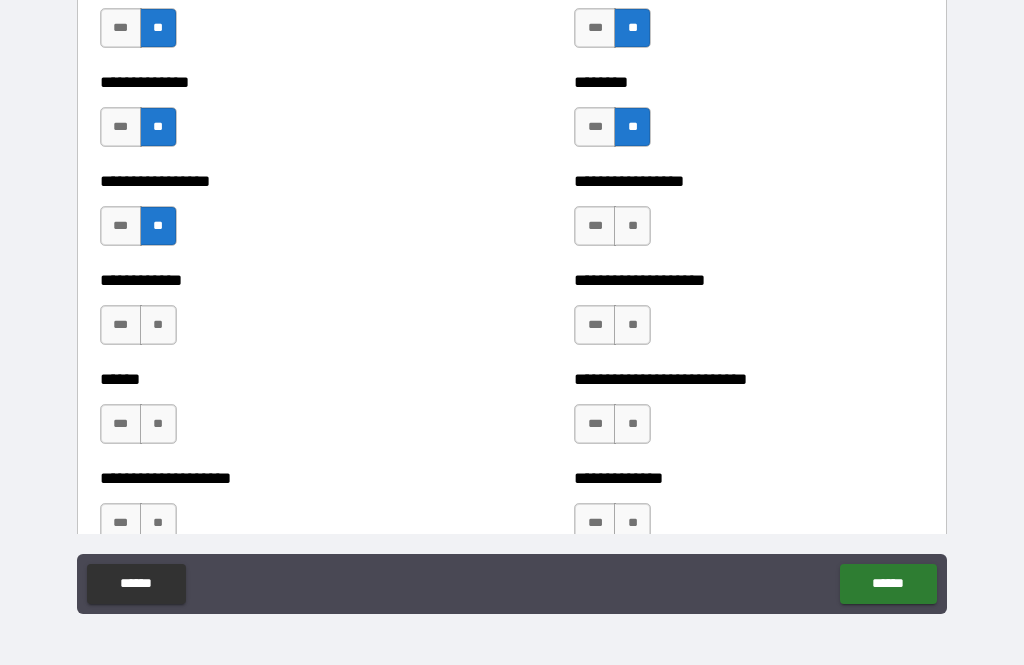 click on "**" at bounding box center [158, 325] 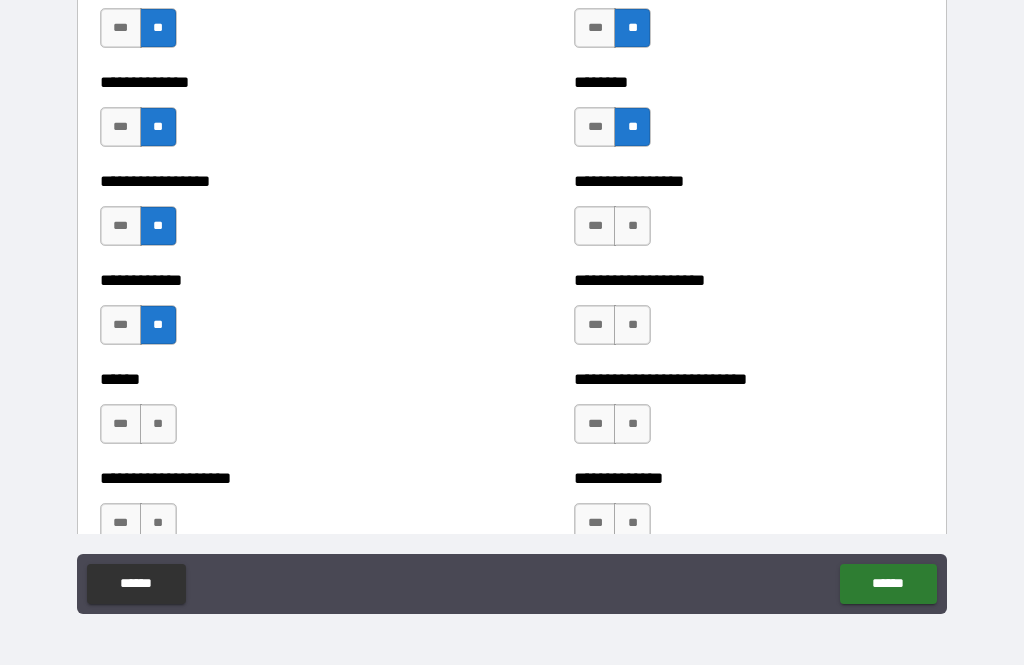 click on "**" at bounding box center [158, 424] 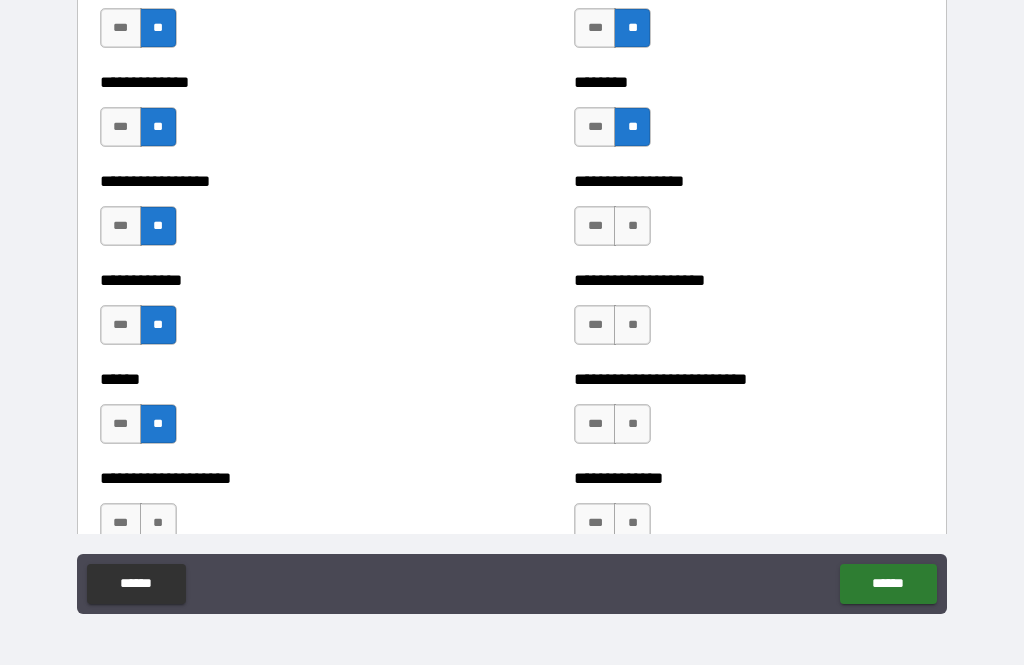 click on "**" at bounding box center (158, 523) 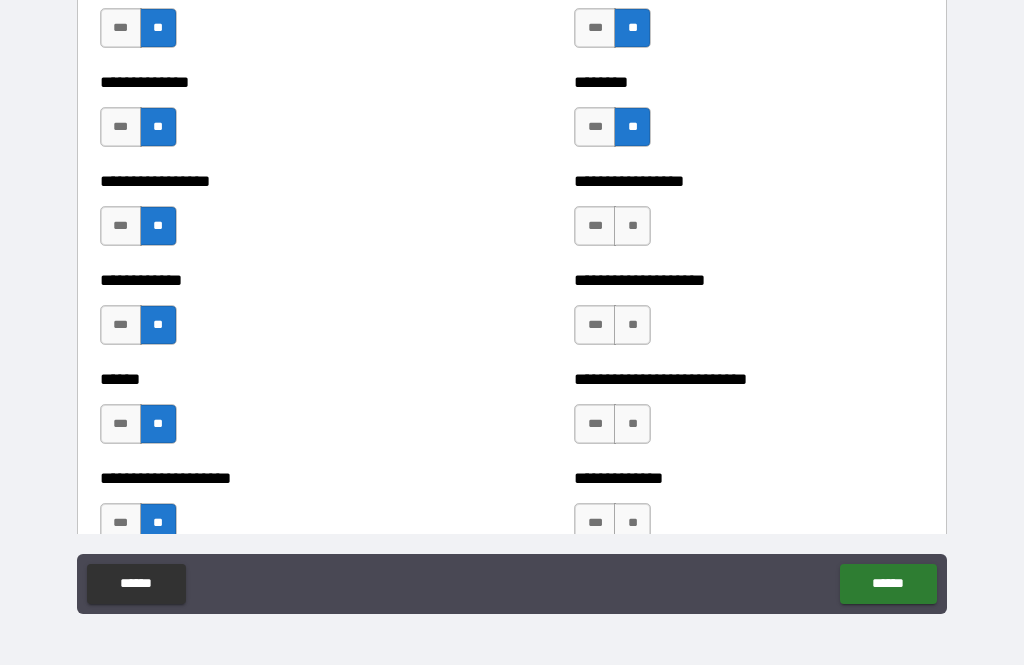 click on "**" at bounding box center [632, 226] 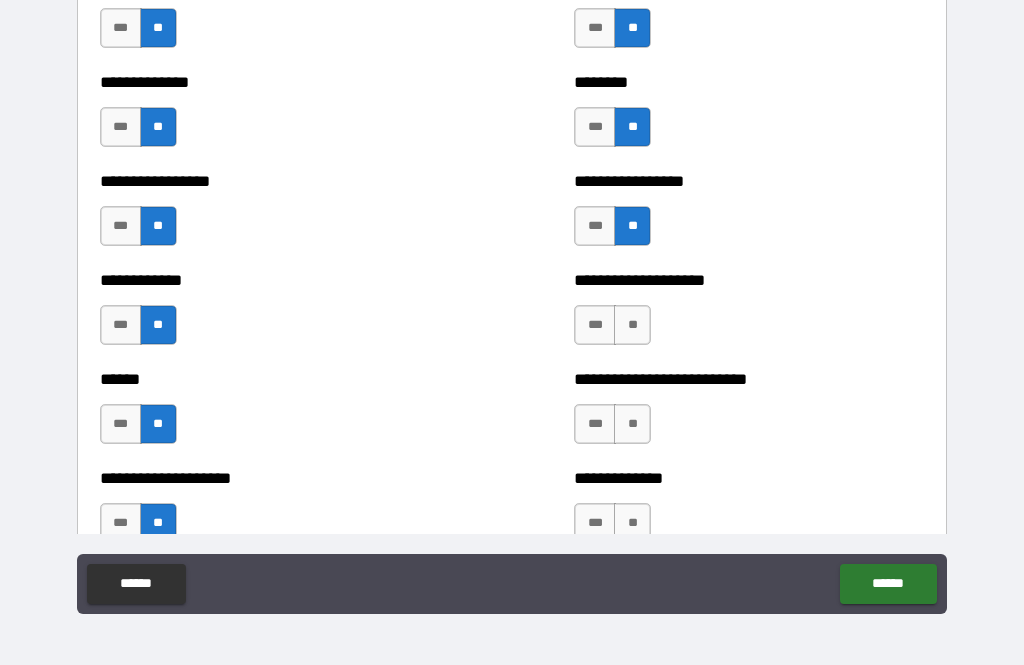 click on "**" at bounding box center (632, 424) 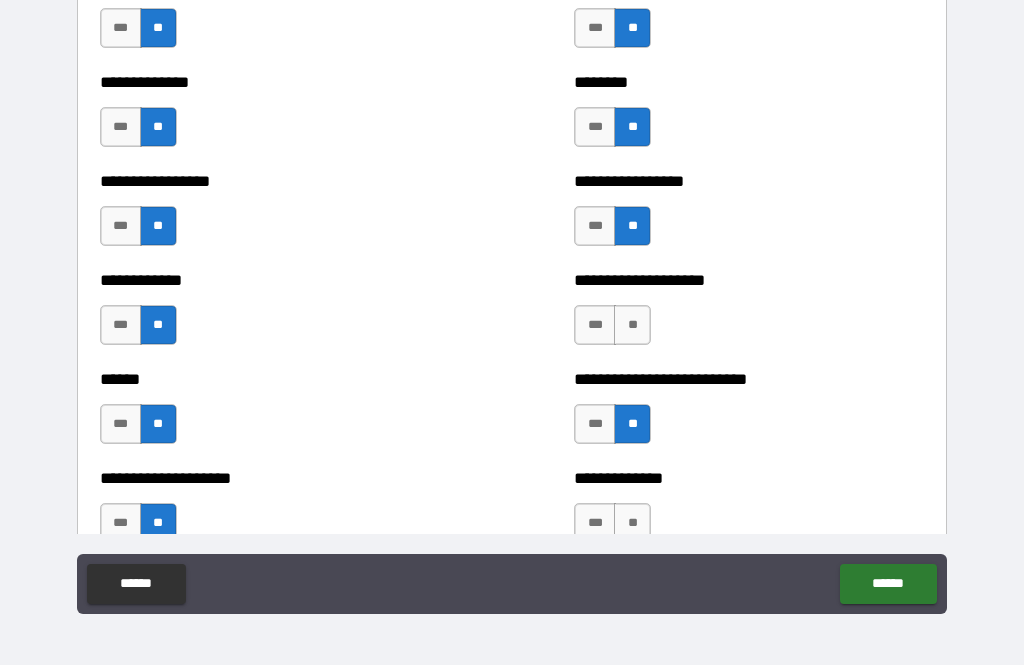 click on "**" at bounding box center (632, 325) 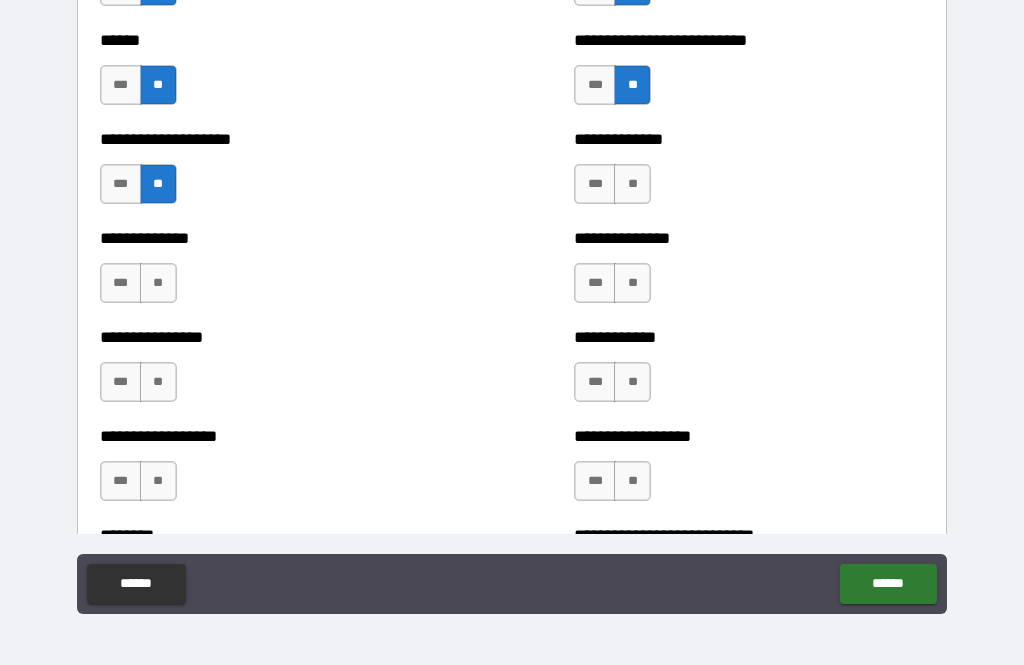 scroll, scrollTop: 4050, scrollLeft: 0, axis: vertical 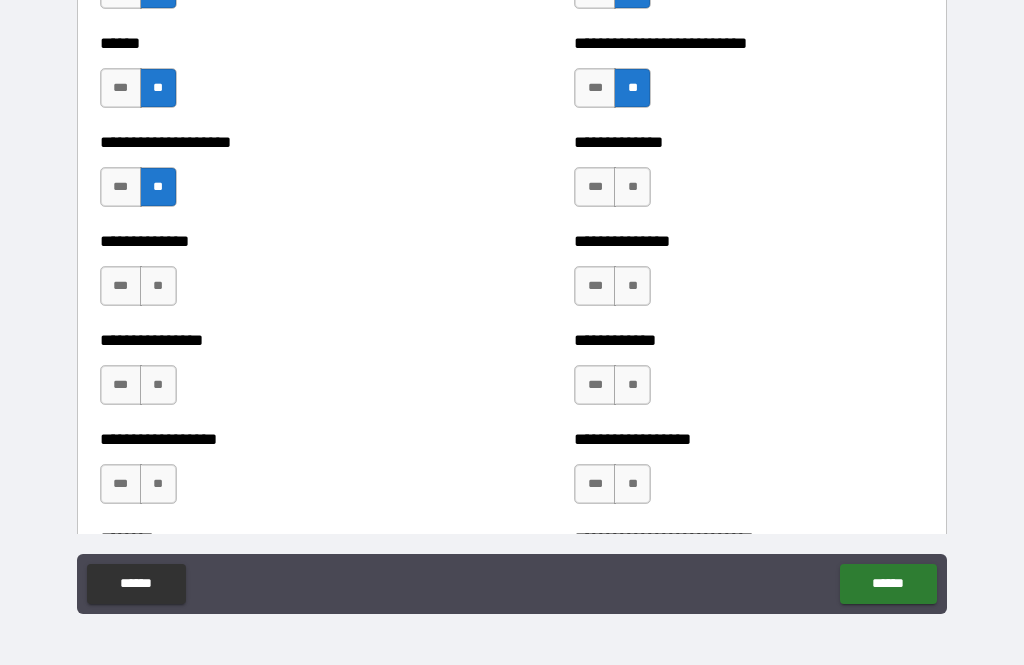 click on "**" at bounding box center [632, 187] 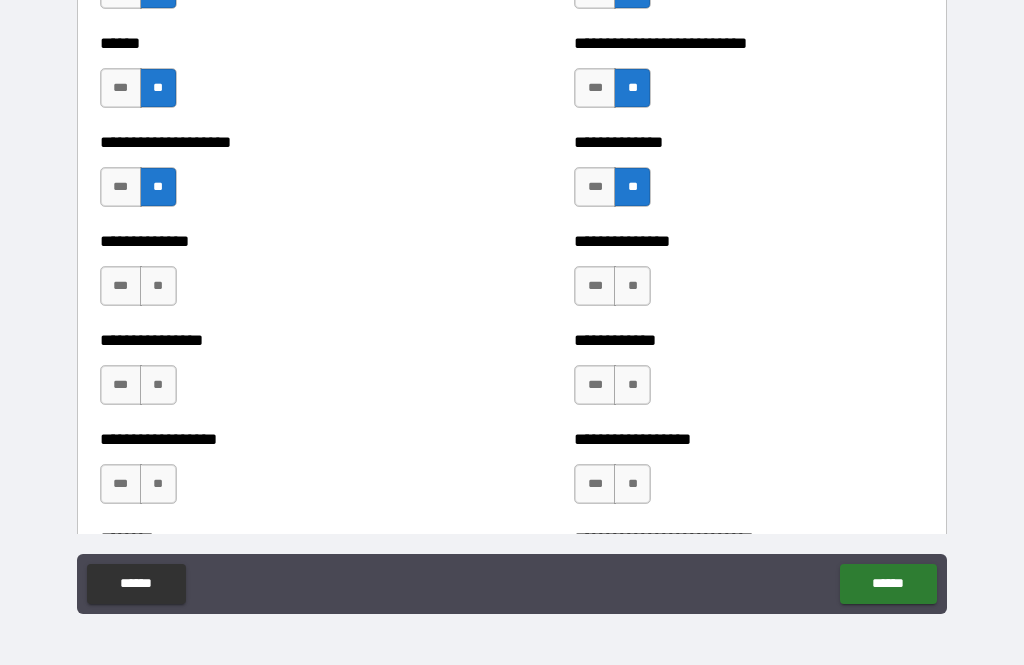 click on "**" at bounding box center [632, 286] 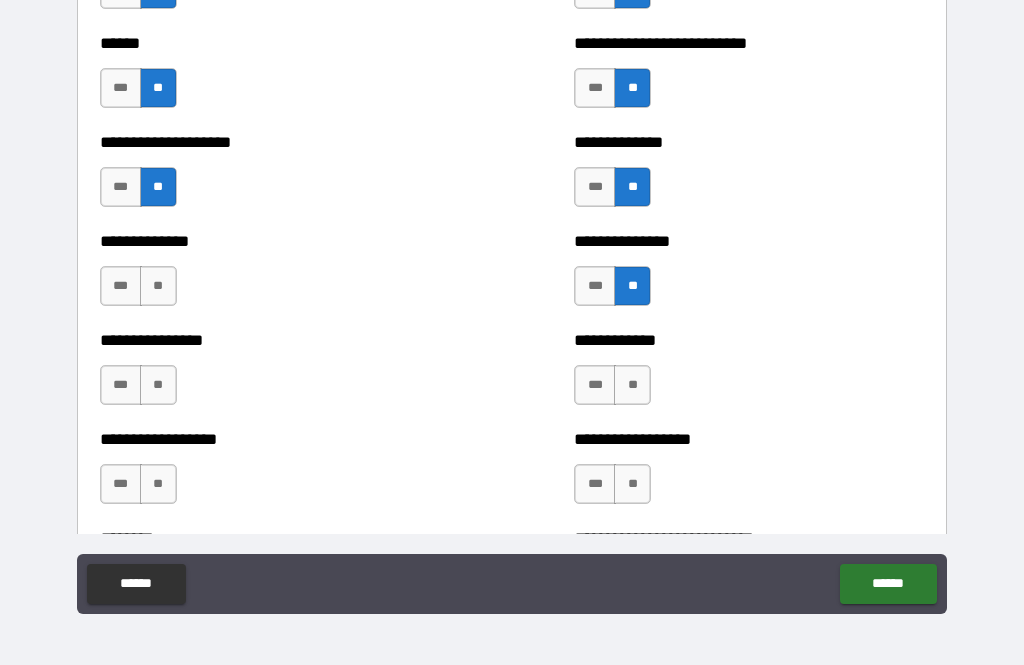 click on "**" at bounding box center [632, 385] 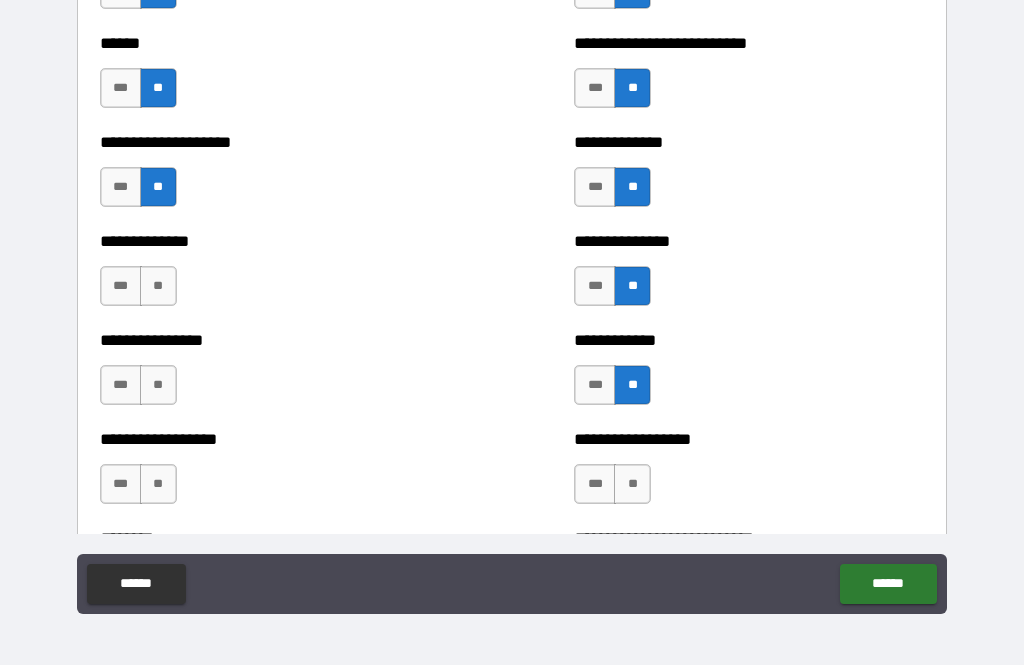 click on "**" at bounding box center (632, 484) 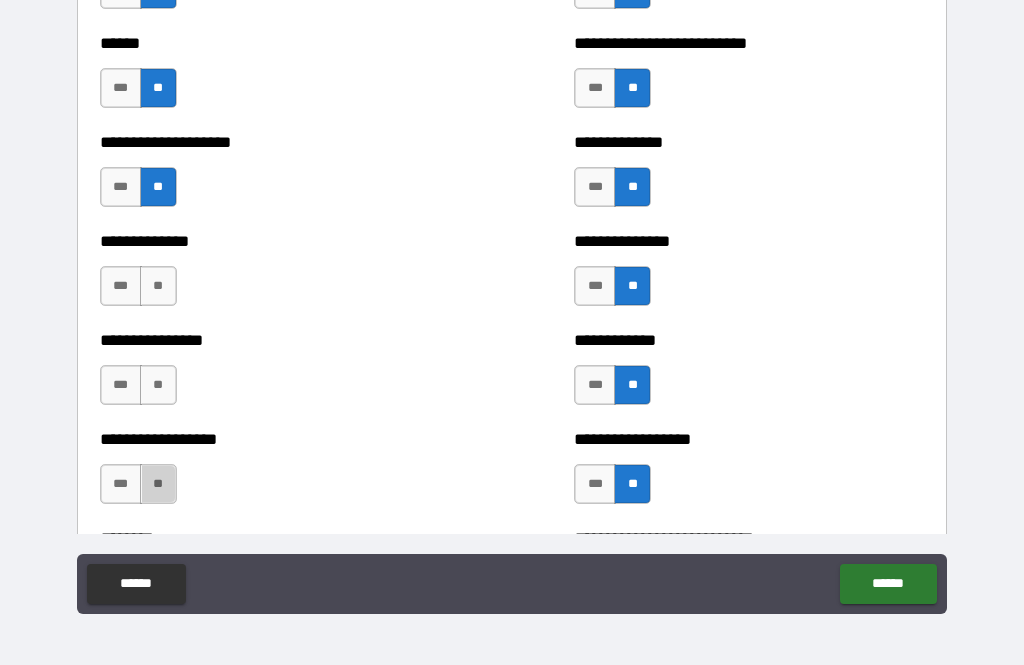 click on "**" at bounding box center [158, 484] 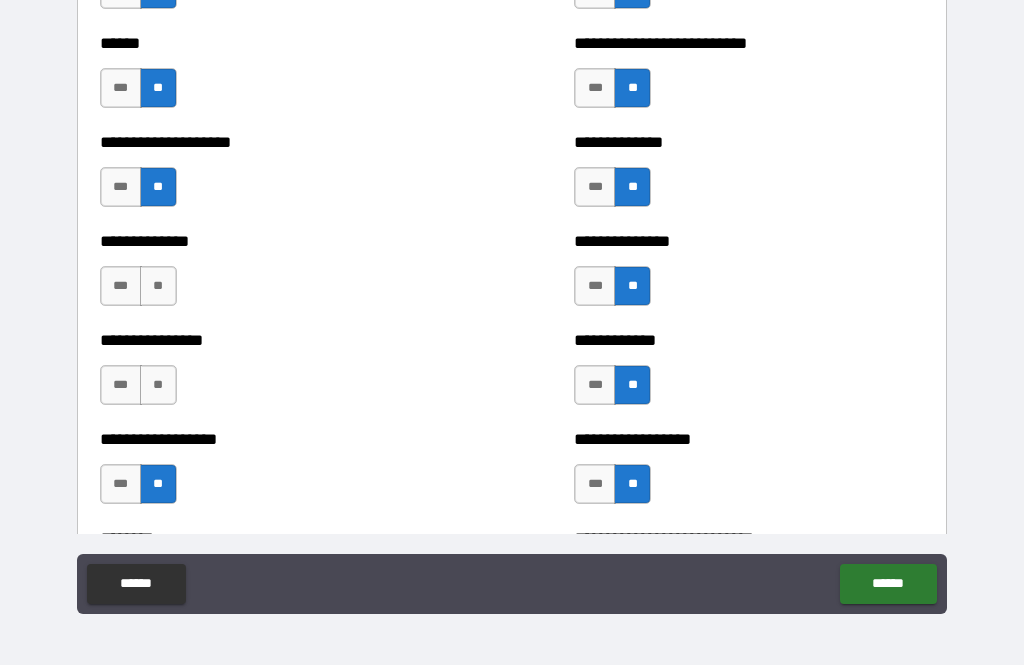 click on "**" at bounding box center [158, 385] 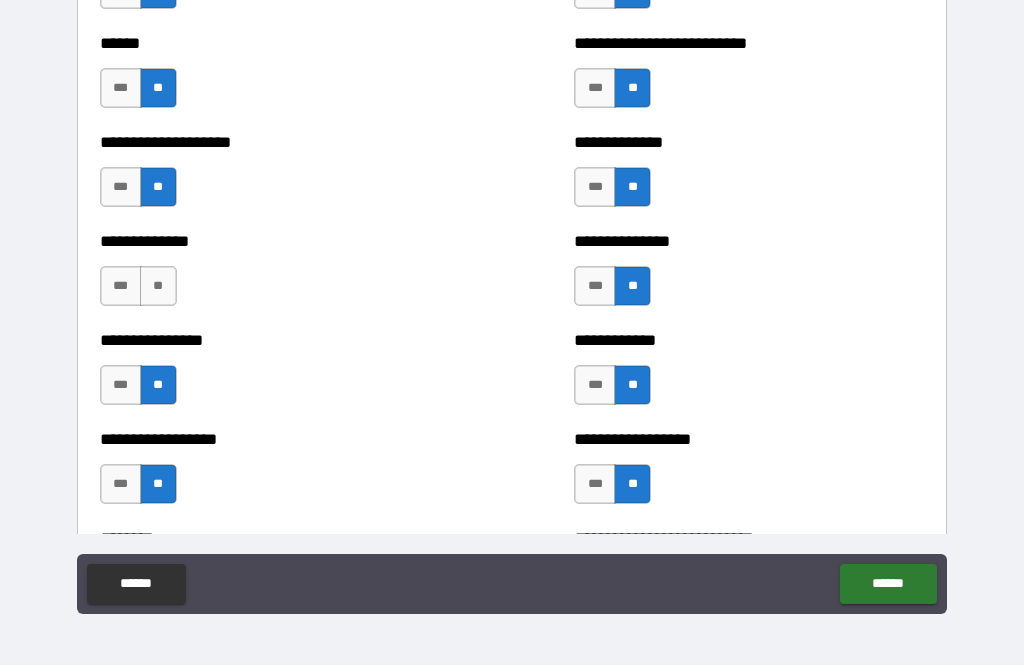click on "**" at bounding box center [158, 286] 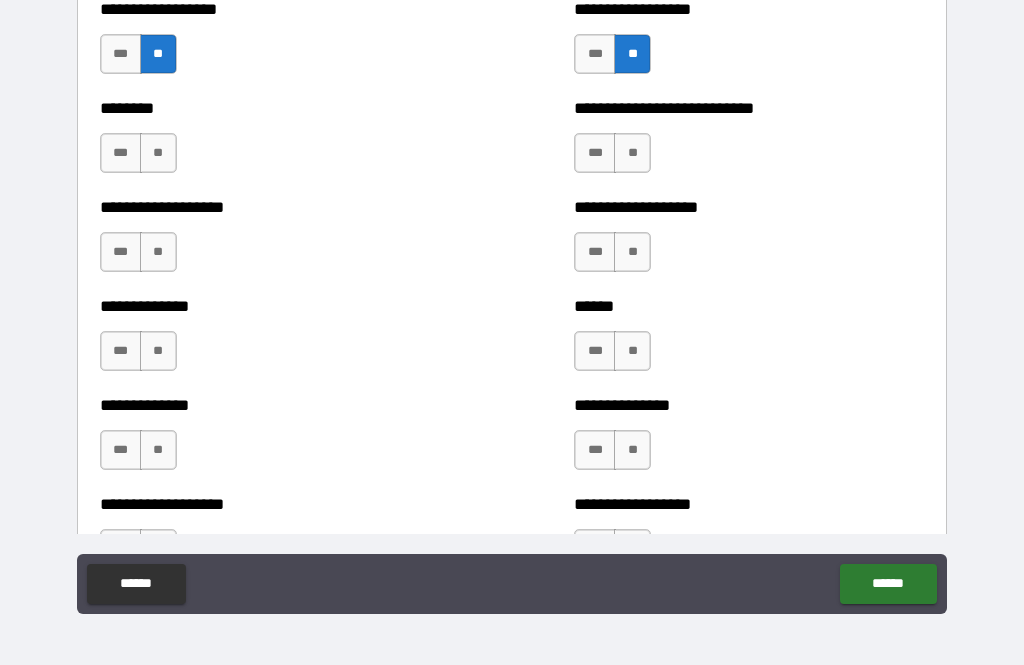 scroll, scrollTop: 4479, scrollLeft: 0, axis: vertical 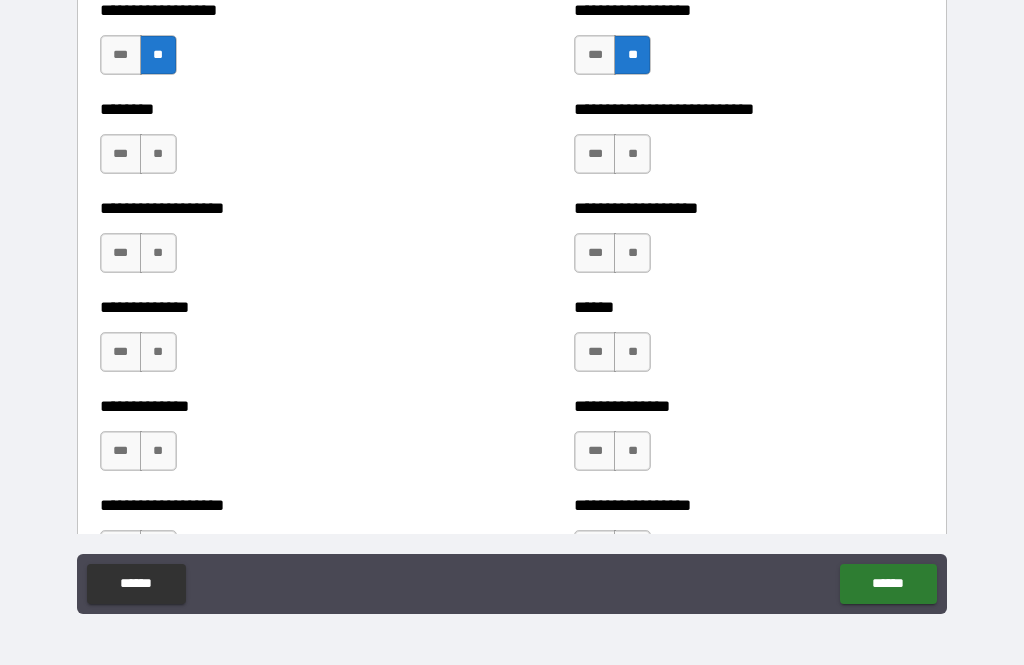 click on "**" at bounding box center [632, 154] 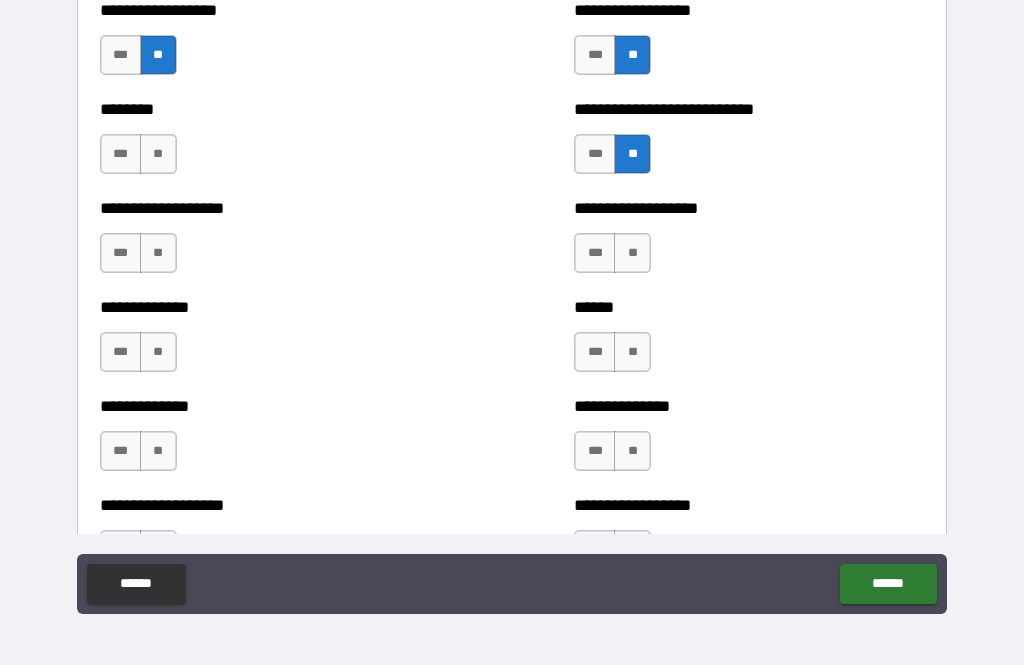 click on "**" at bounding box center (632, 253) 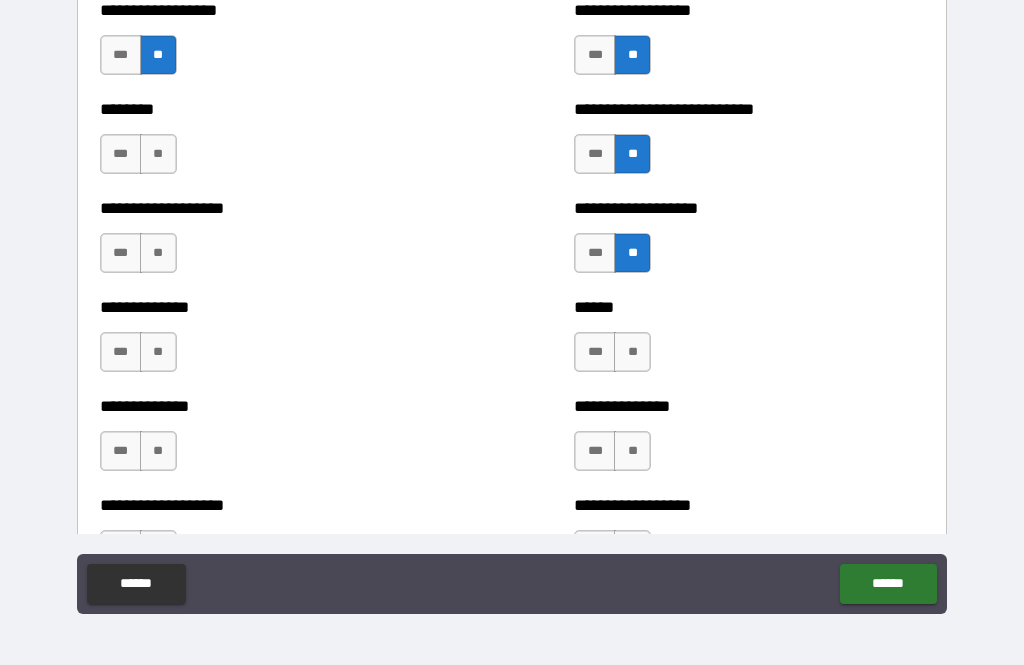 click on "**" at bounding box center [632, 352] 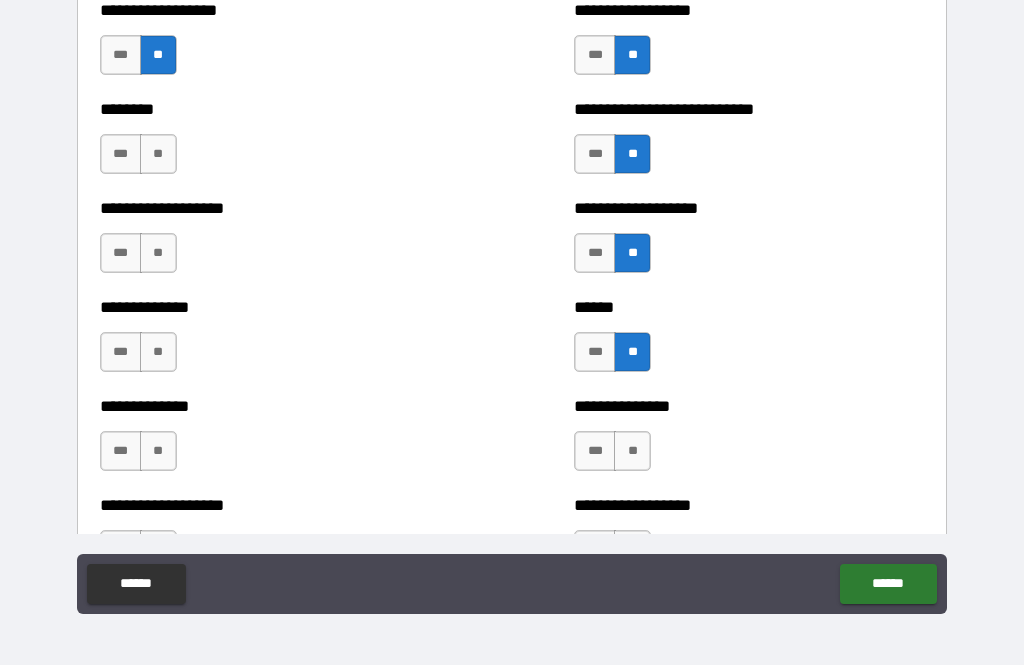 click on "**" at bounding box center (632, 451) 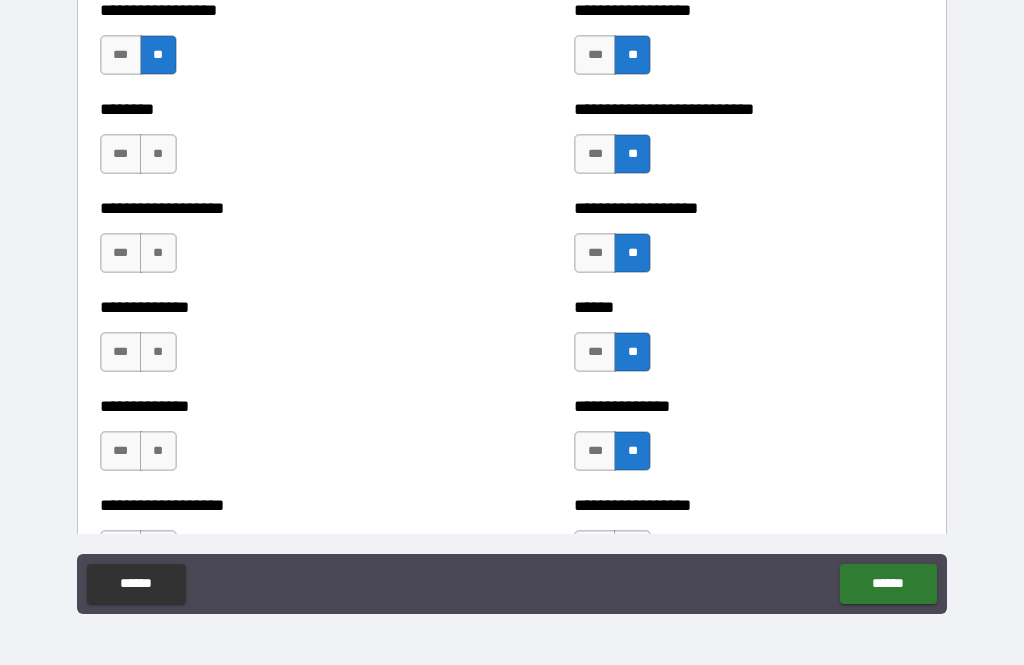 click on "**" at bounding box center [158, 451] 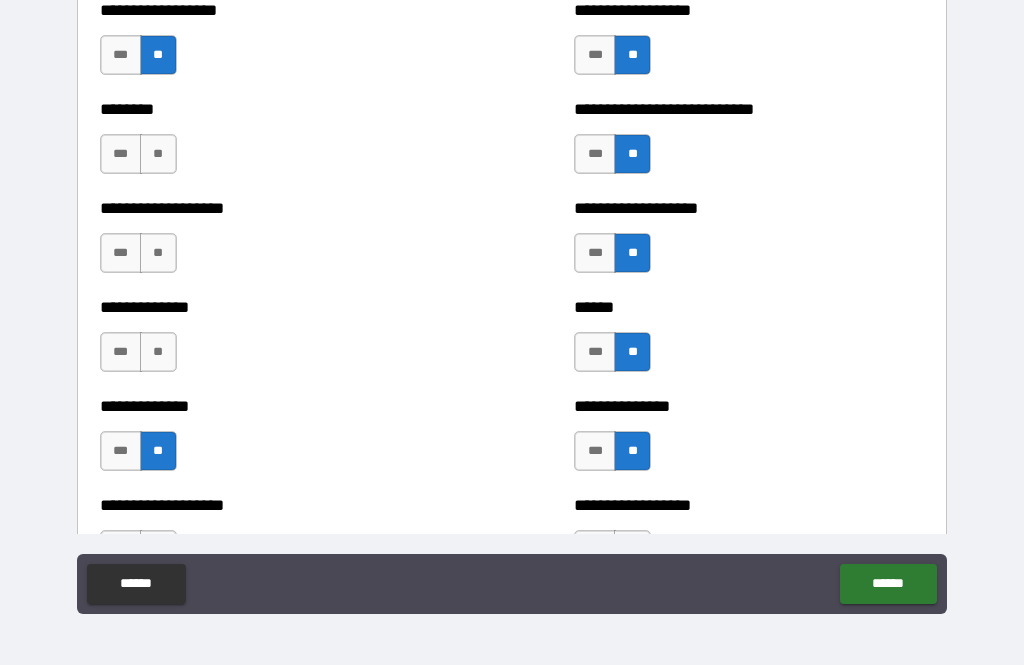 click on "**" at bounding box center (158, 352) 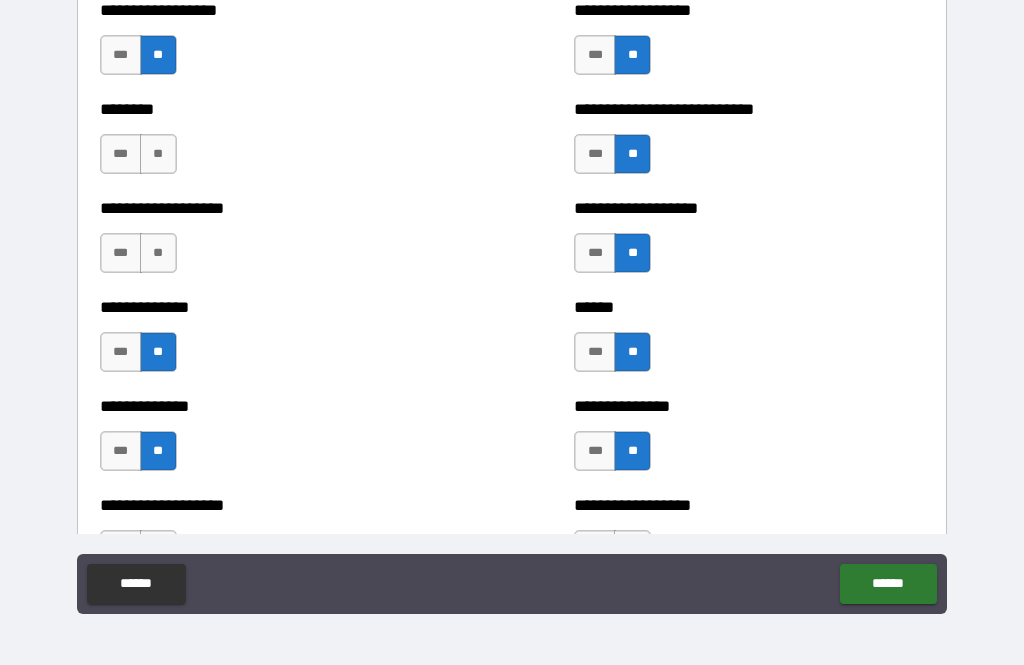 click on "**" at bounding box center [158, 253] 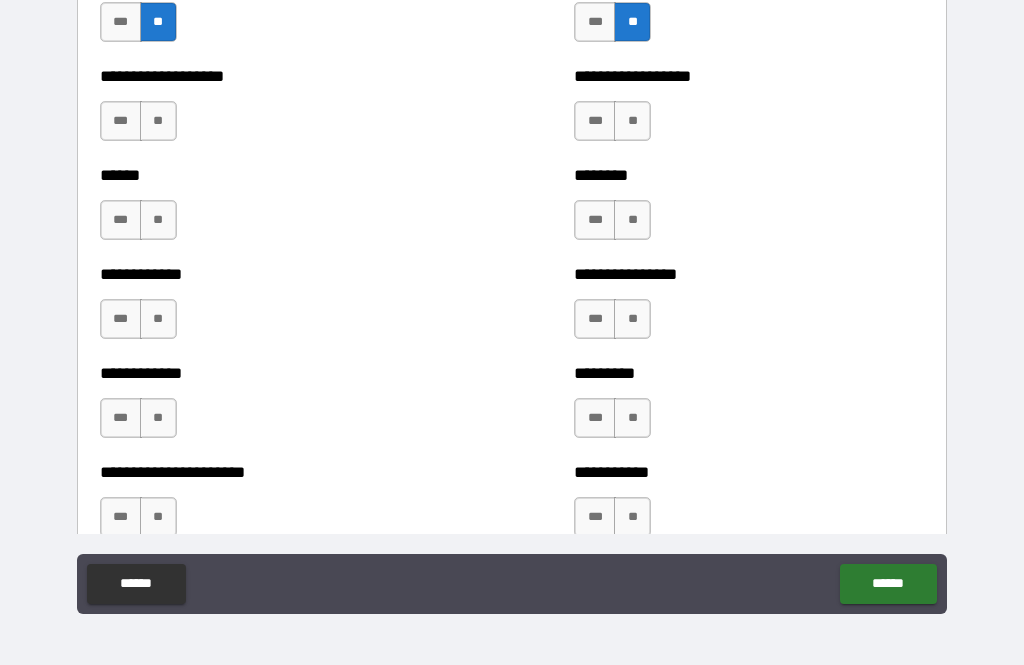 scroll, scrollTop: 4904, scrollLeft: 0, axis: vertical 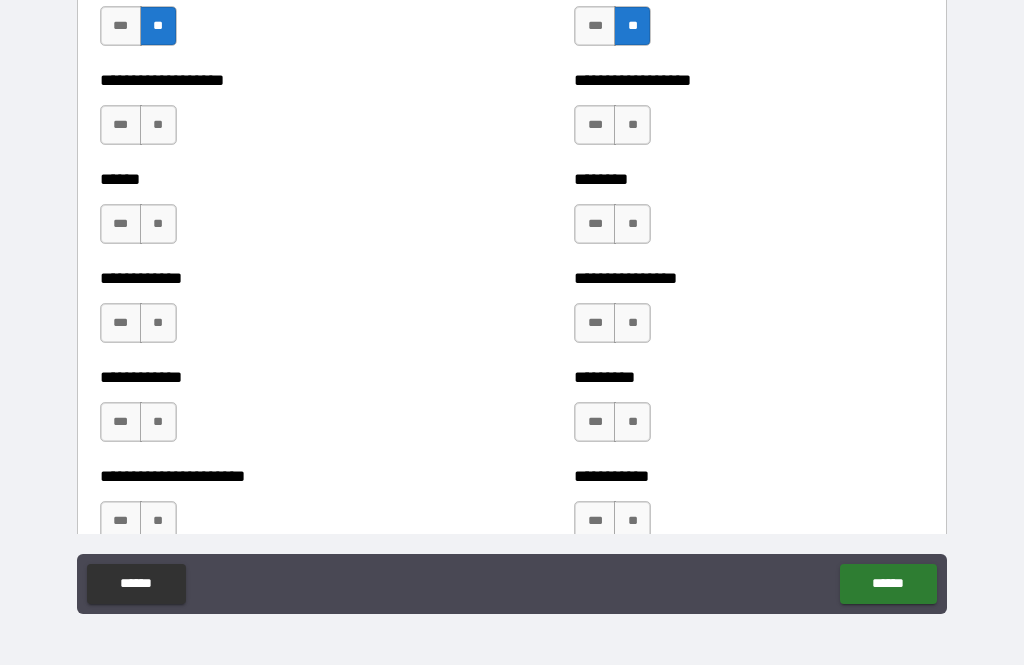 click on "**" at bounding box center (632, 125) 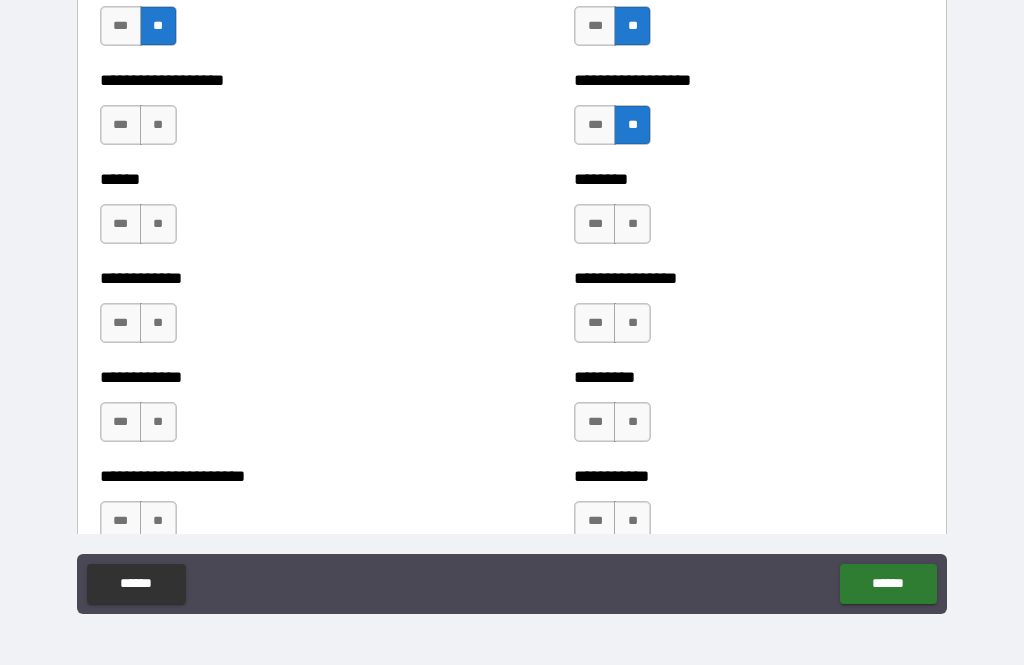 click on "**" at bounding box center (632, 224) 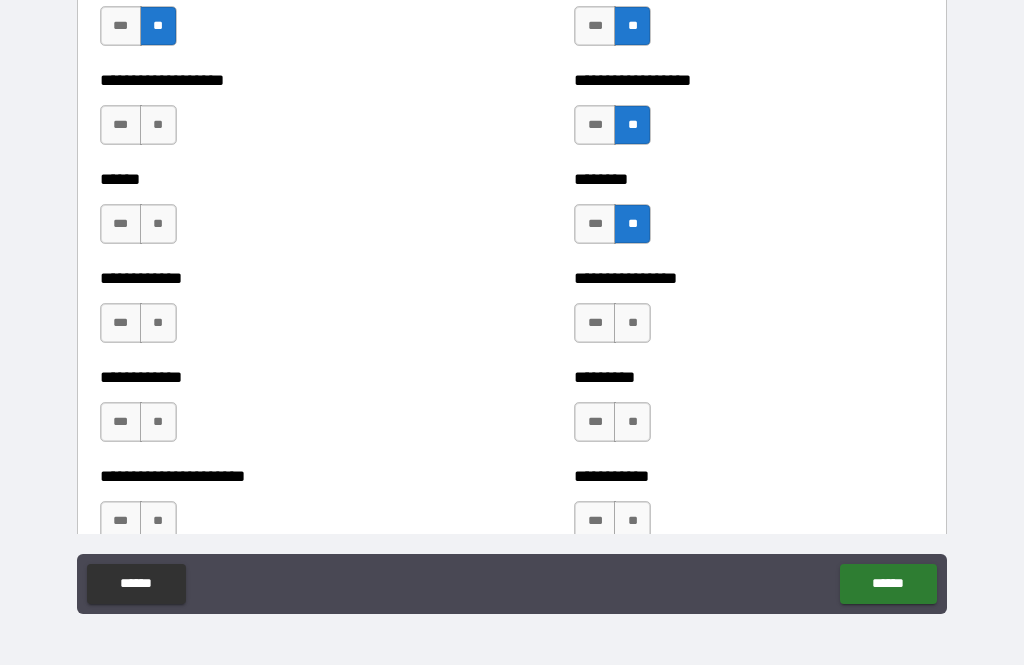 click on "**" at bounding box center [632, 323] 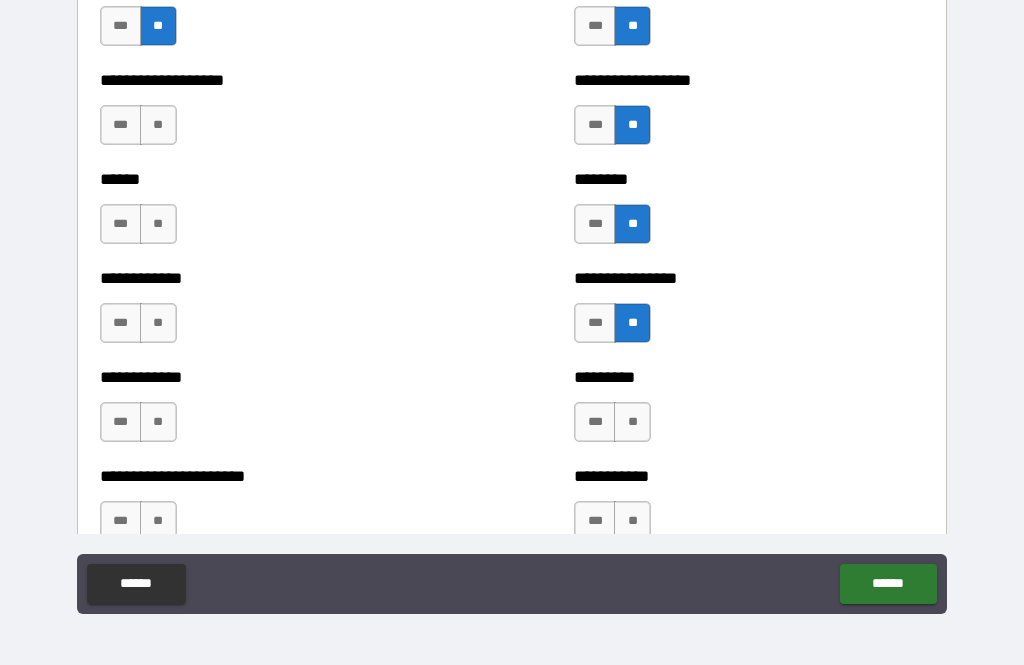click on "**" at bounding box center (632, 422) 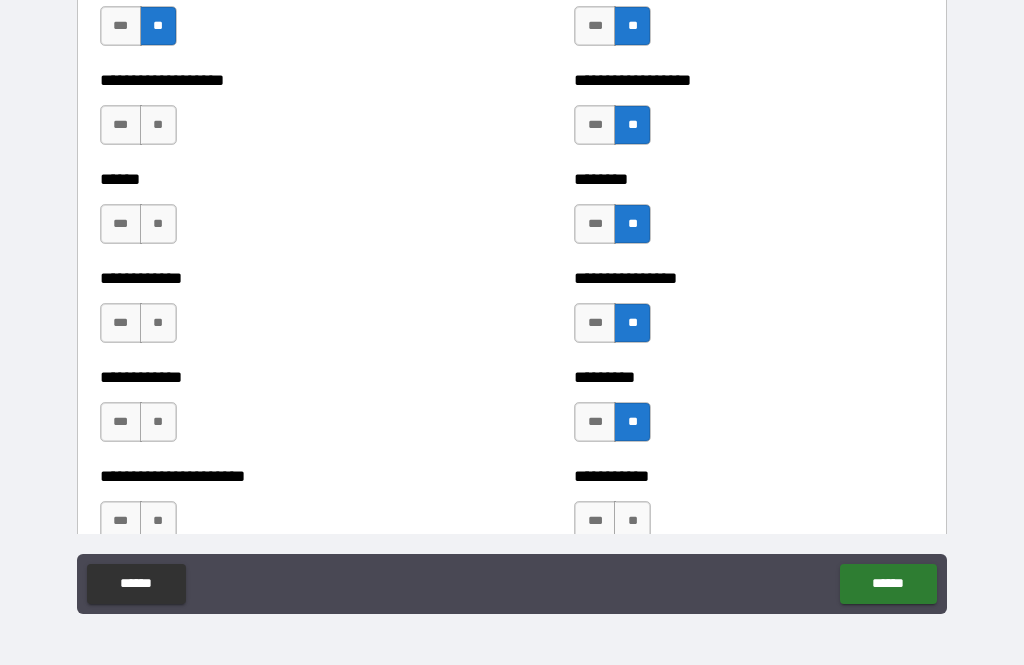 click on "**" at bounding box center (632, 521) 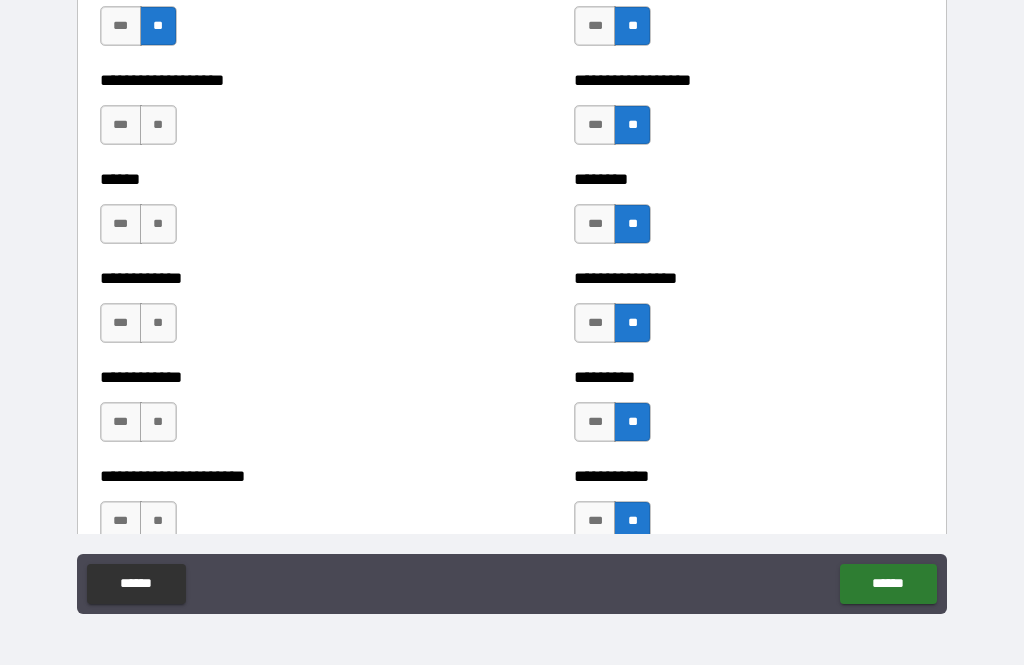 click on "**" at bounding box center [158, 422] 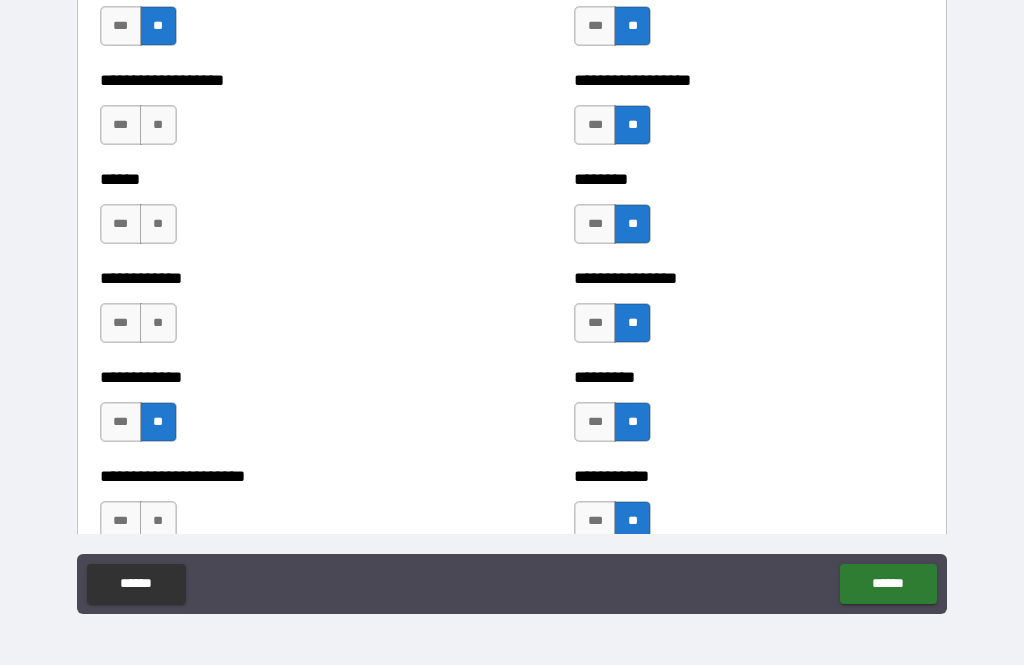 click on "**" at bounding box center [158, 521] 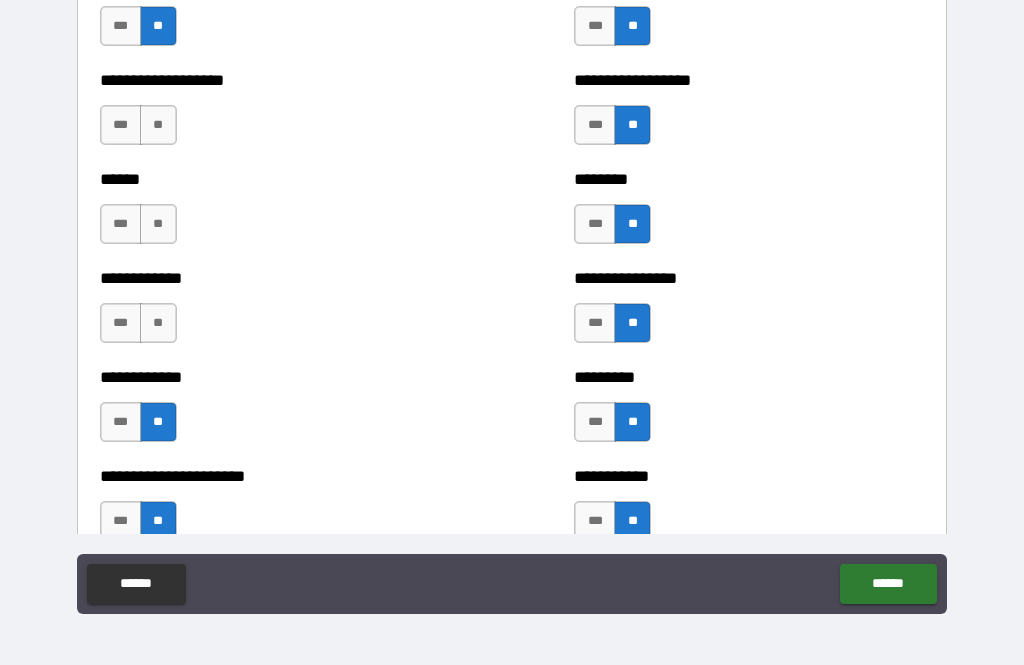 click on "**" at bounding box center (158, 323) 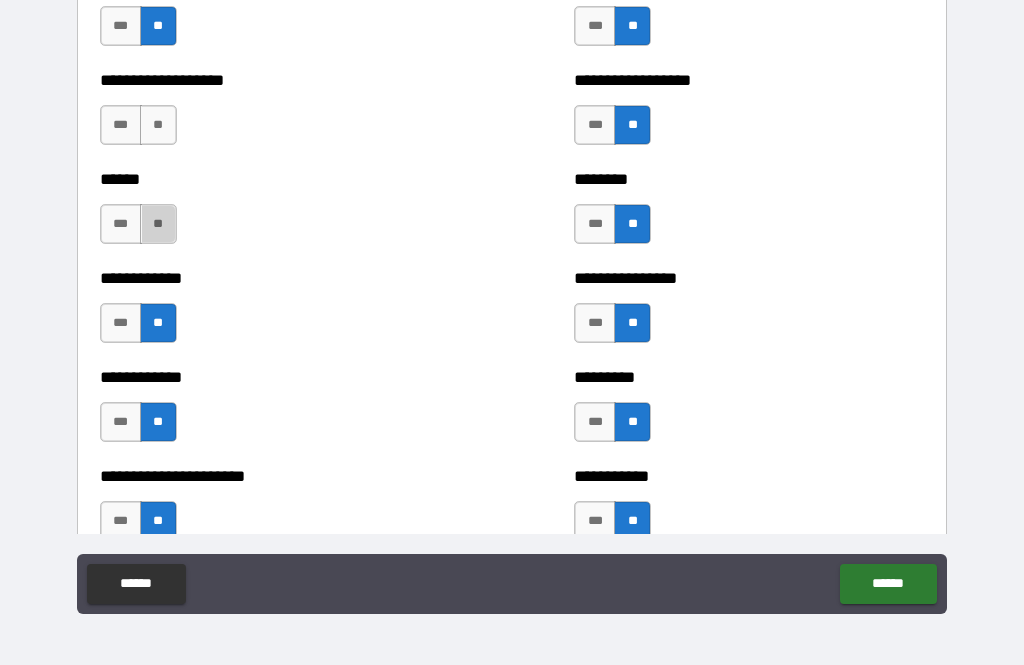 click on "**" at bounding box center (158, 224) 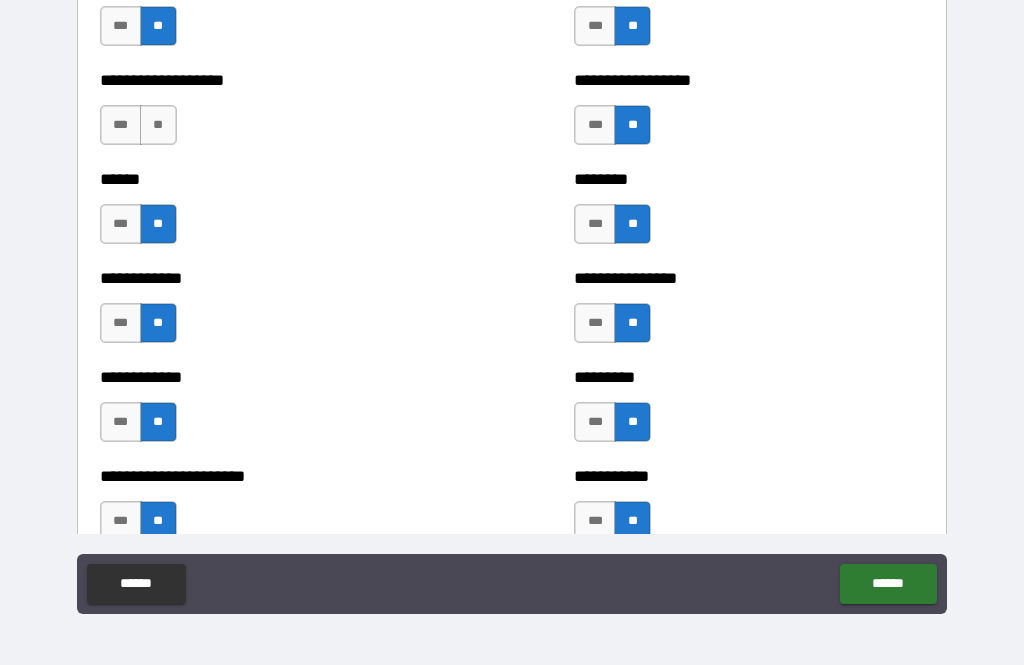 click on "**" at bounding box center [158, 125] 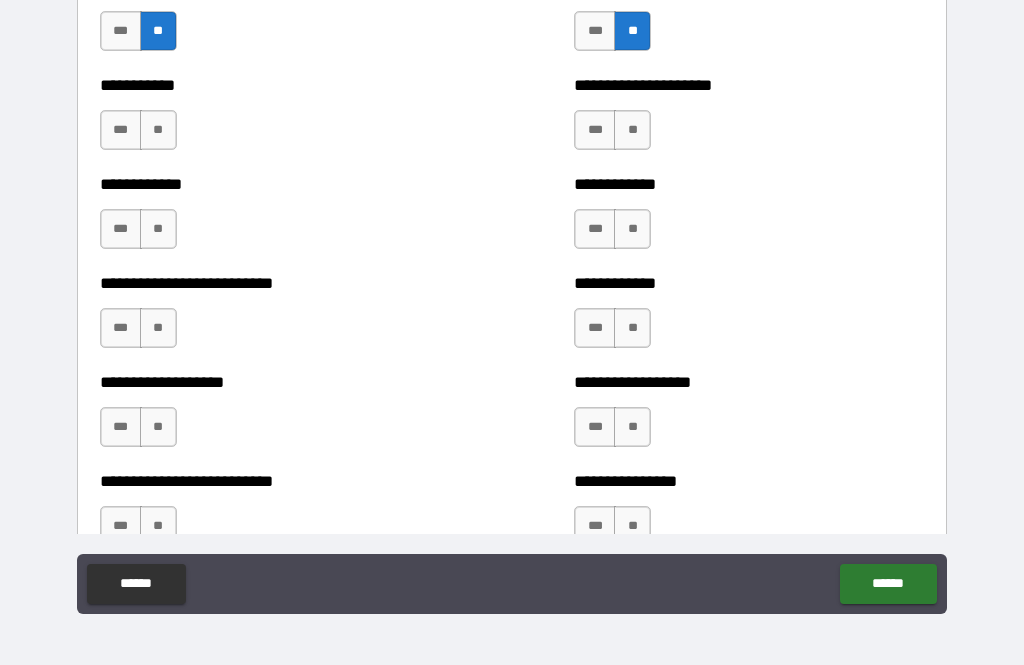 scroll, scrollTop: 5399, scrollLeft: 0, axis: vertical 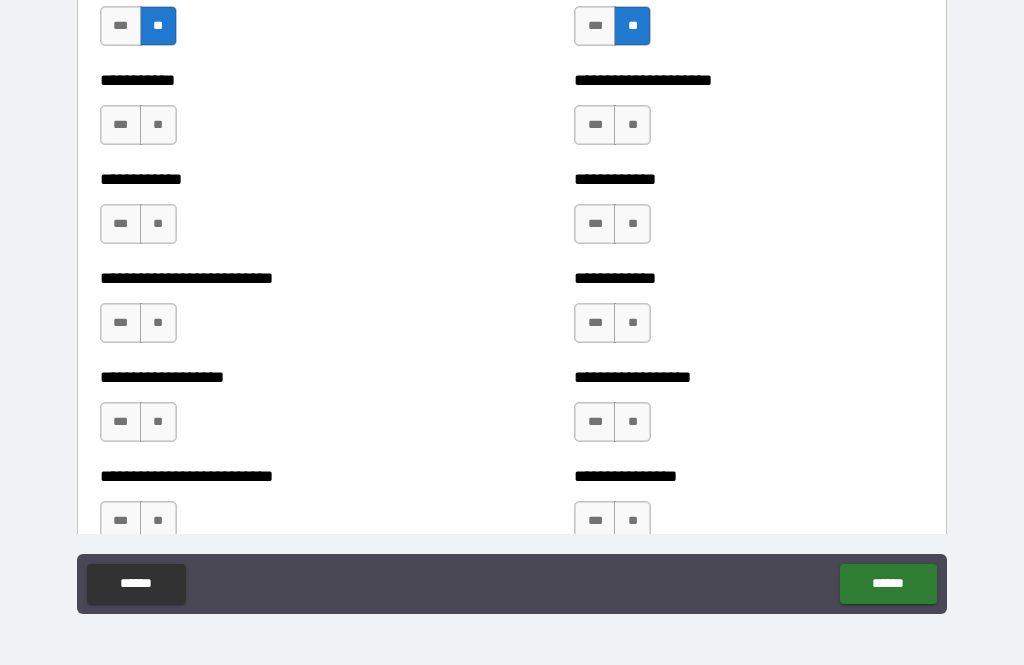 click on "**" at bounding box center (632, 125) 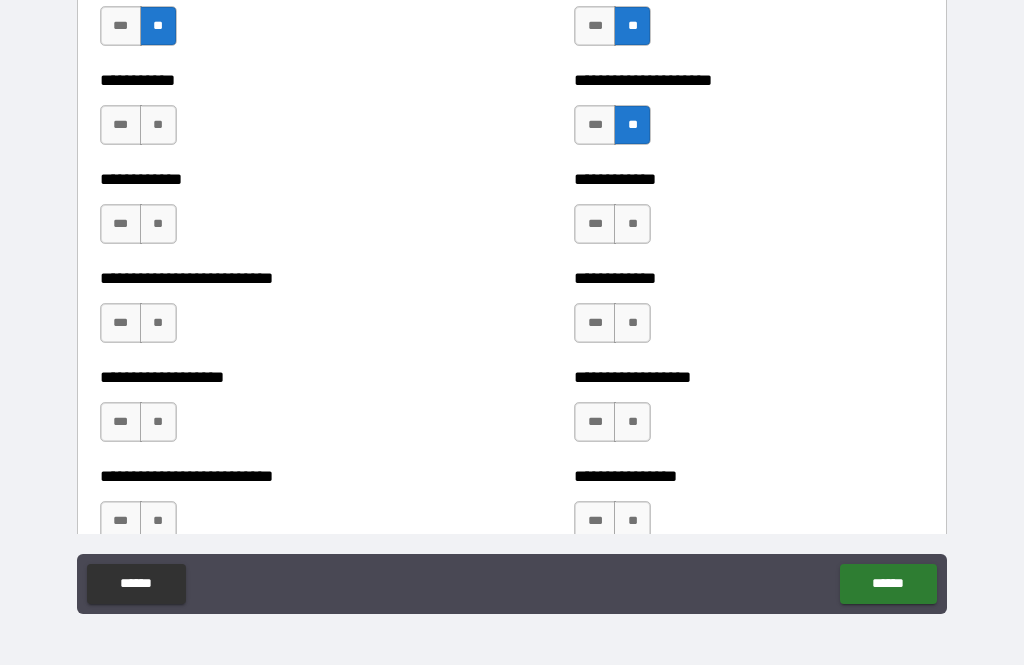 click on "**" at bounding box center (632, 224) 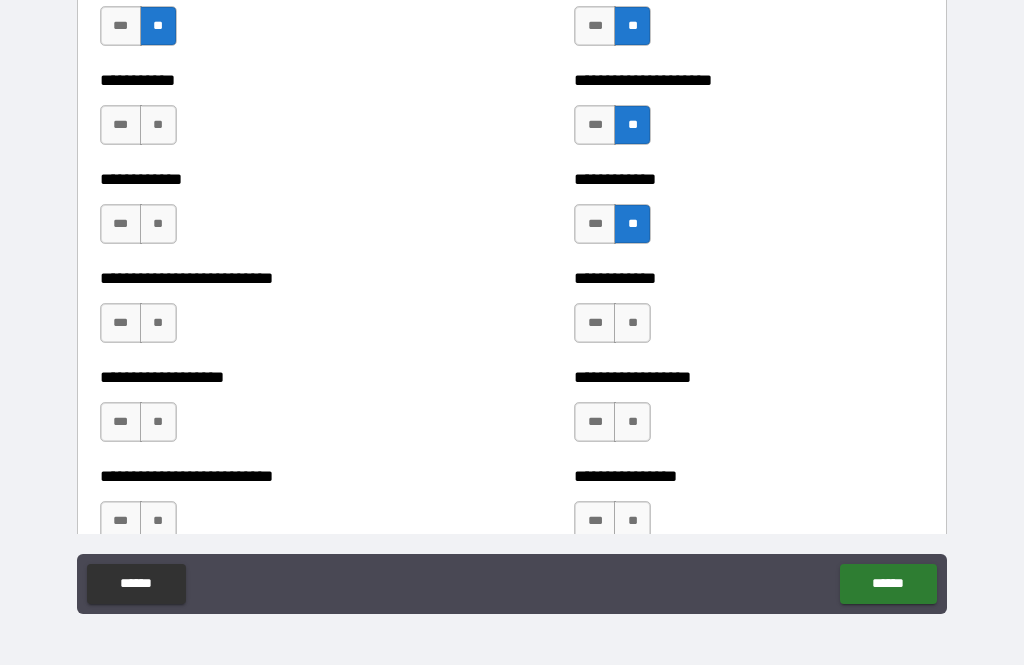 click on "**" at bounding box center [632, 323] 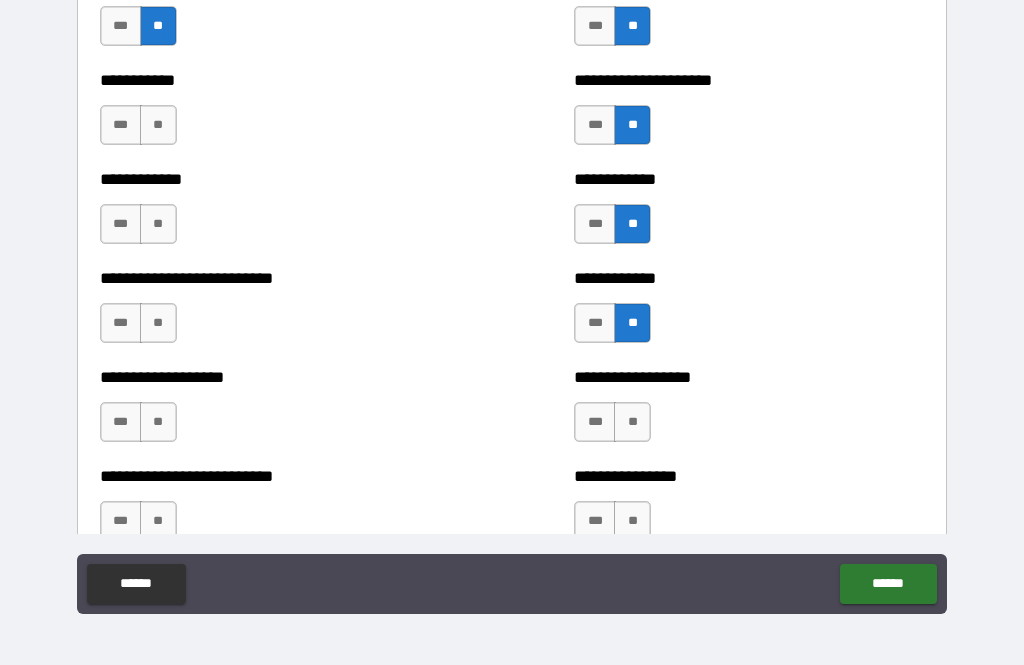 click on "**" at bounding box center [632, 422] 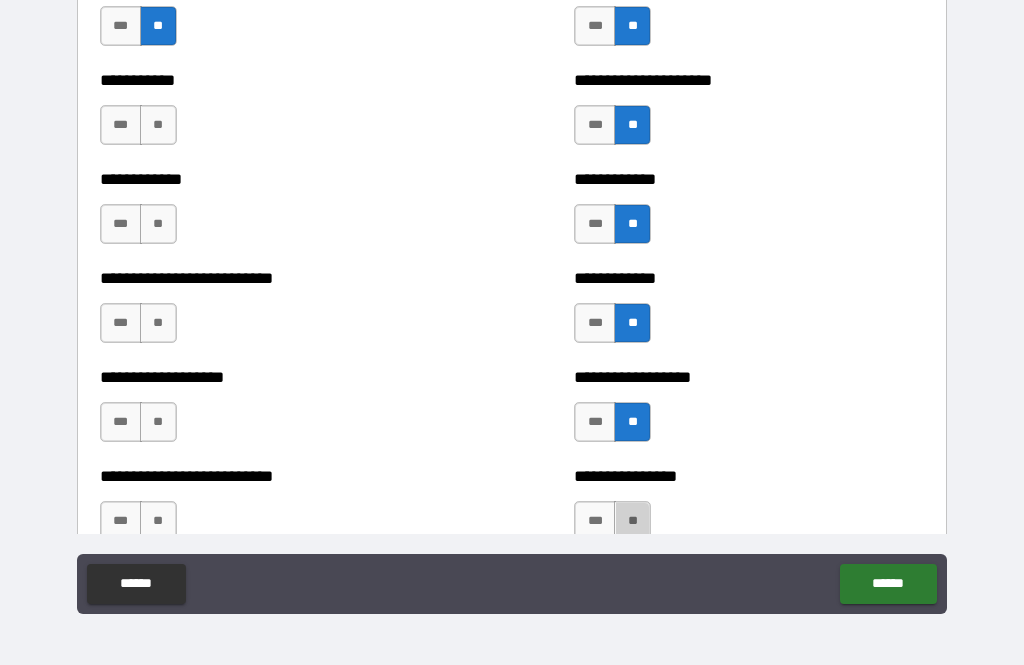 click on "**" at bounding box center [632, 521] 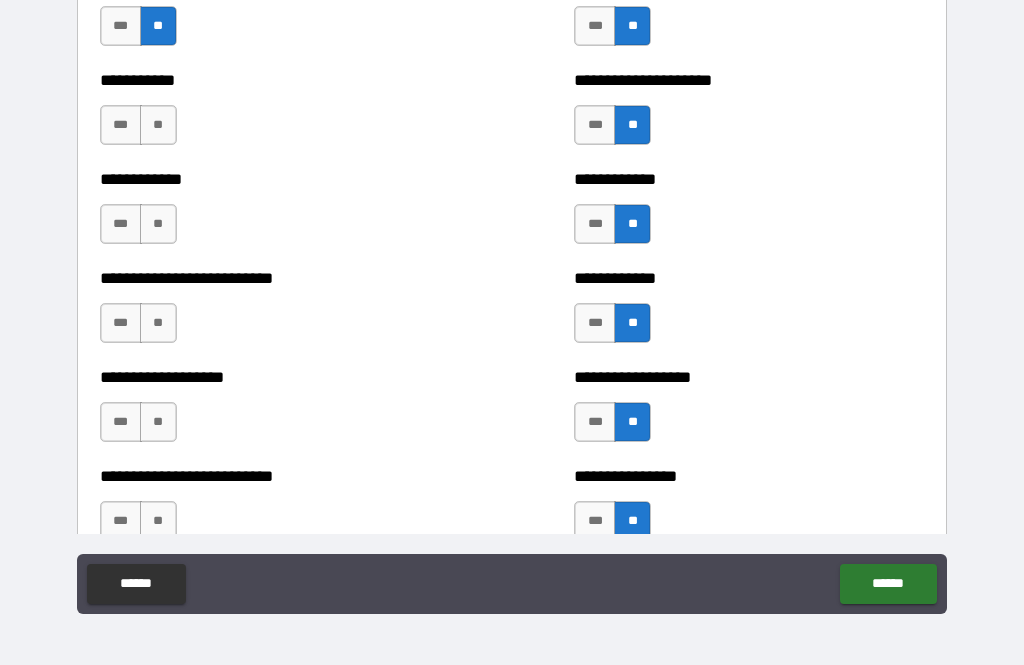 click on "**" at bounding box center (158, 521) 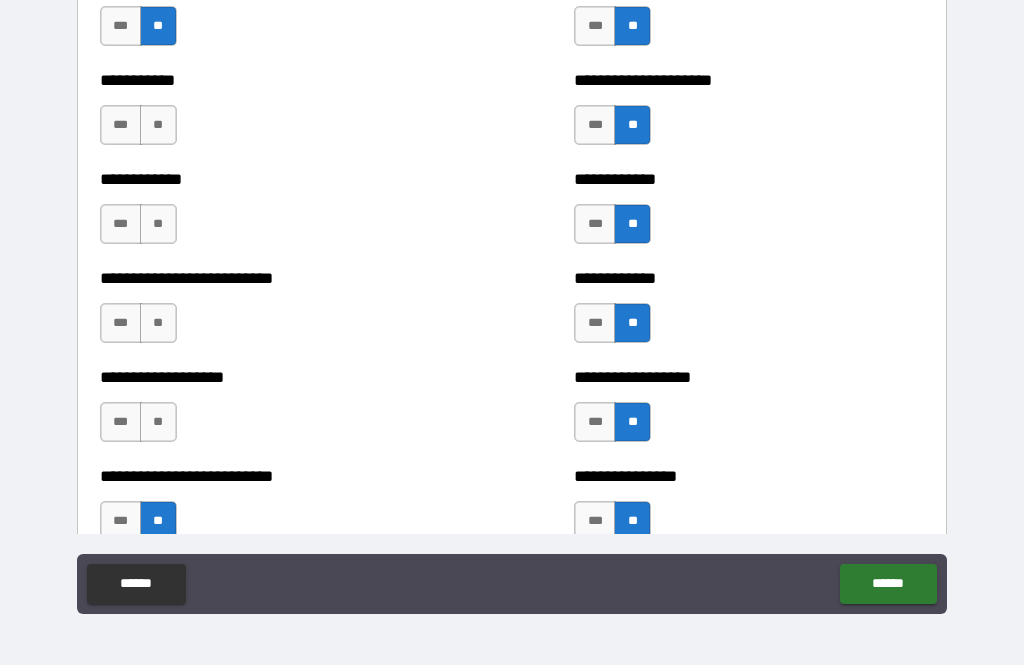 click on "**" at bounding box center (158, 422) 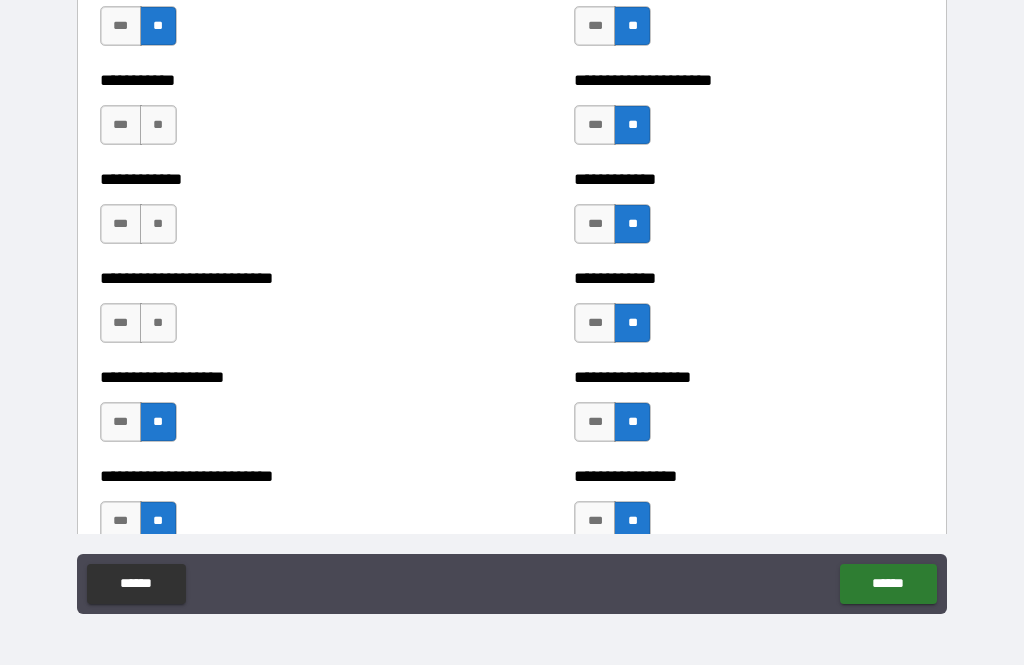 click on "**" at bounding box center [158, 323] 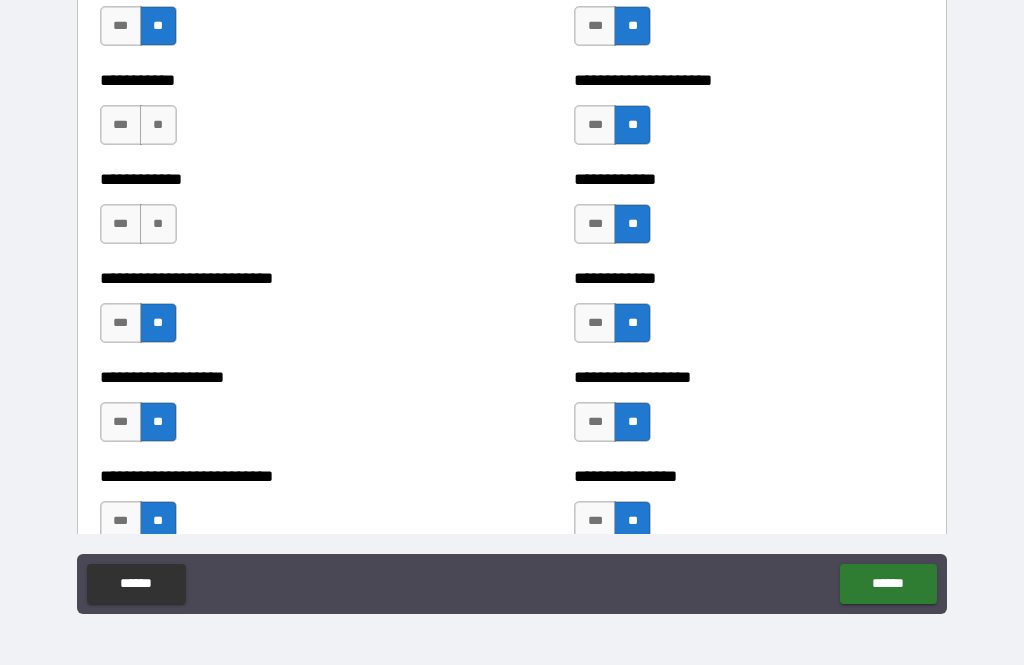 click on "**" at bounding box center [158, 224] 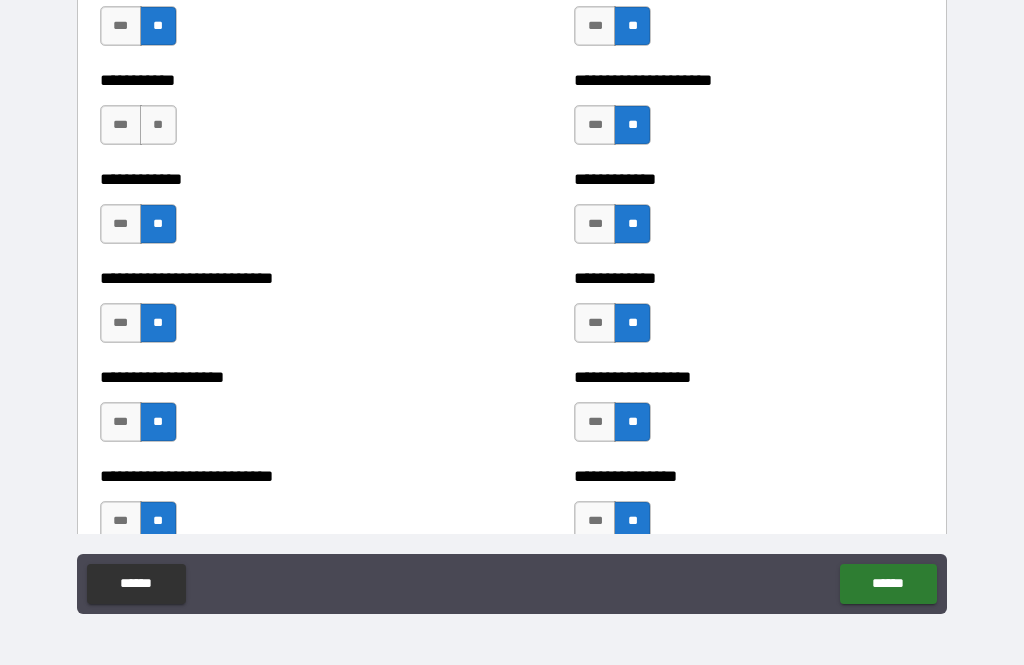 click on "**" at bounding box center (158, 125) 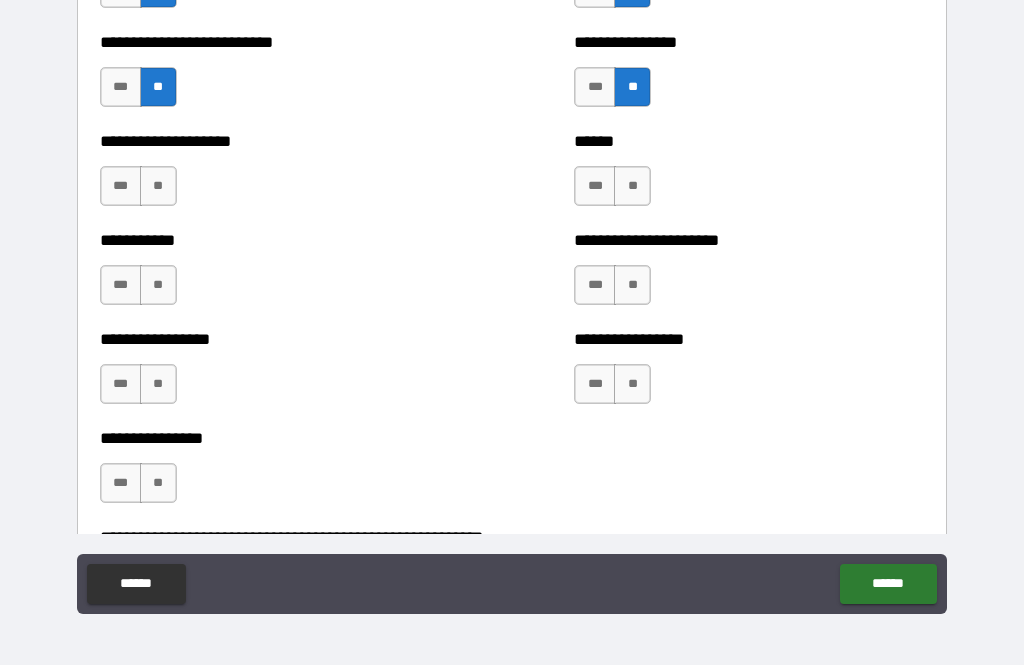 scroll, scrollTop: 5834, scrollLeft: 0, axis: vertical 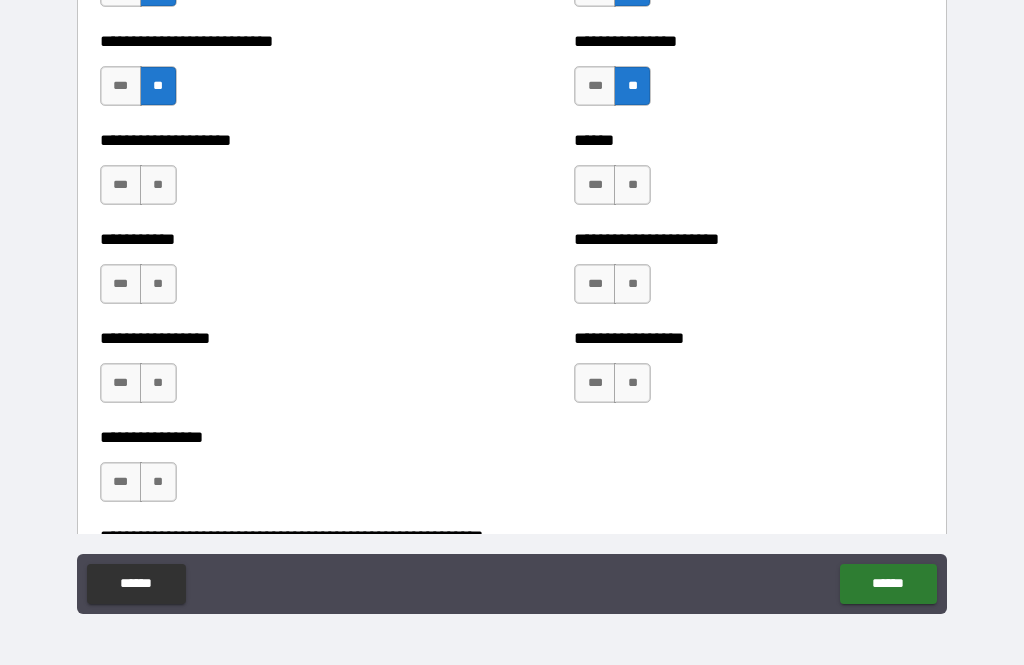 click on "**" at bounding box center (632, 185) 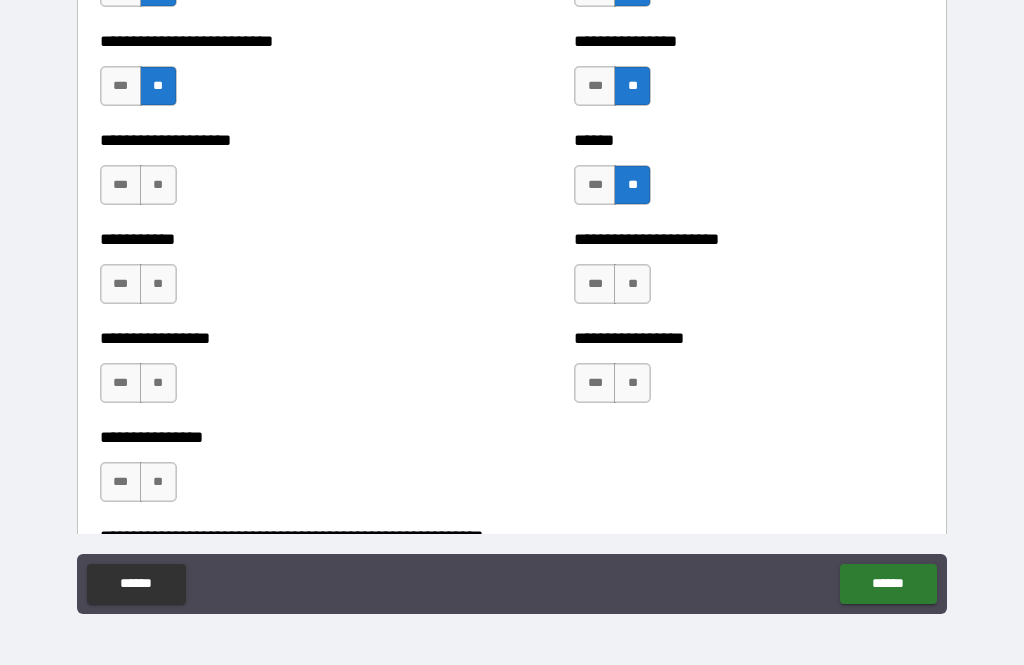click on "**" at bounding box center (632, 284) 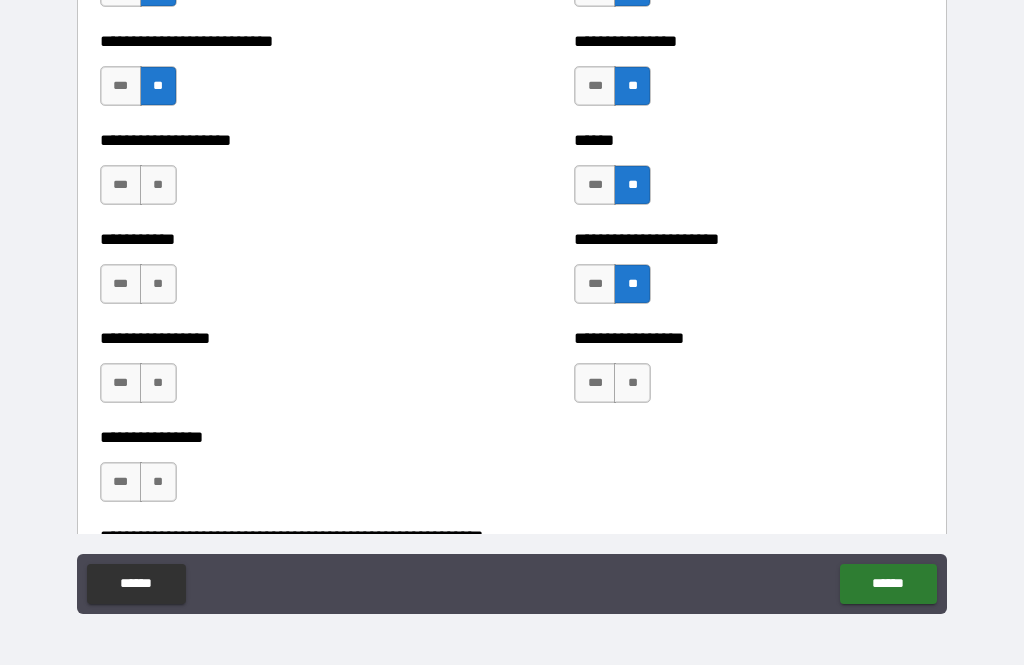 click on "**" at bounding box center [632, 383] 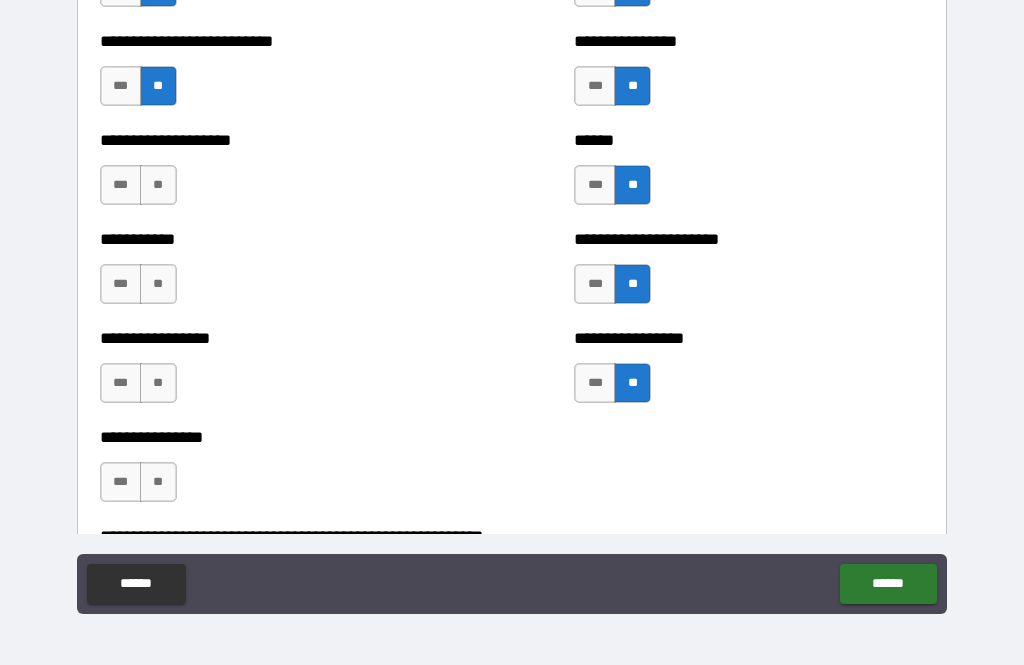 click on "**" at bounding box center [158, 482] 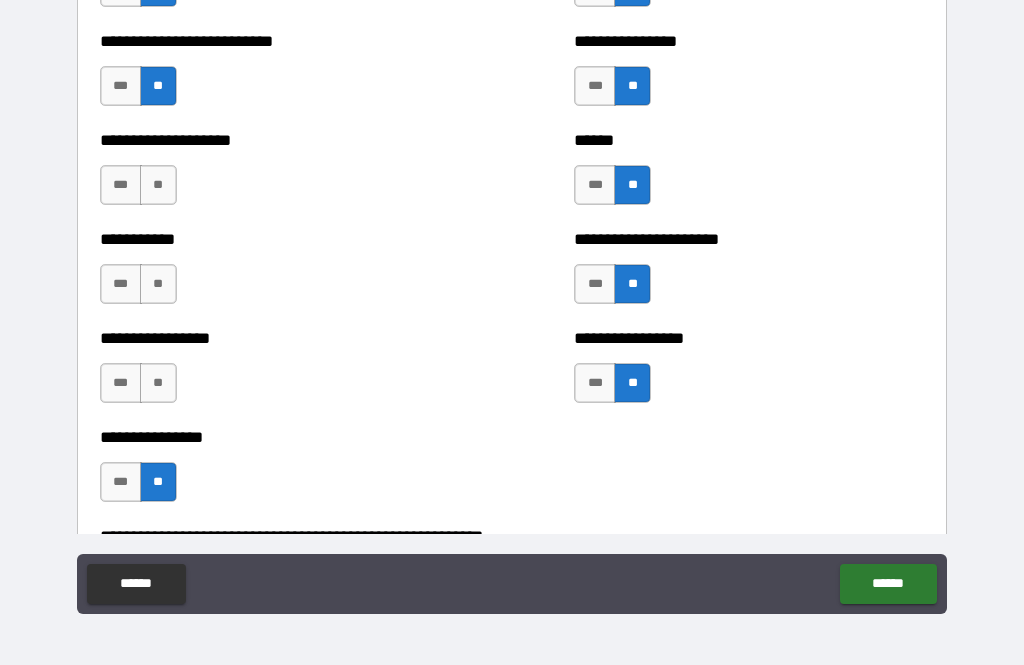 click on "**" at bounding box center [158, 383] 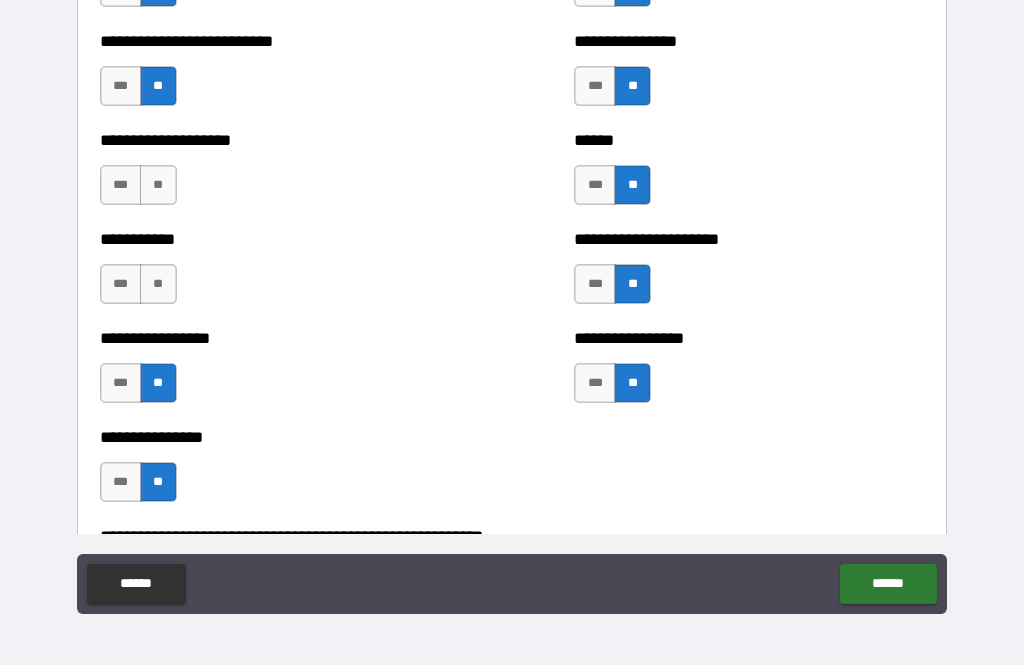click on "**" at bounding box center [158, 284] 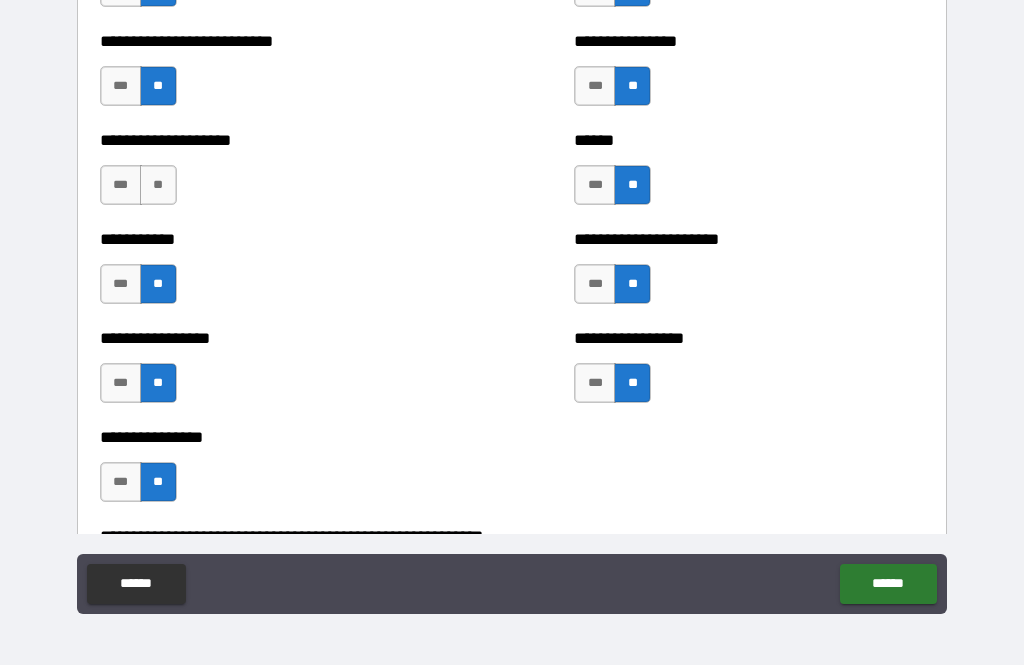 click on "**" at bounding box center (158, 185) 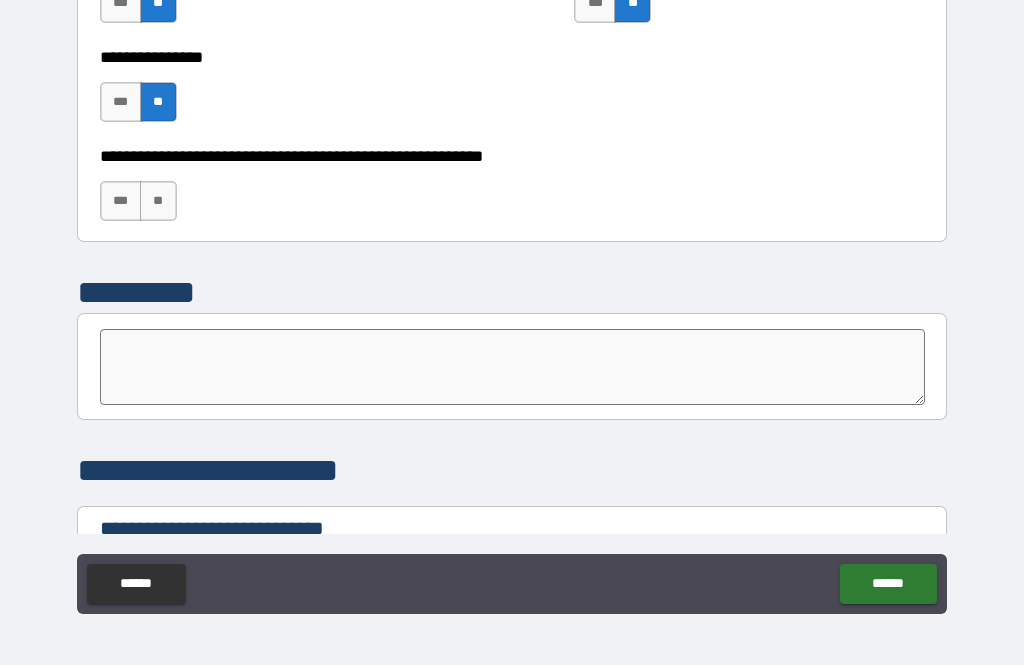 scroll, scrollTop: 6210, scrollLeft: 0, axis: vertical 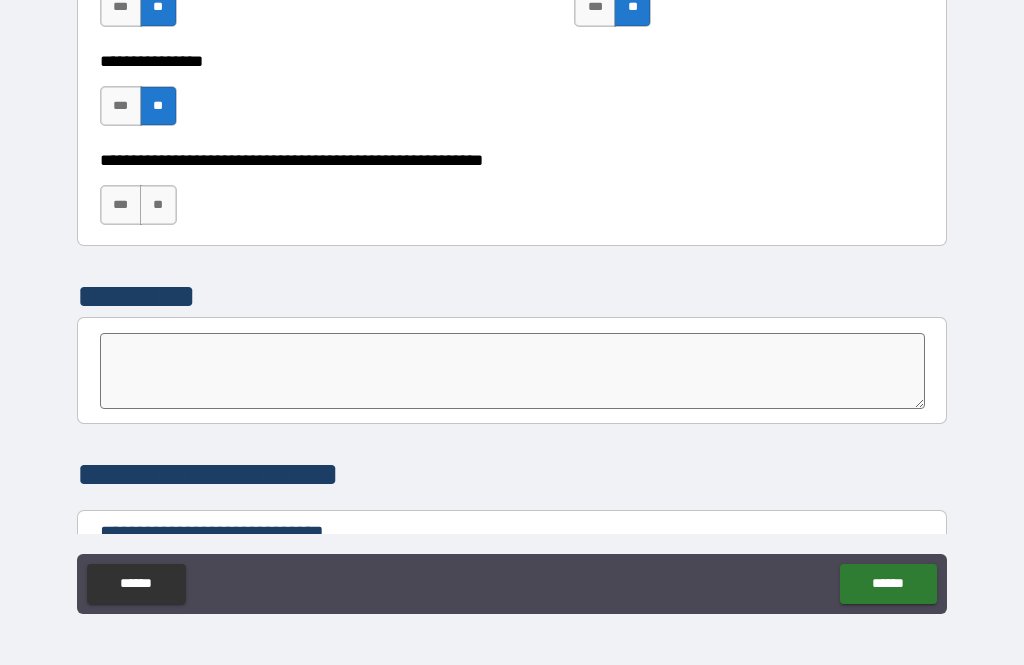 click on "**" at bounding box center [158, 205] 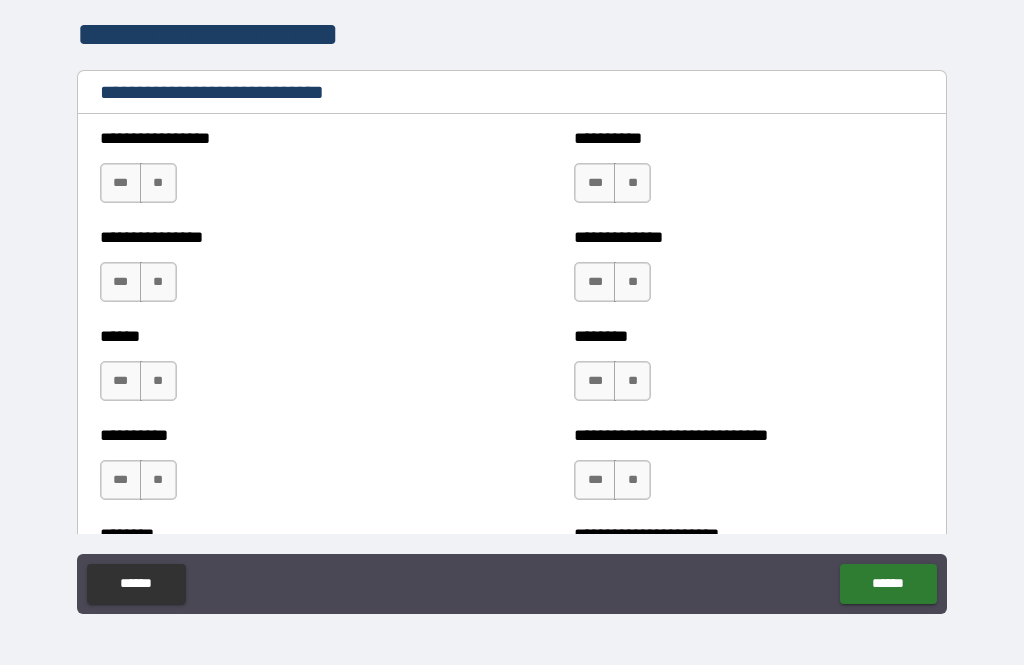 scroll, scrollTop: 6653, scrollLeft: 0, axis: vertical 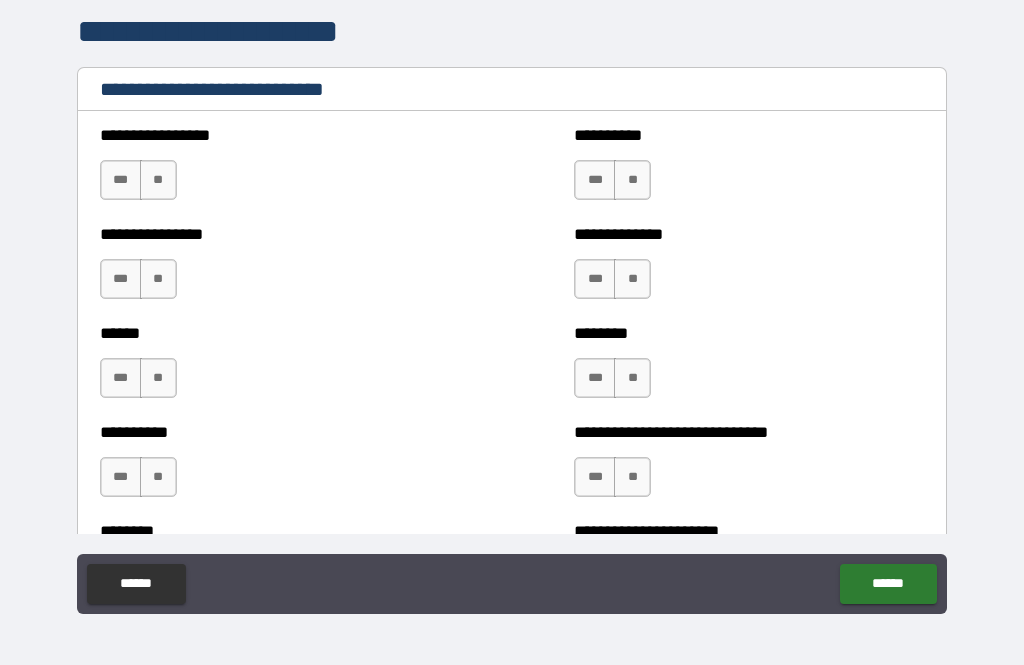 click on "**" at bounding box center (158, 180) 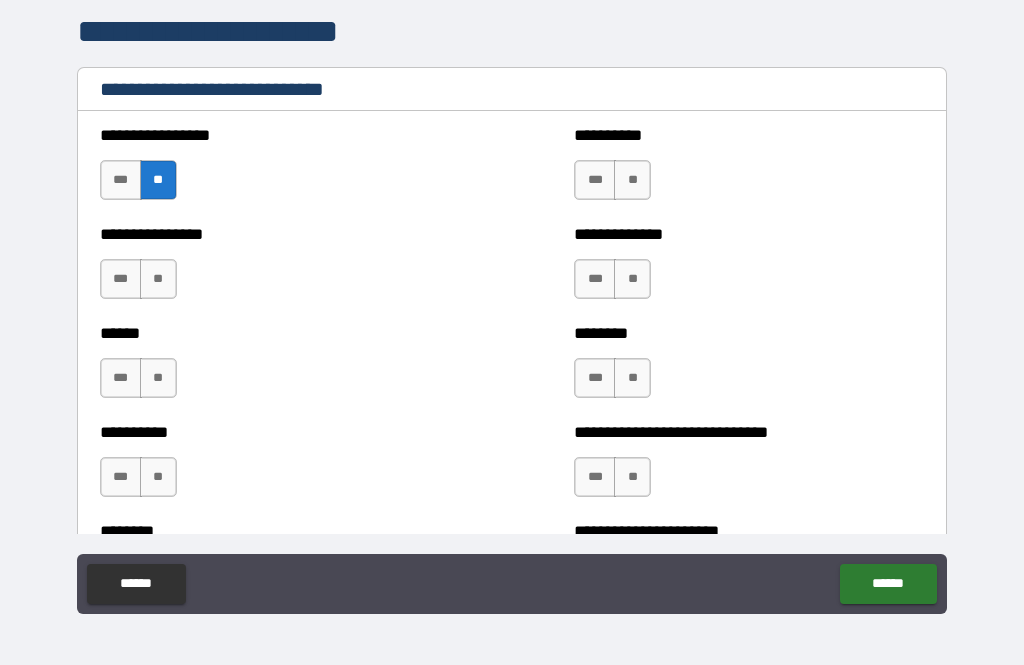 click on "**" at bounding box center (158, 279) 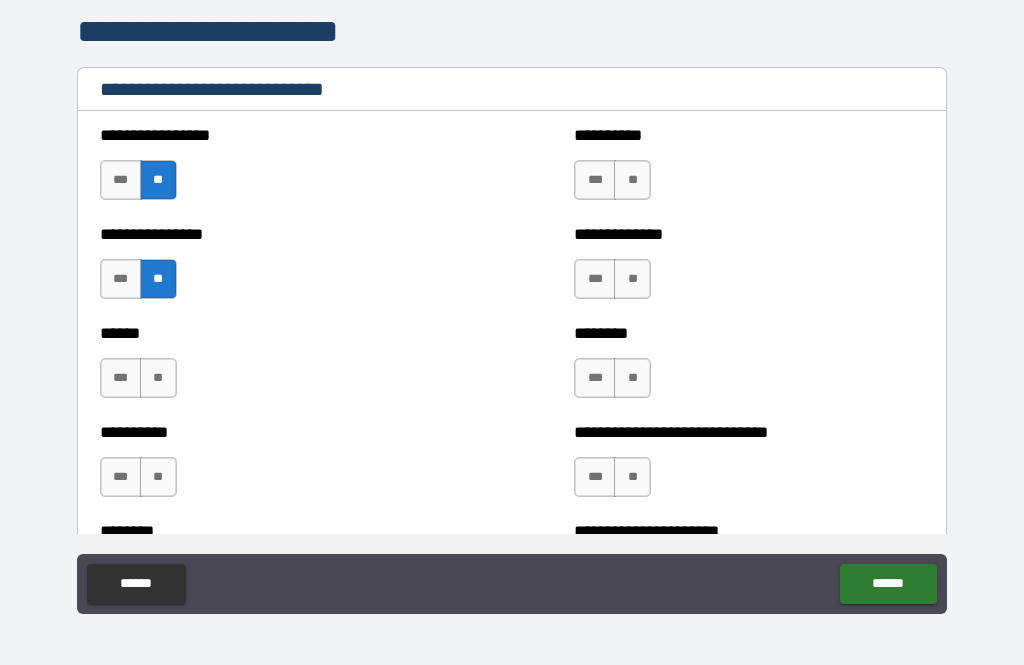 click on "**" at bounding box center [158, 378] 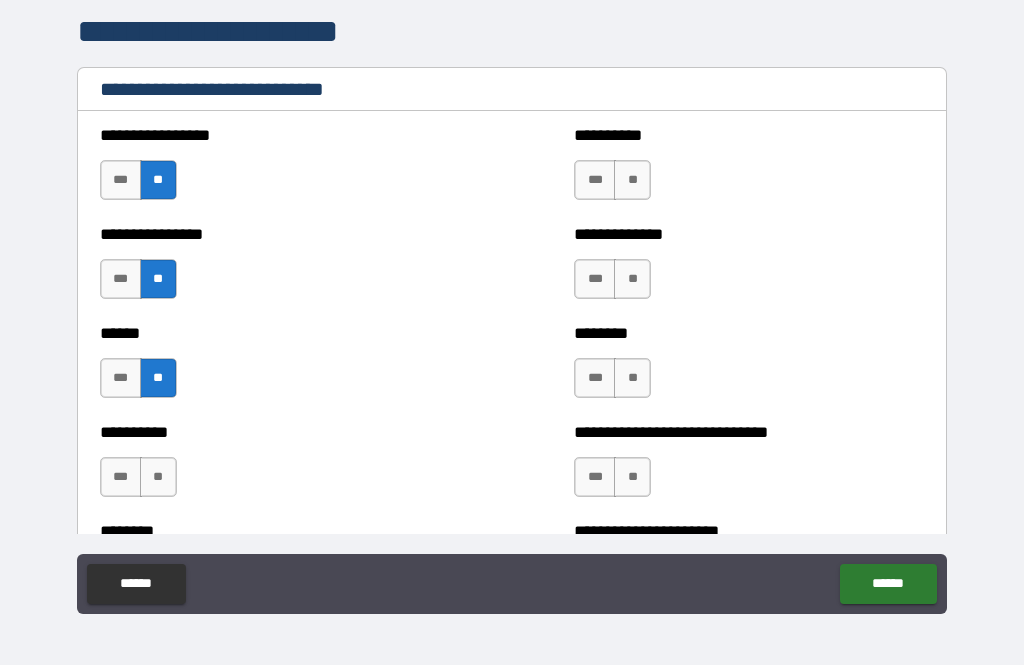 click on "**" at bounding box center [632, 180] 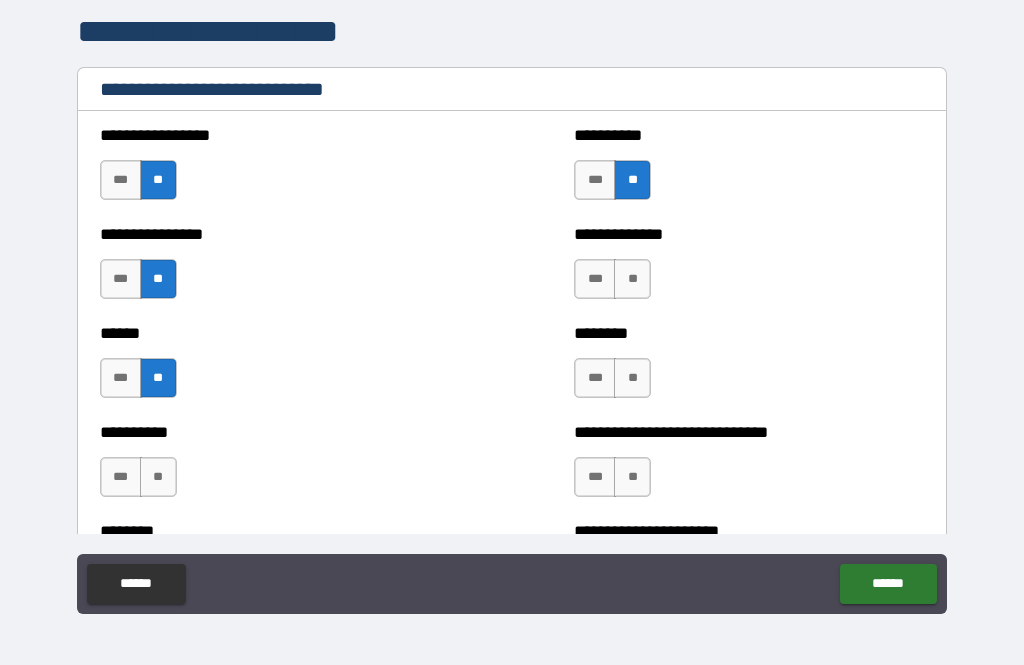 click on "**" at bounding box center [632, 279] 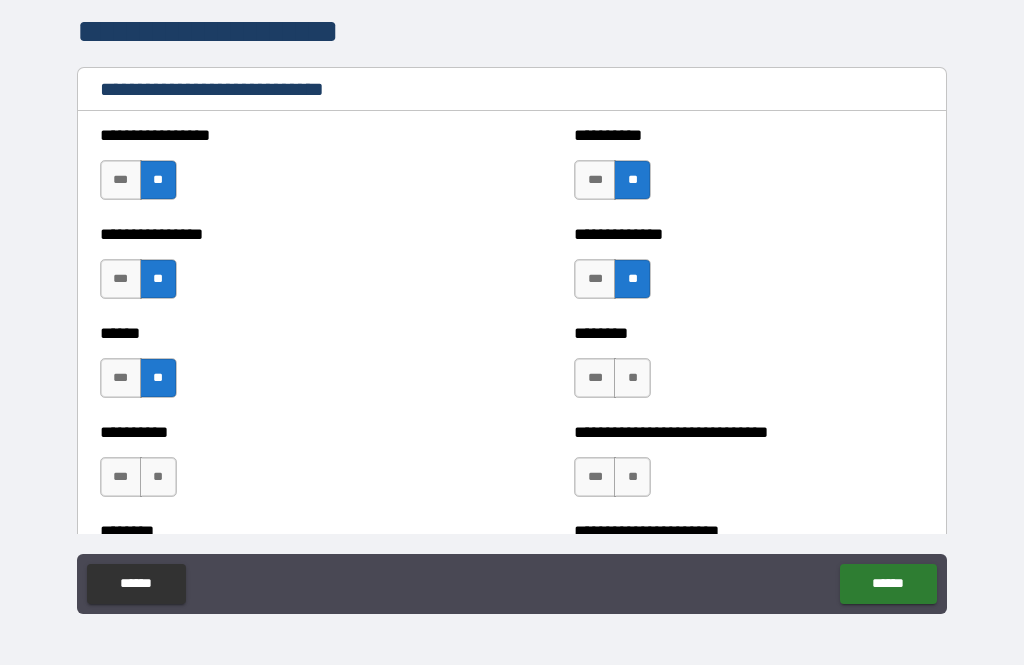 click on "**" at bounding box center (632, 378) 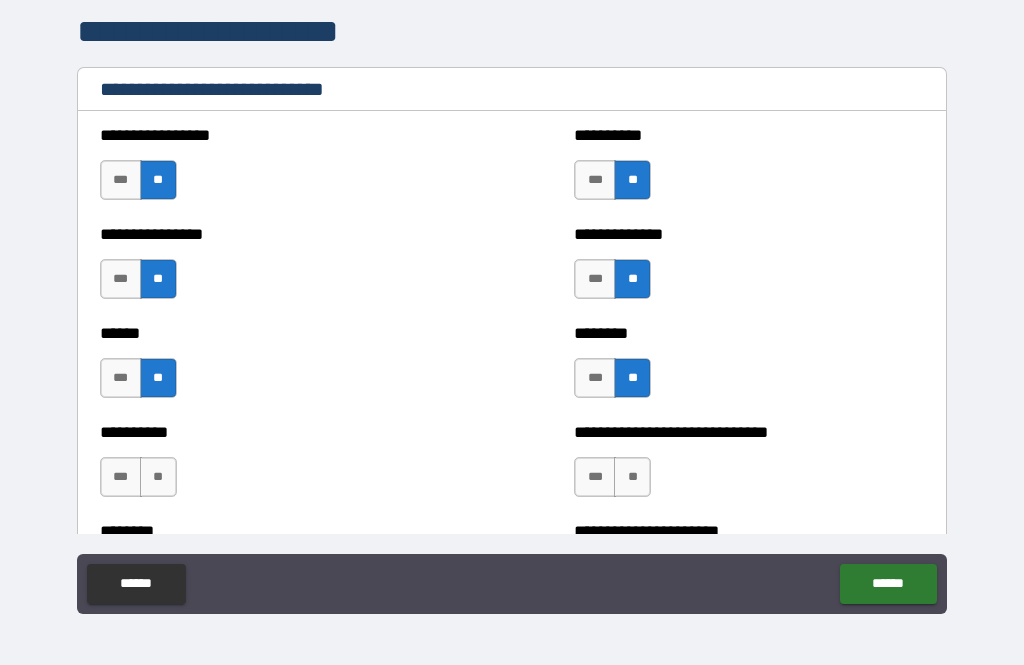 click on "**" at bounding box center (632, 477) 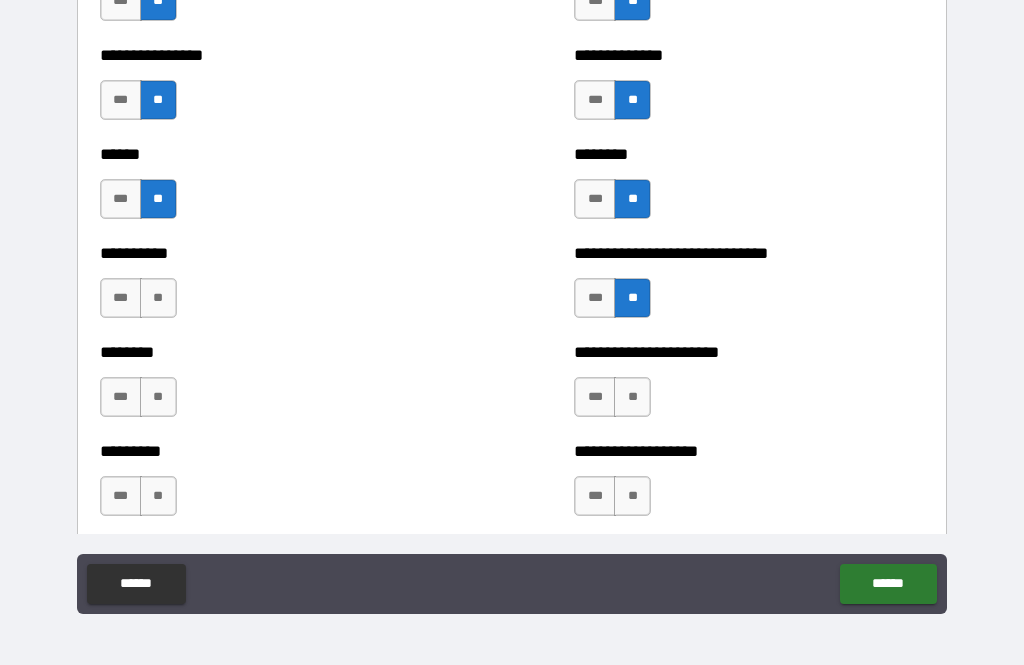 scroll, scrollTop: 6828, scrollLeft: 0, axis: vertical 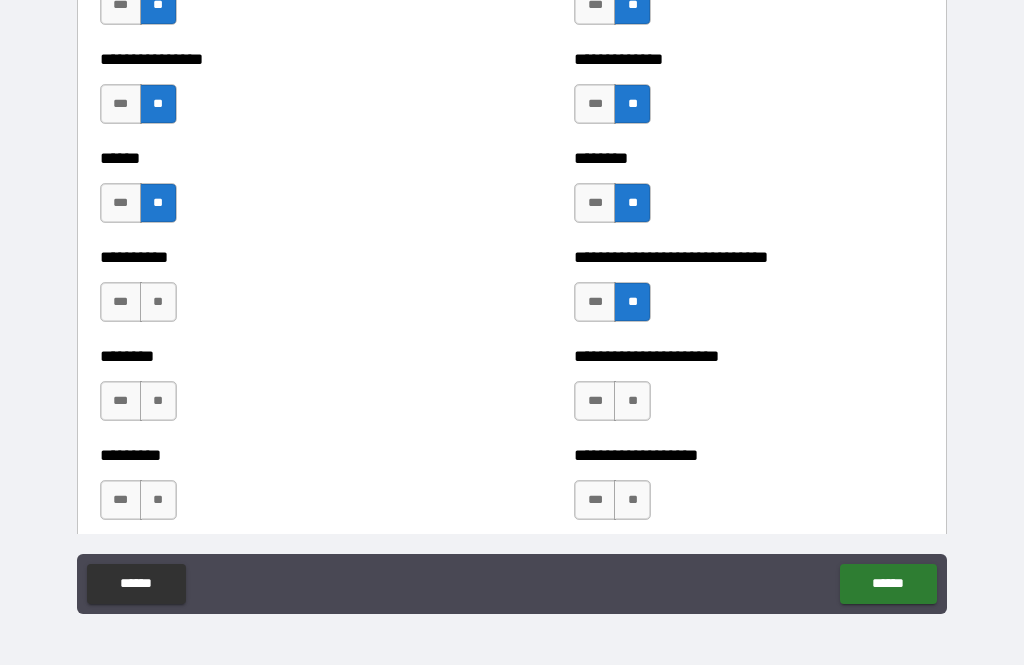 click on "**" at bounding box center (158, 302) 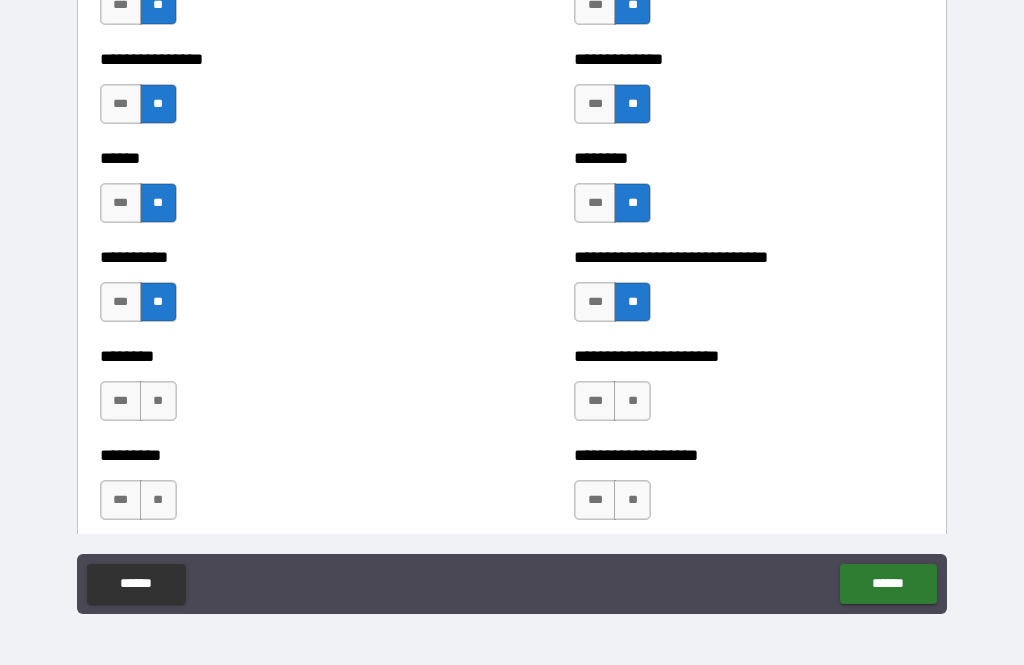 click on "**" at bounding box center (158, 401) 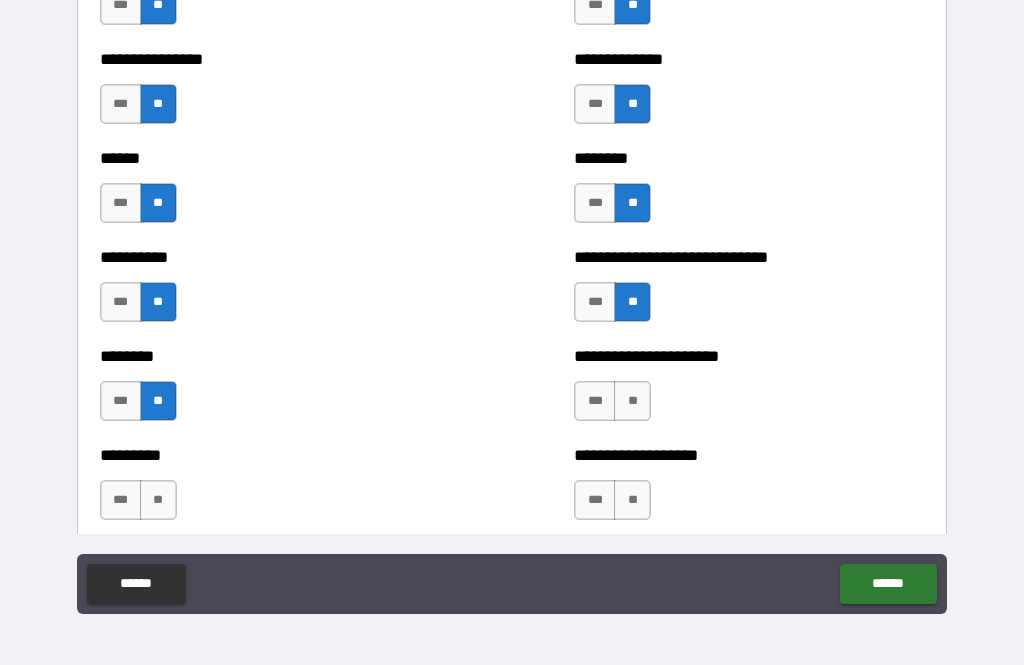 click on "**" at bounding box center (632, 401) 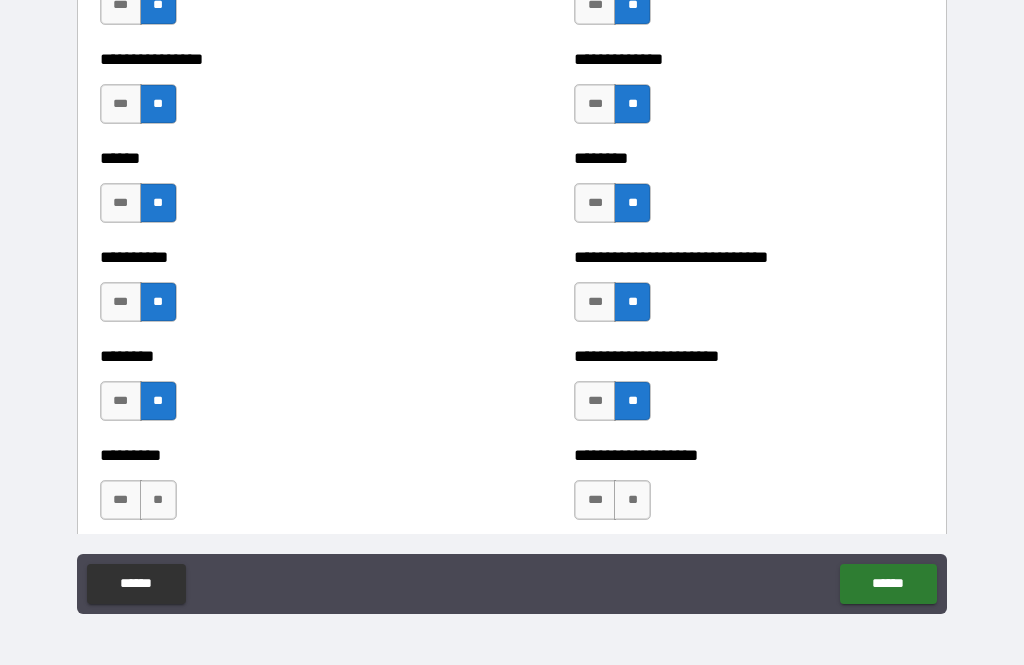 click on "**" at bounding box center [632, 500] 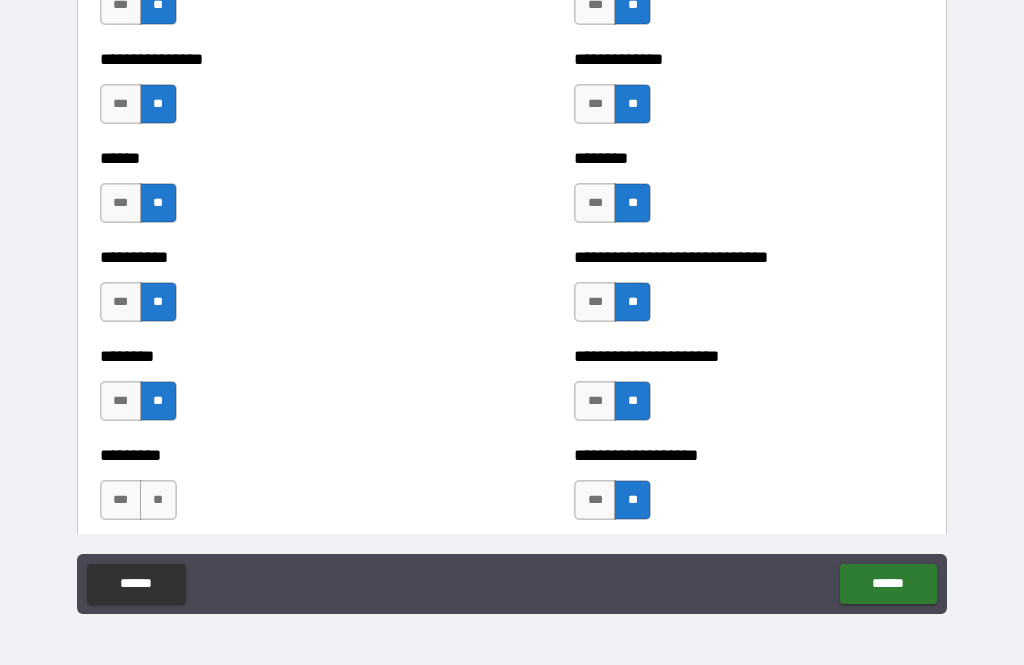 click on "**" at bounding box center (158, 500) 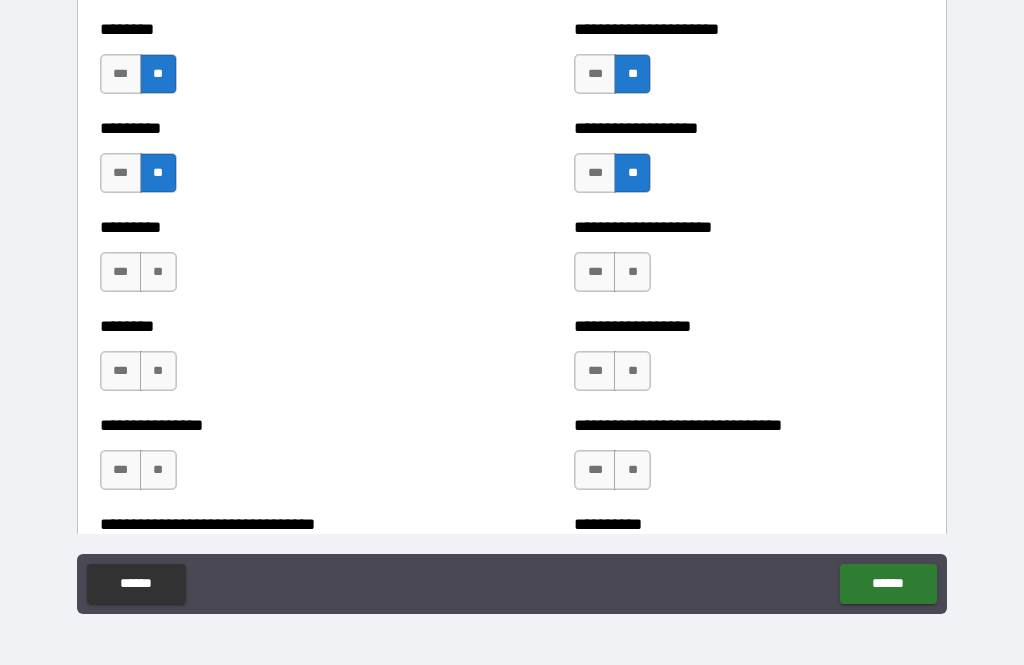 scroll, scrollTop: 7155, scrollLeft: 0, axis: vertical 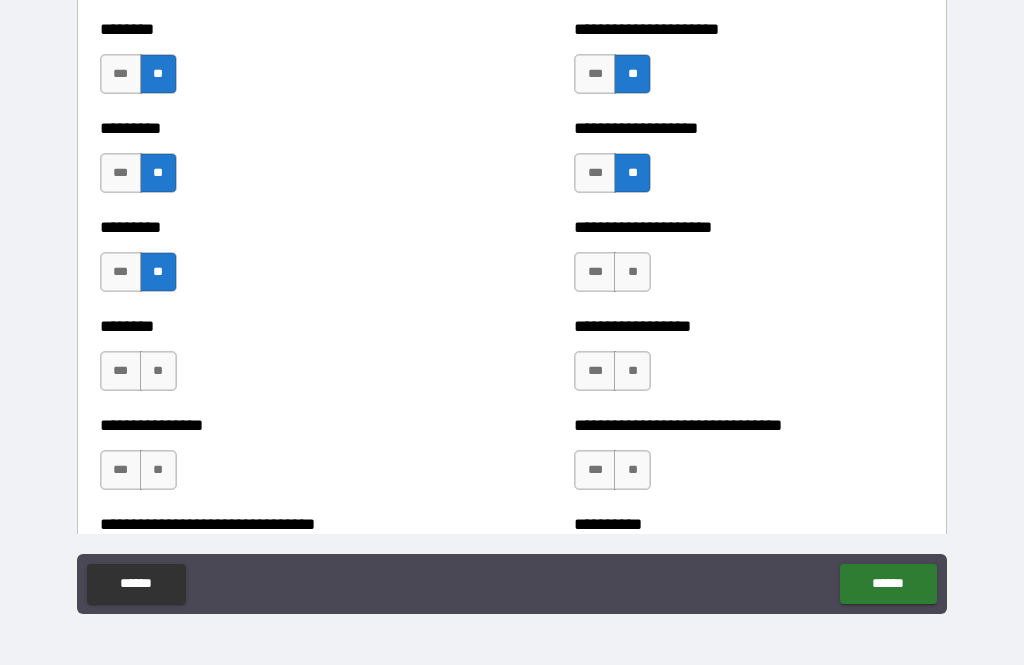 click on "**" at bounding box center (632, 272) 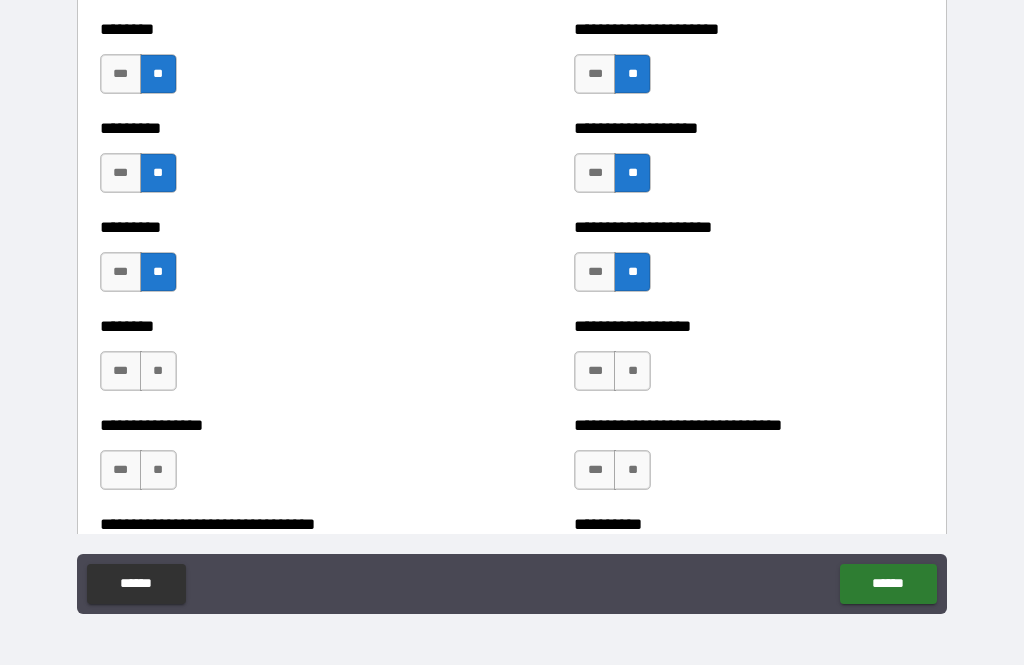 click on "**" at bounding box center (632, 371) 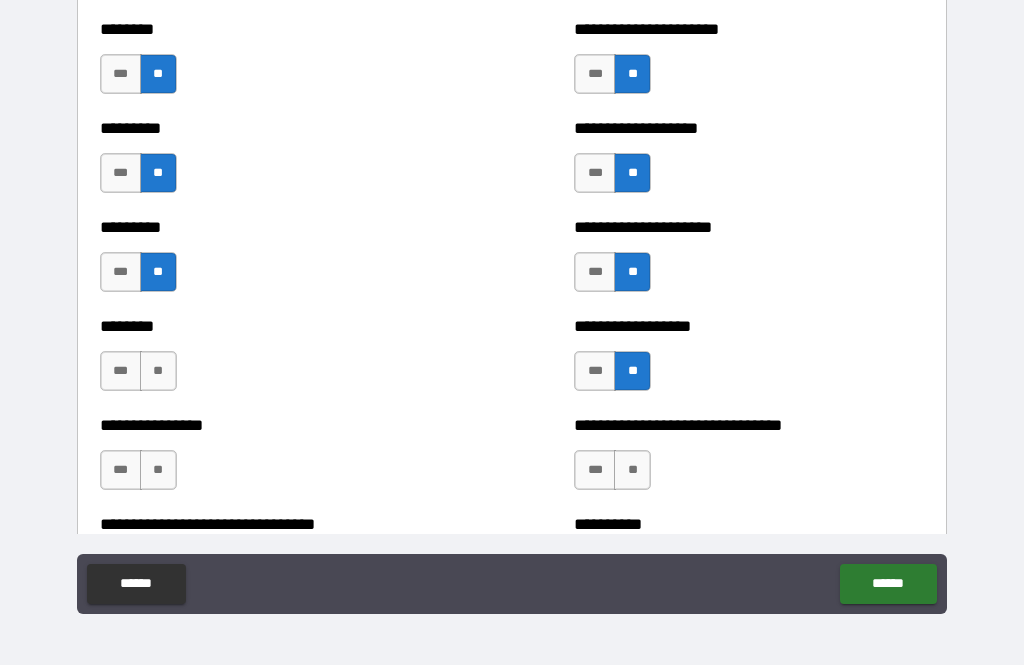 click on "**" at bounding box center [158, 371] 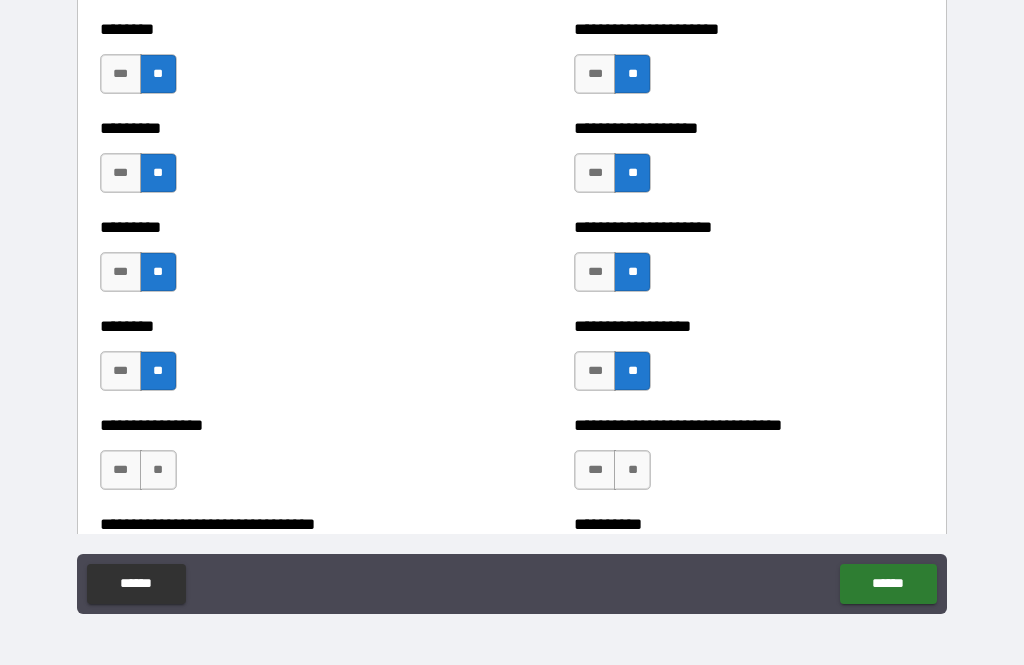 click on "**" at bounding box center (158, 470) 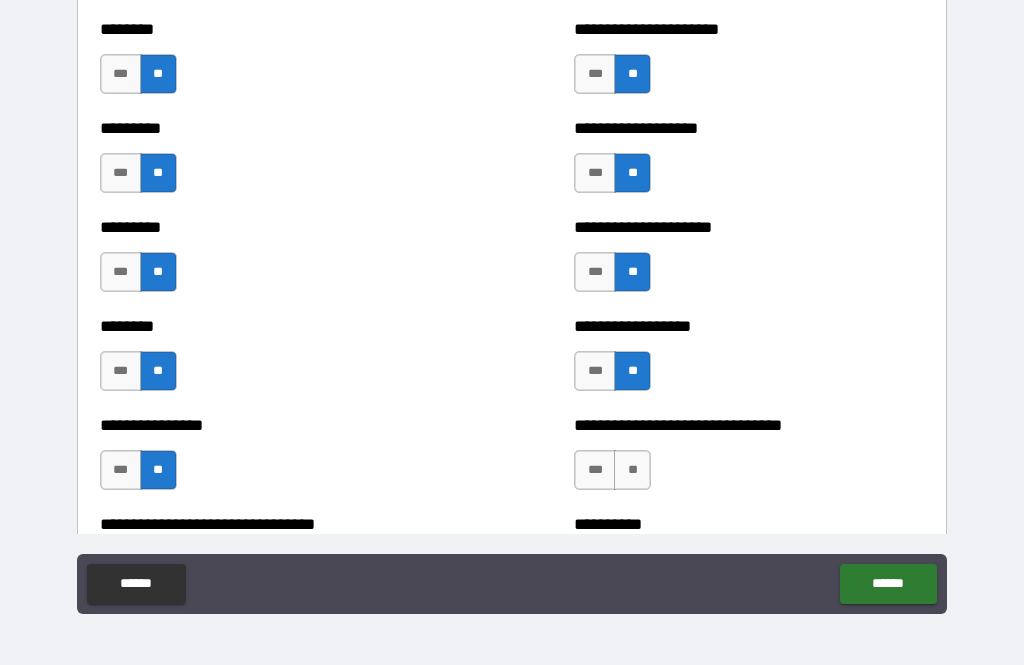 click on "**" at bounding box center (632, 470) 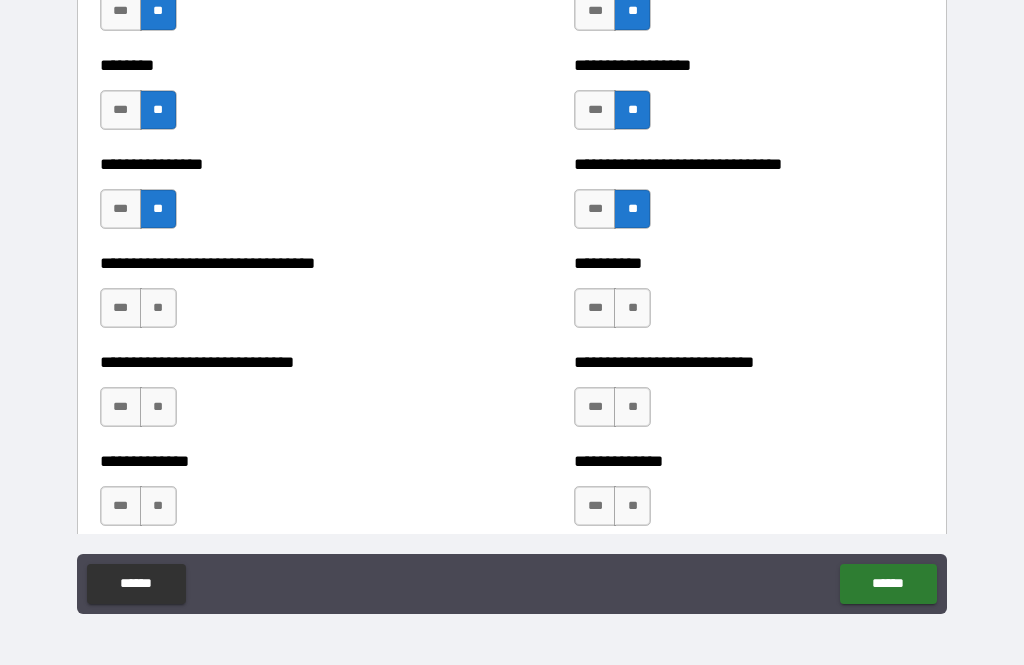 scroll, scrollTop: 7413, scrollLeft: 0, axis: vertical 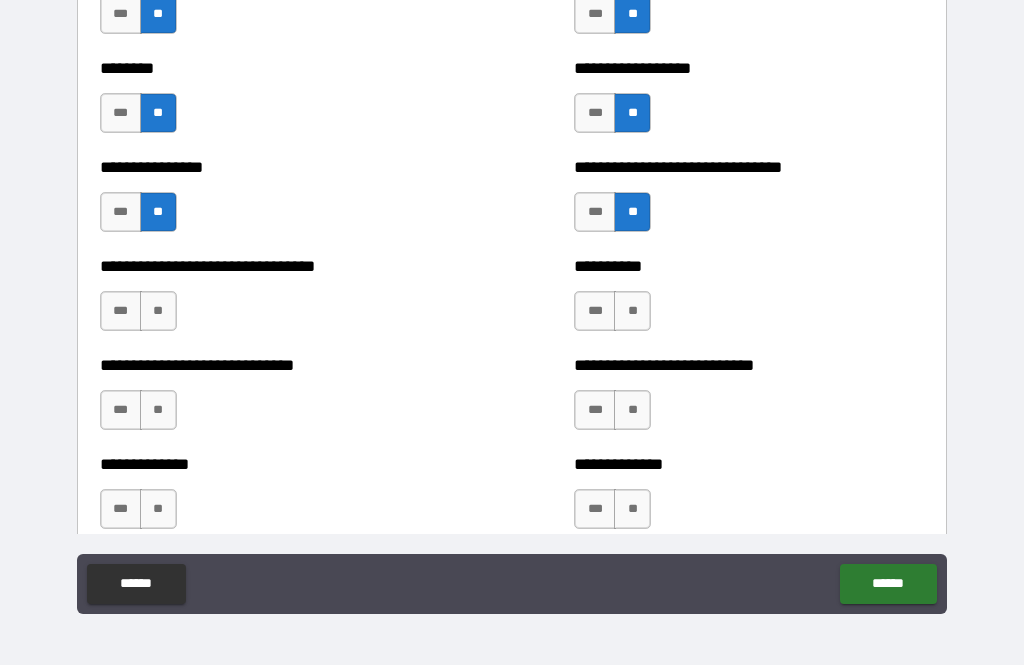click on "**" at bounding box center [632, 311] 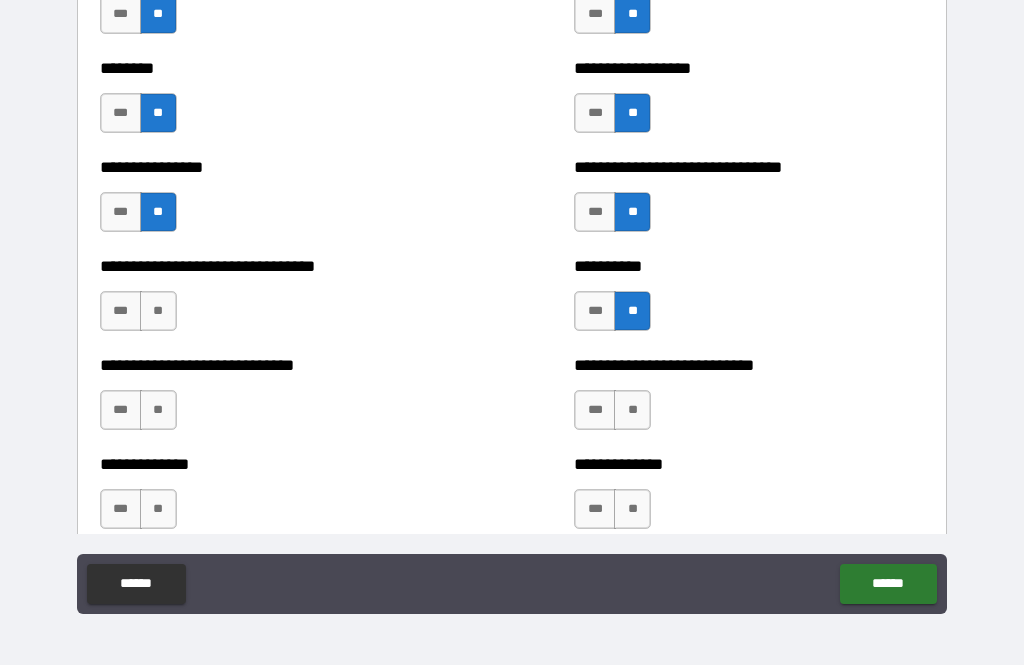 click on "**" at bounding box center (632, 410) 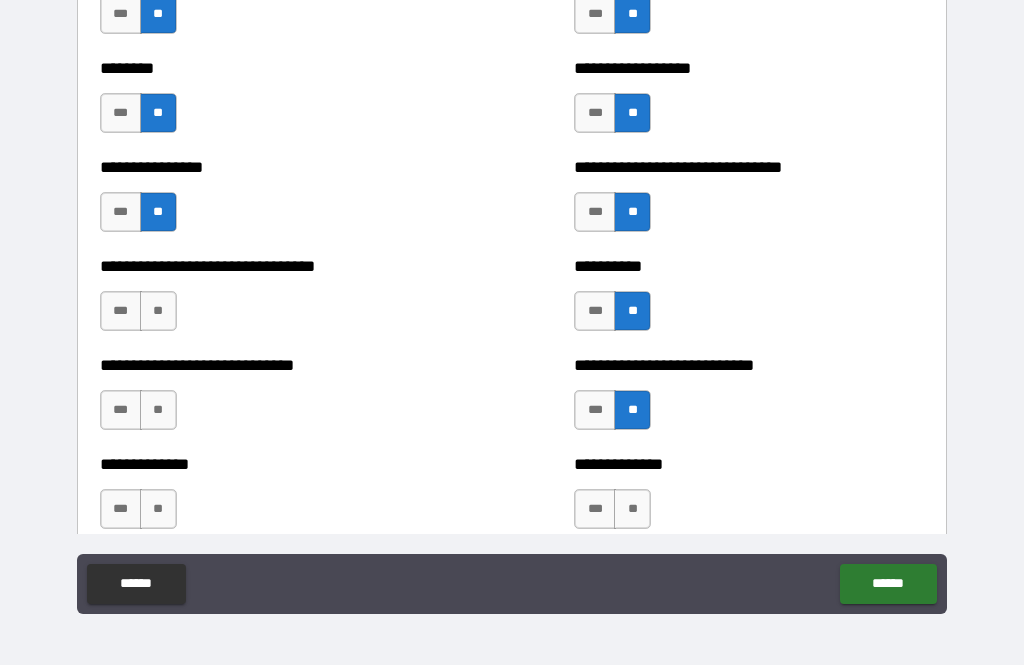 click on "**" at bounding box center [632, 509] 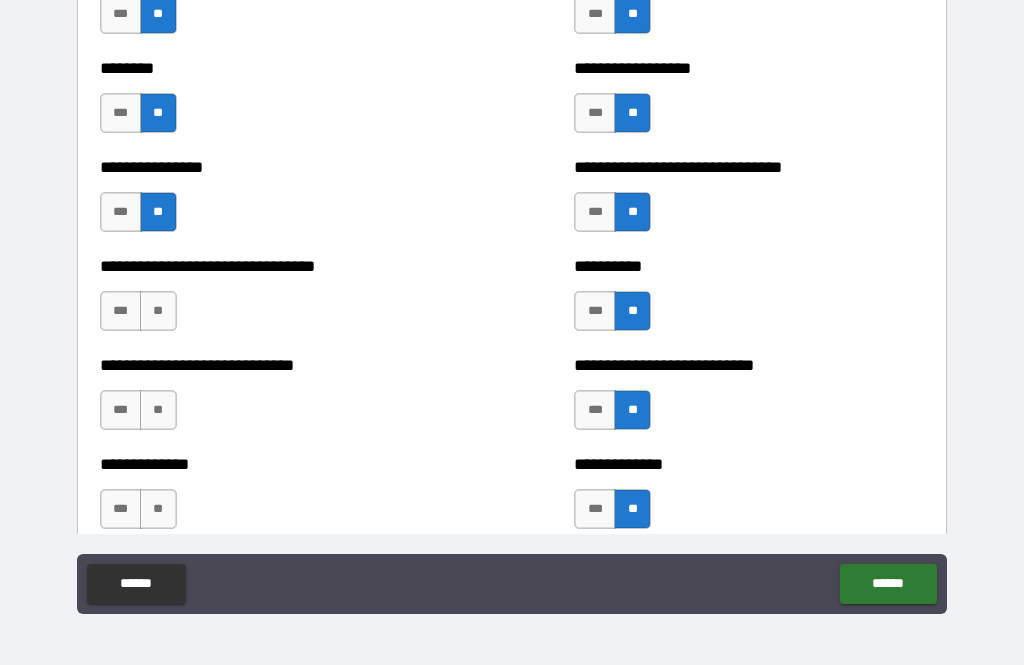 click on "**" at bounding box center (158, 509) 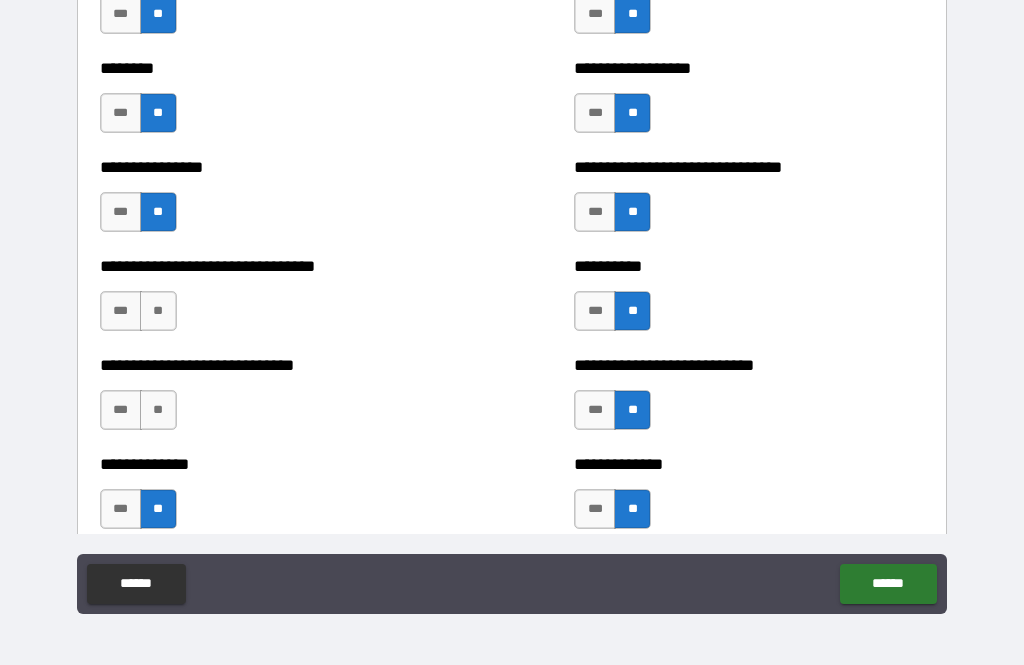 click on "**" at bounding box center (158, 410) 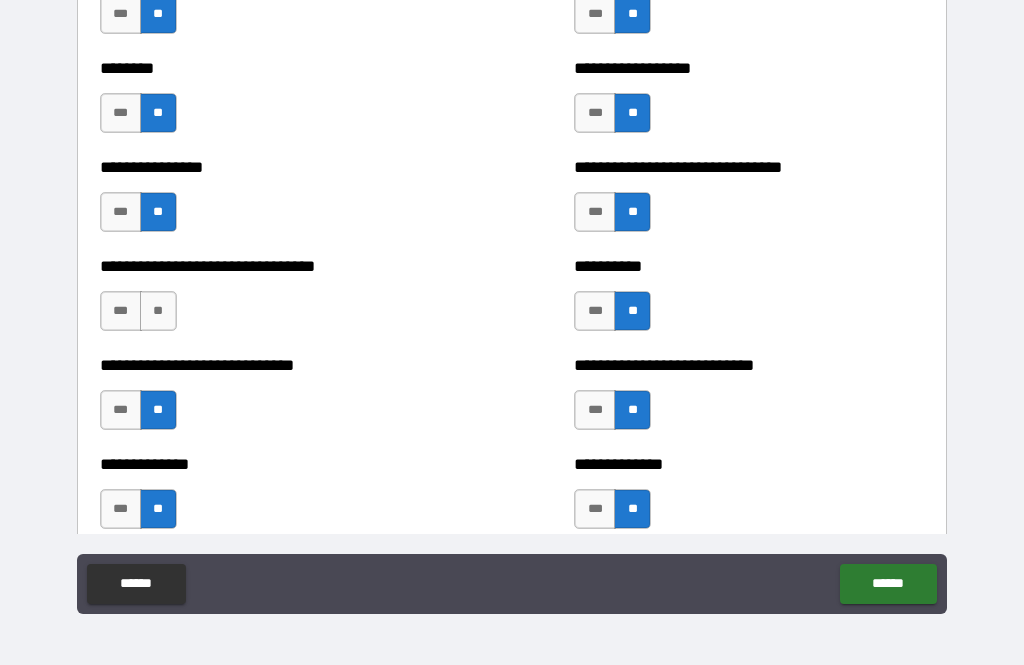 click on "**" at bounding box center [158, 311] 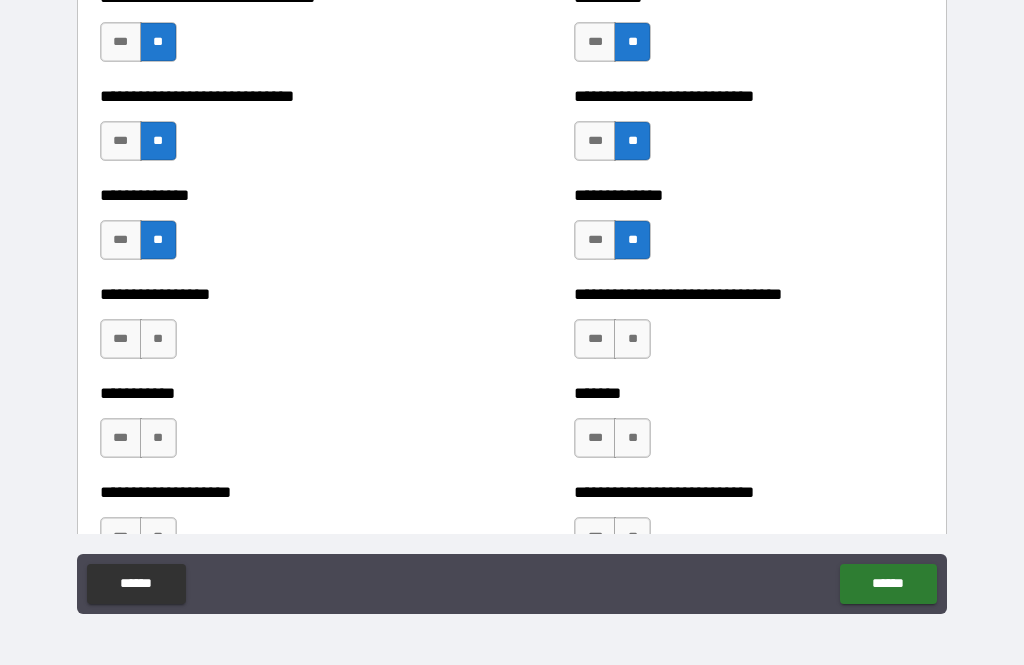 scroll, scrollTop: 7683, scrollLeft: 0, axis: vertical 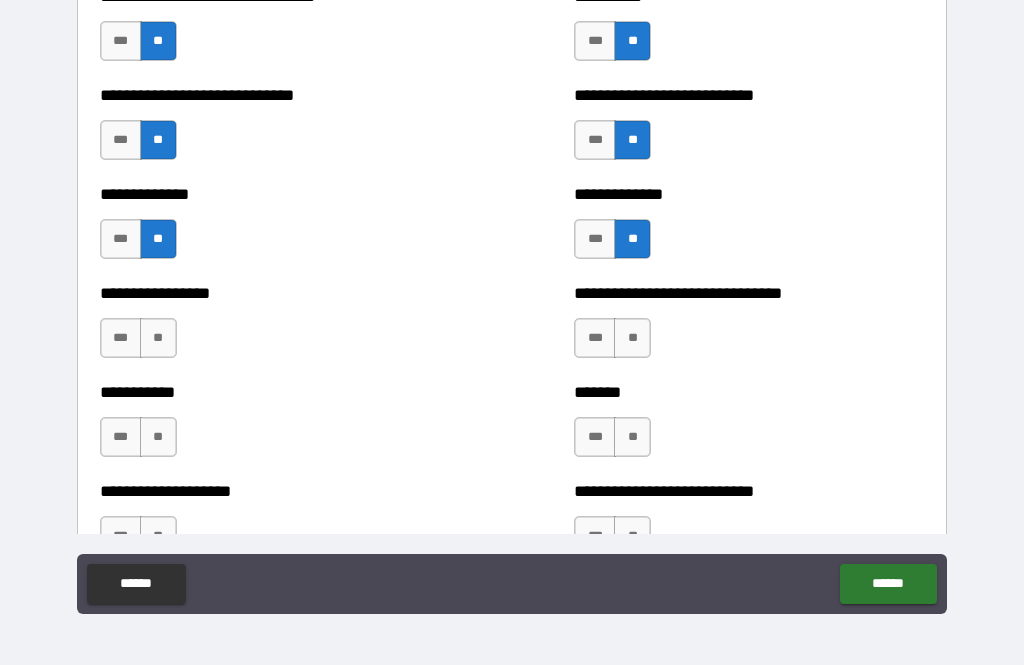 click on "**" at bounding box center [158, 338] 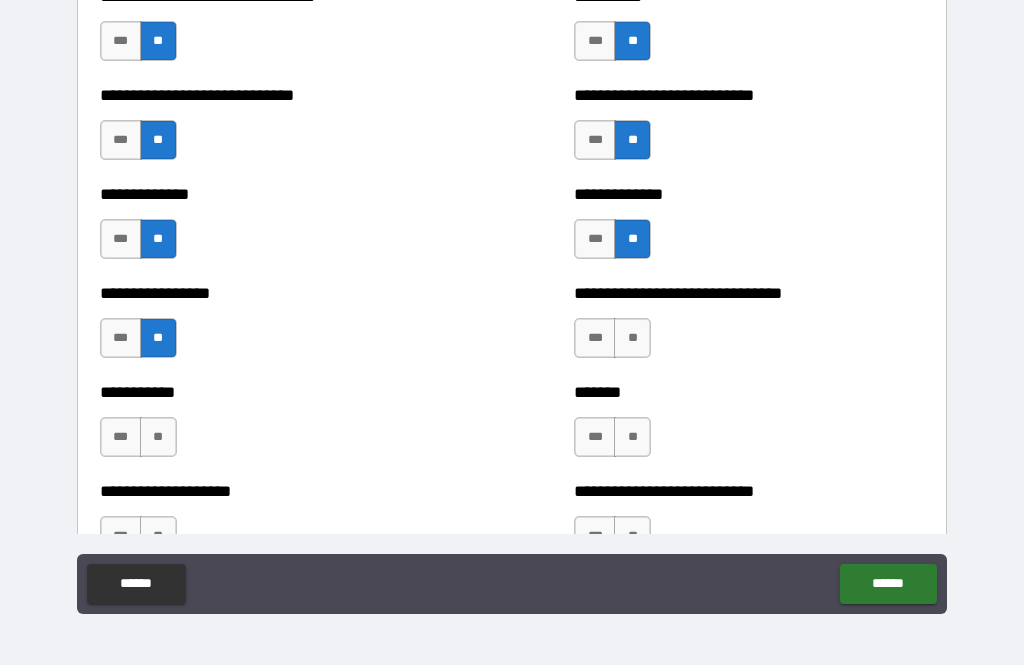 click on "**" at bounding box center (632, 338) 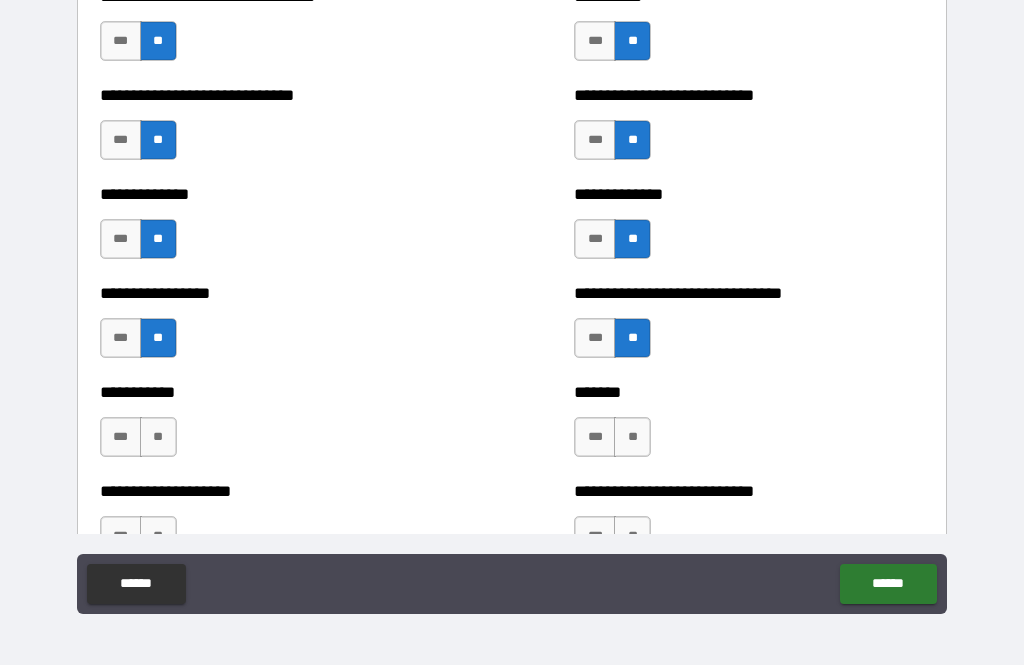 click on "**" at bounding box center (632, 437) 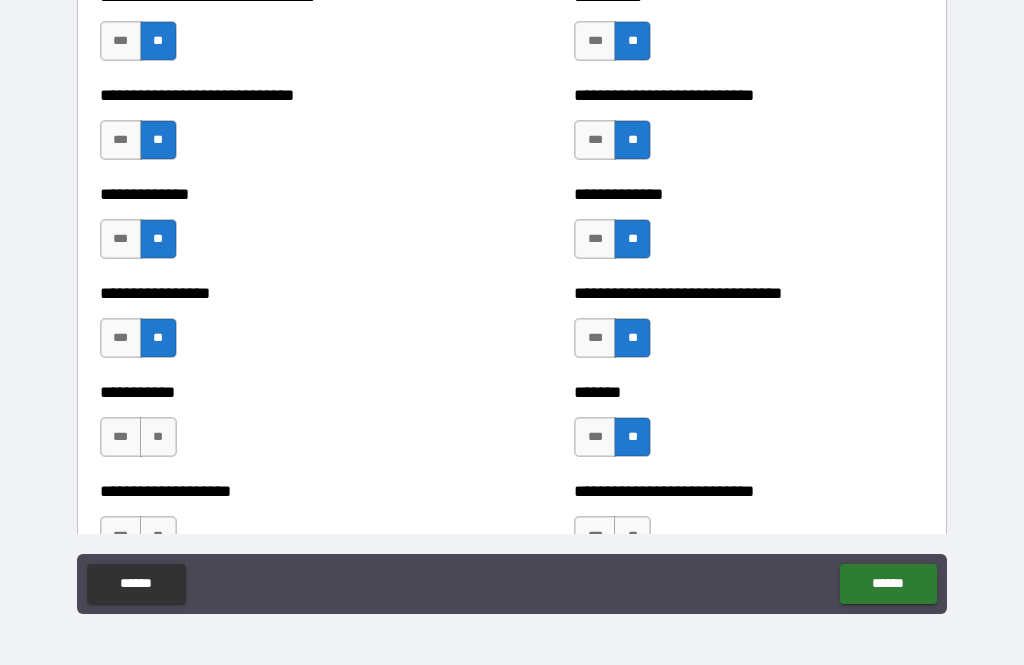 click on "**" at bounding box center [158, 437] 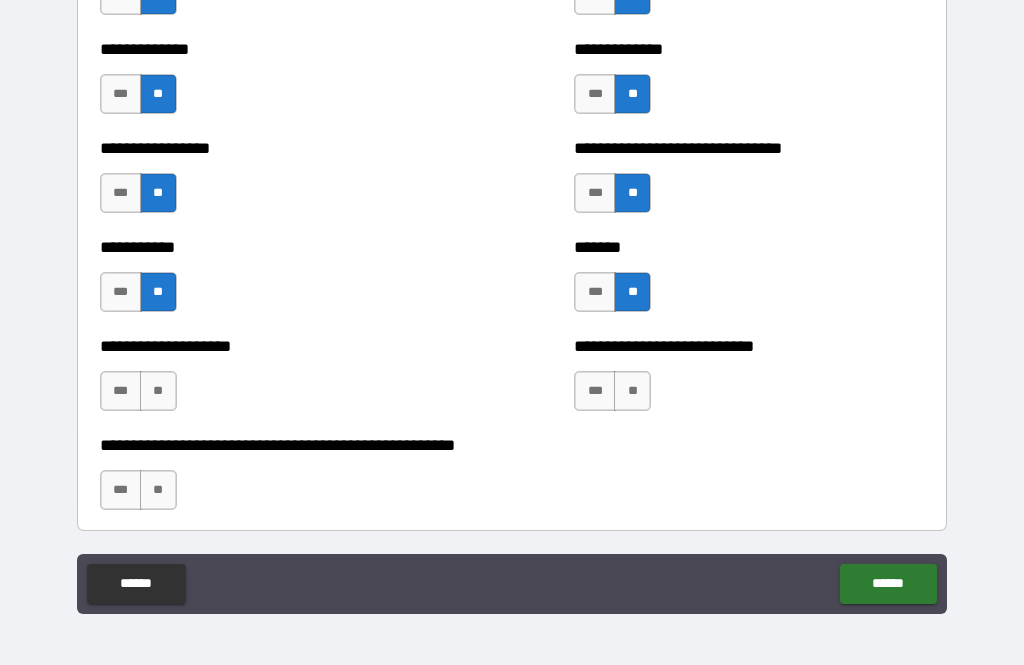 scroll, scrollTop: 7827, scrollLeft: 0, axis: vertical 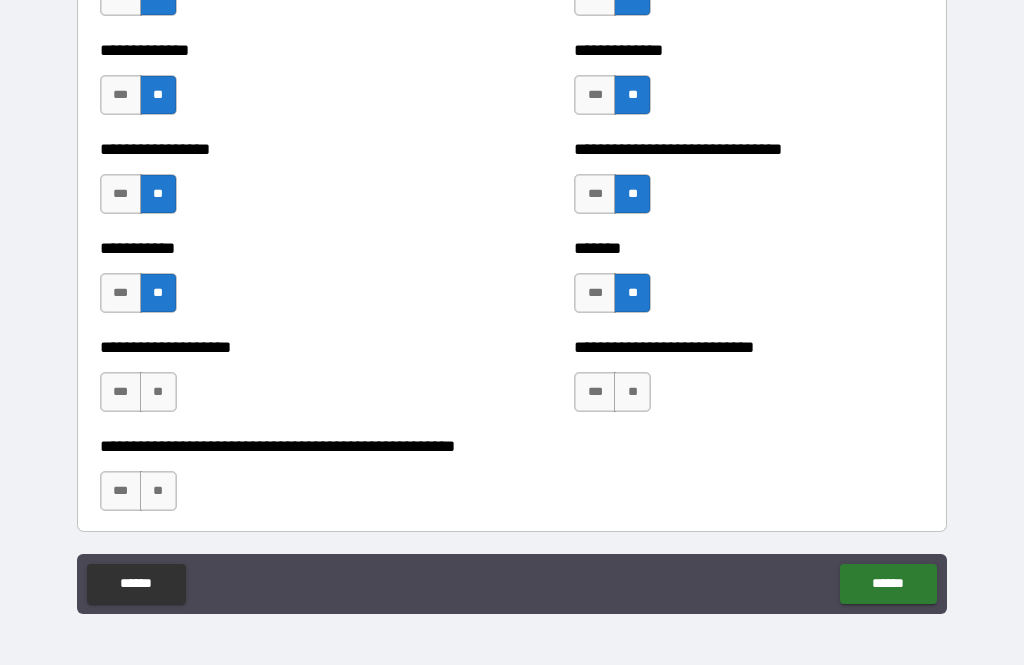 click on "**" at bounding box center (158, 392) 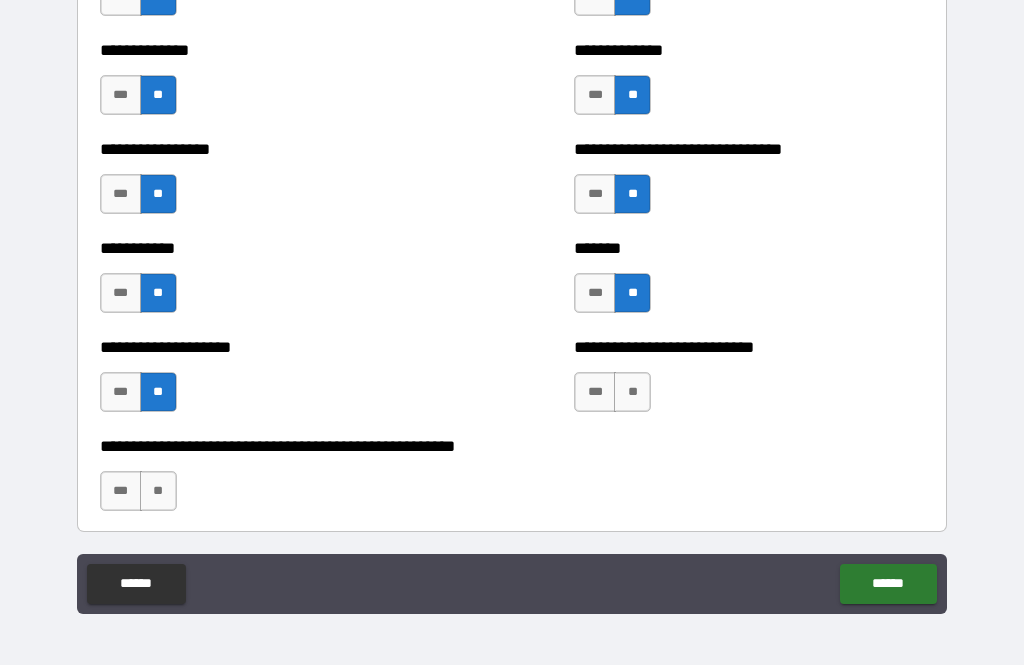 click on "**" at bounding box center [632, 392] 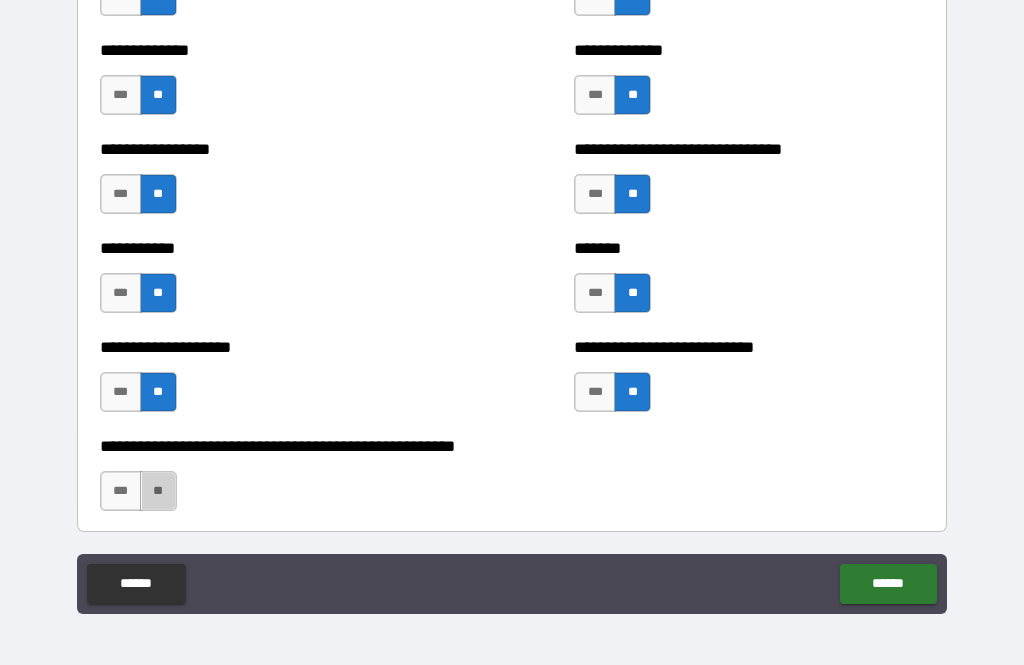 click on "**" at bounding box center [158, 491] 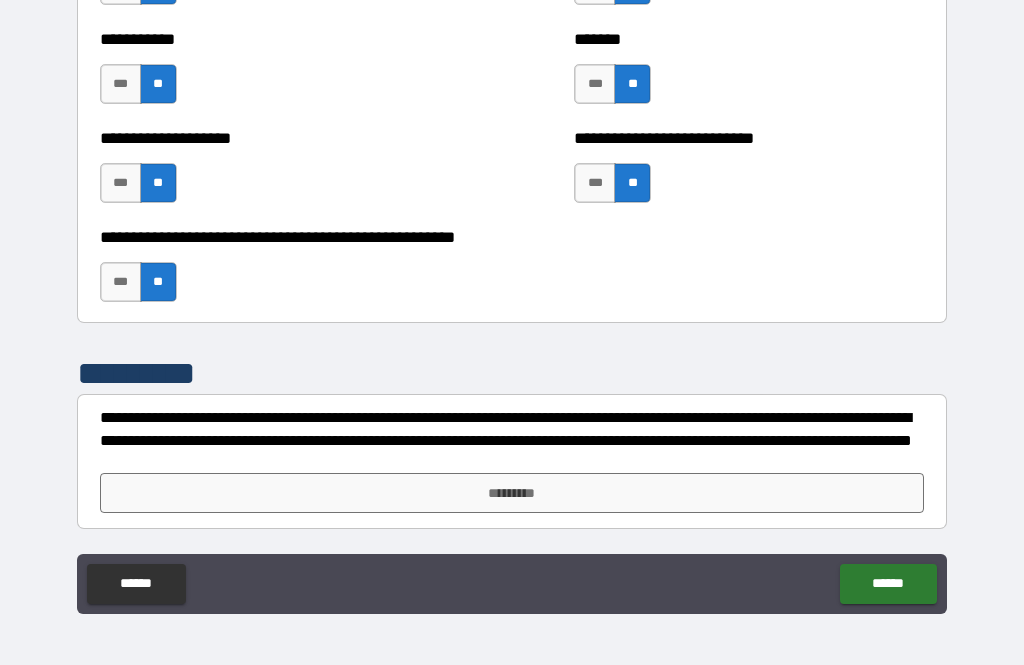 scroll, scrollTop: 8036, scrollLeft: 0, axis: vertical 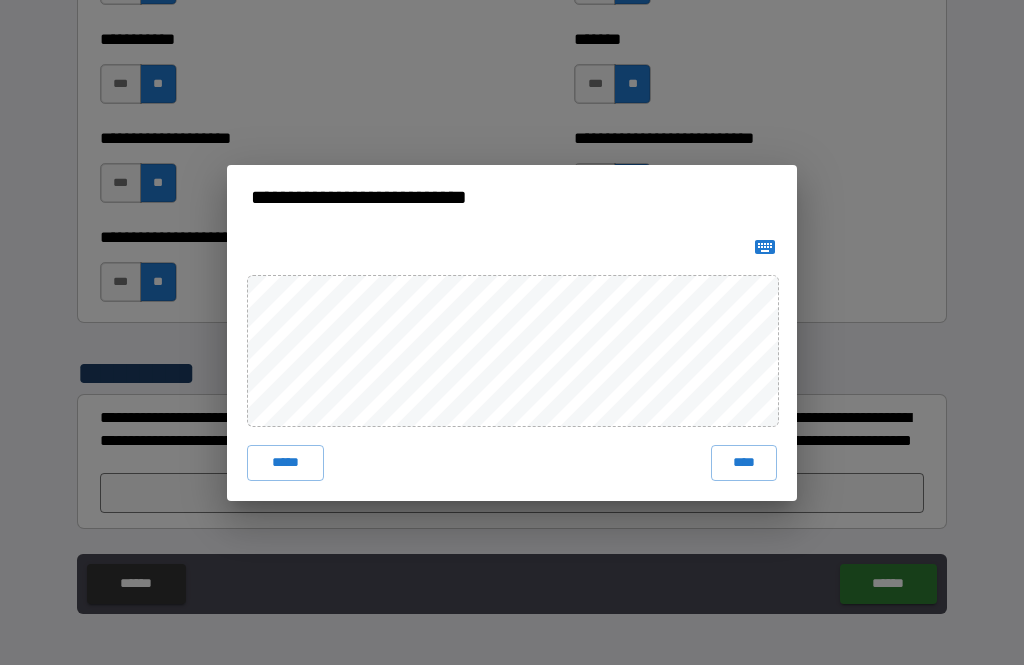 click on "****" at bounding box center [744, 463] 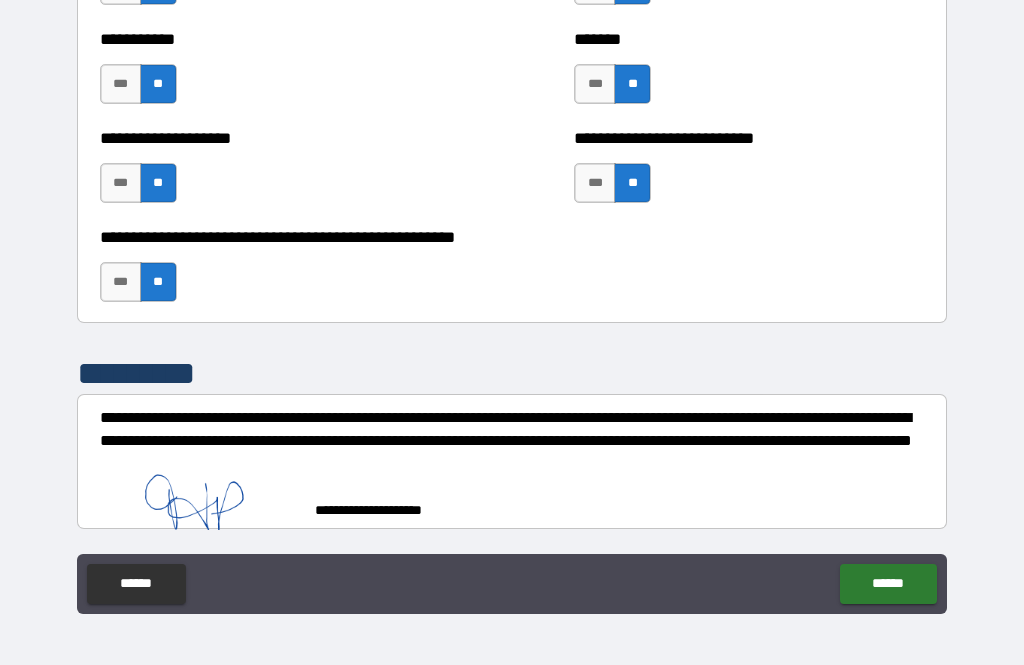 scroll, scrollTop: 8026, scrollLeft: 0, axis: vertical 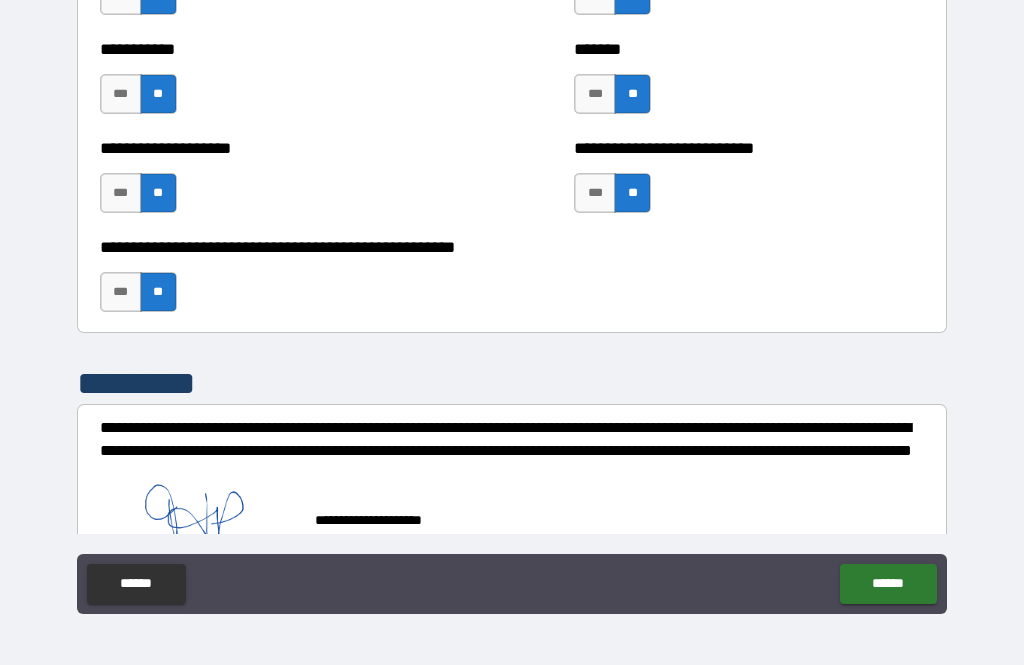 click on "******" at bounding box center (888, 584) 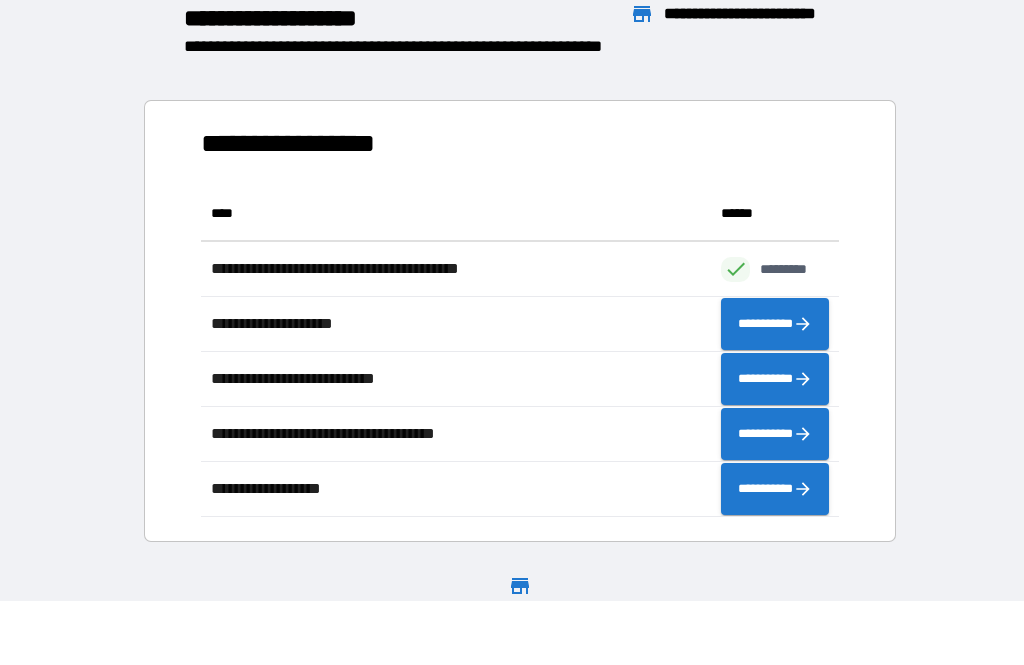 scroll, scrollTop: 331, scrollLeft: 638, axis: both 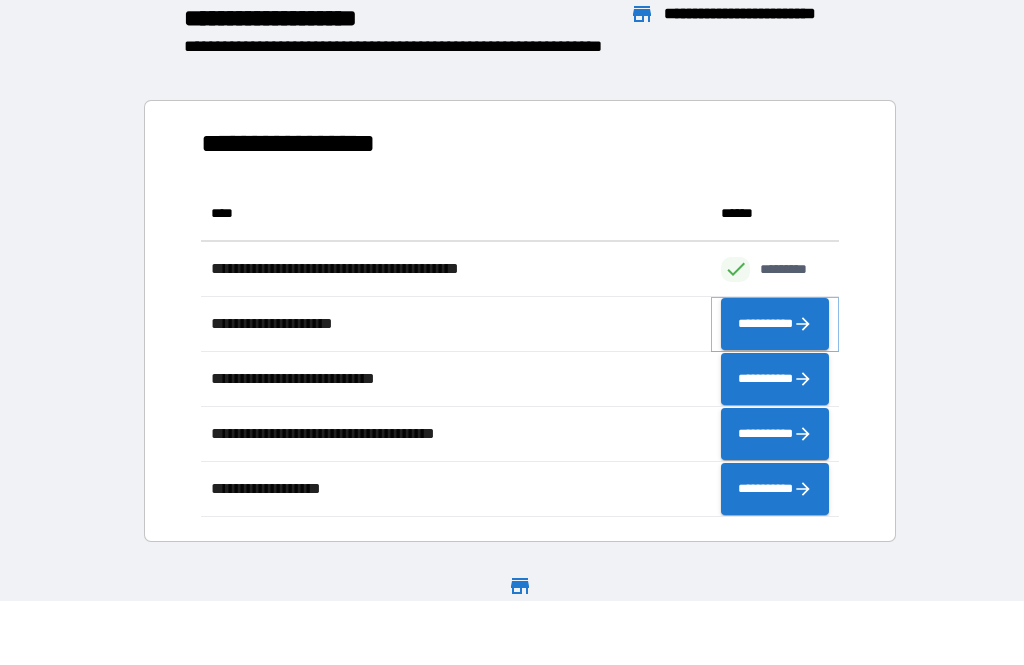click on "**********" at bounding box center [775, 324] 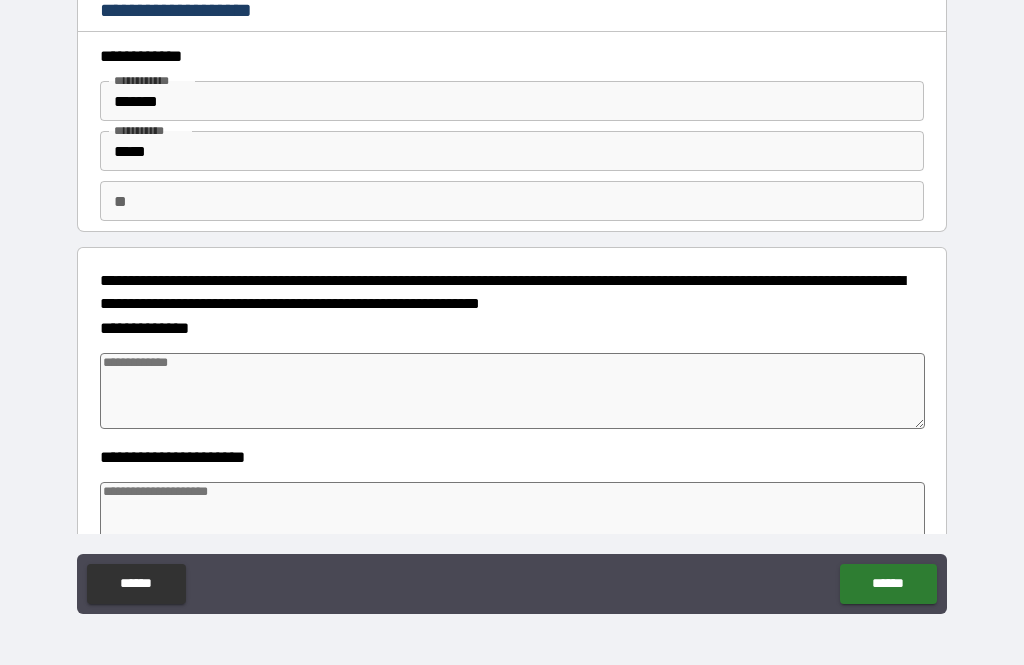 type on "*" 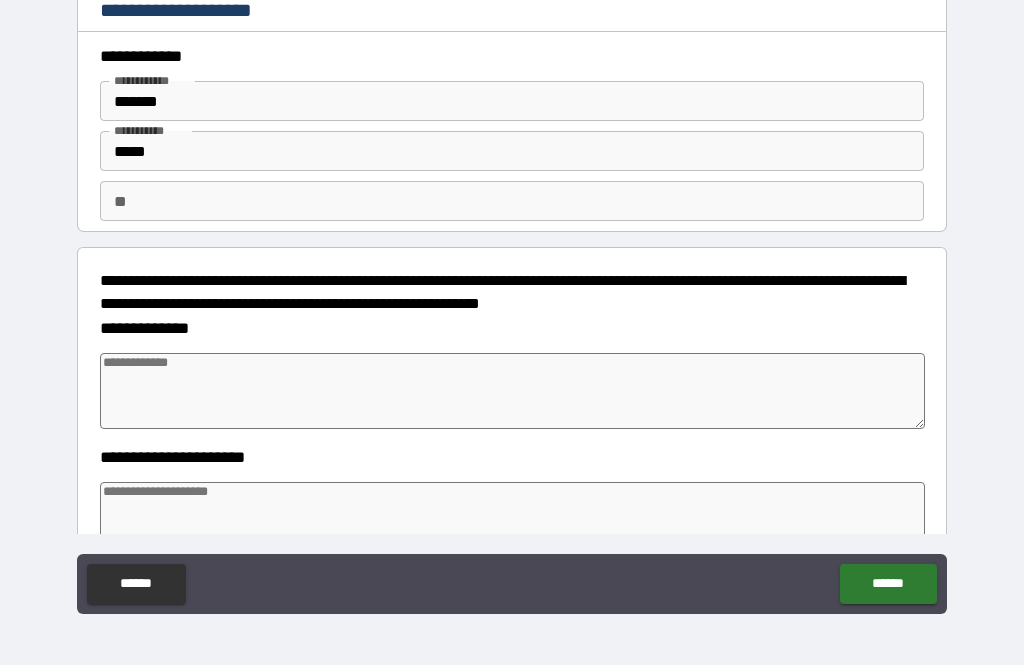 type on "*" 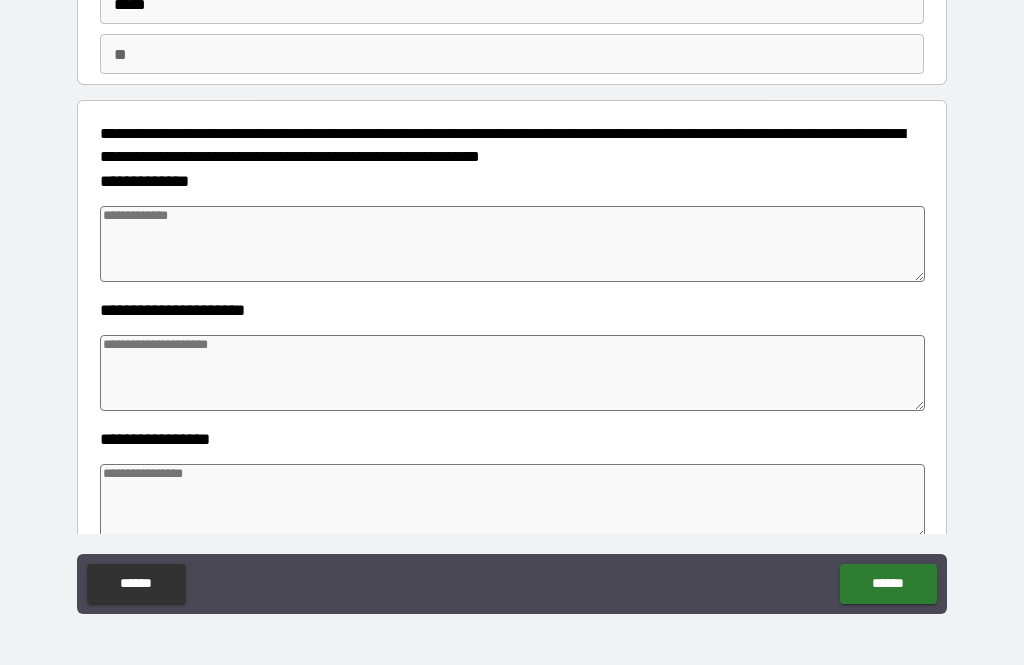 scroll, scrollTop: 146, scrollLeft: 0, axis: vertical 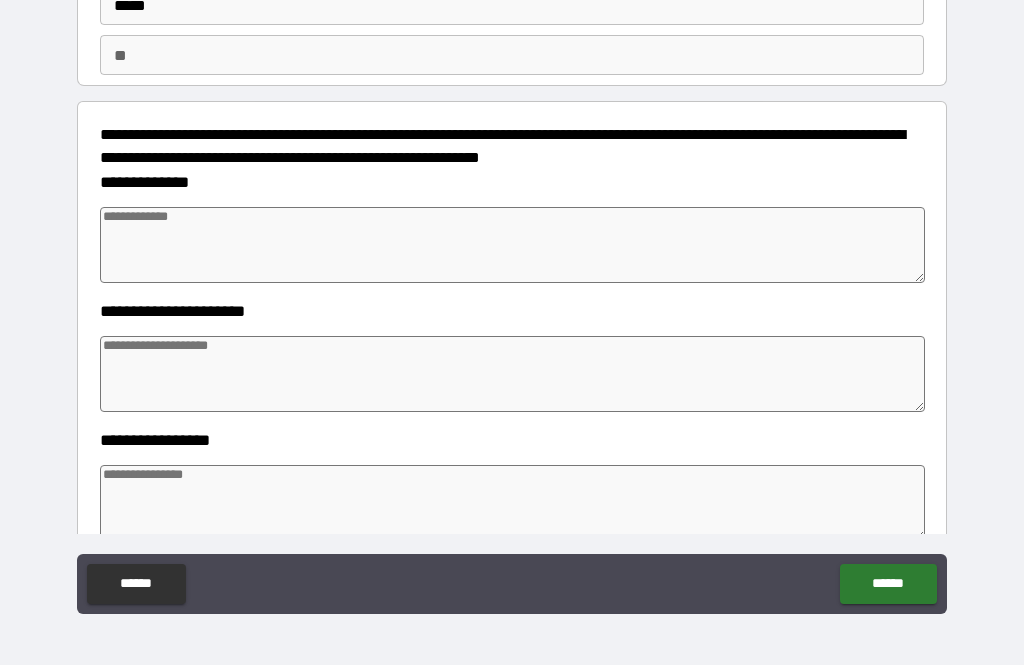 click at bounding box center [513, 245] 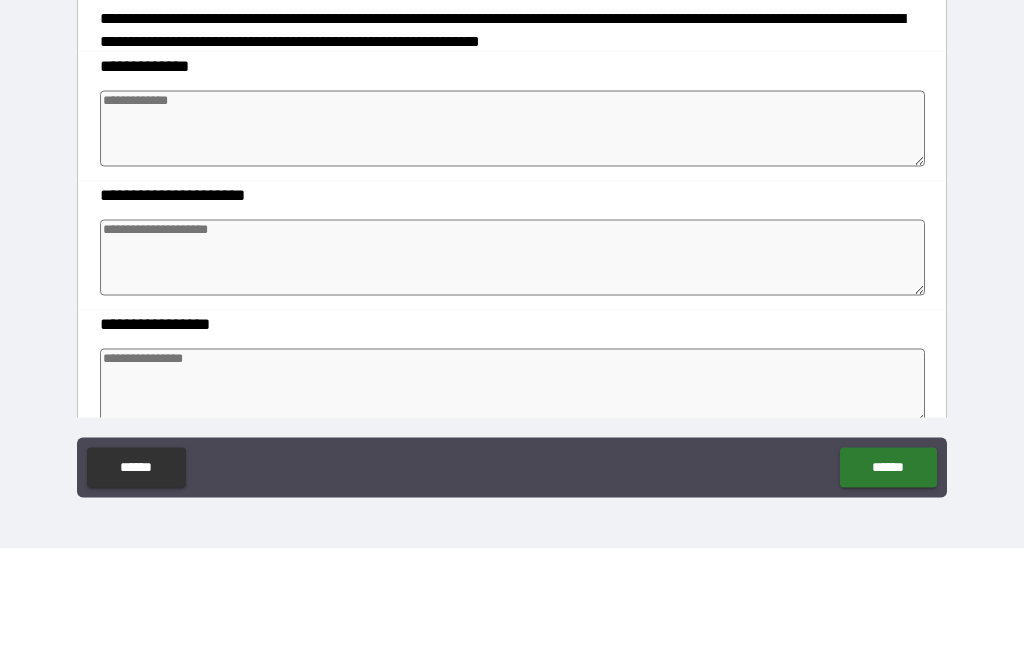 type on "*" 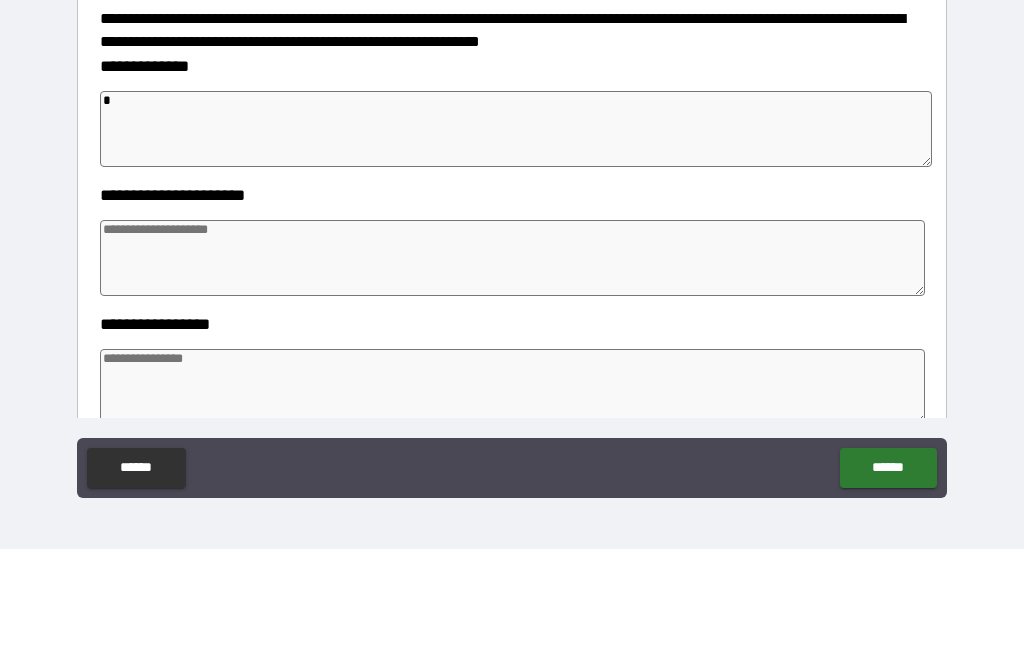 type on "*" 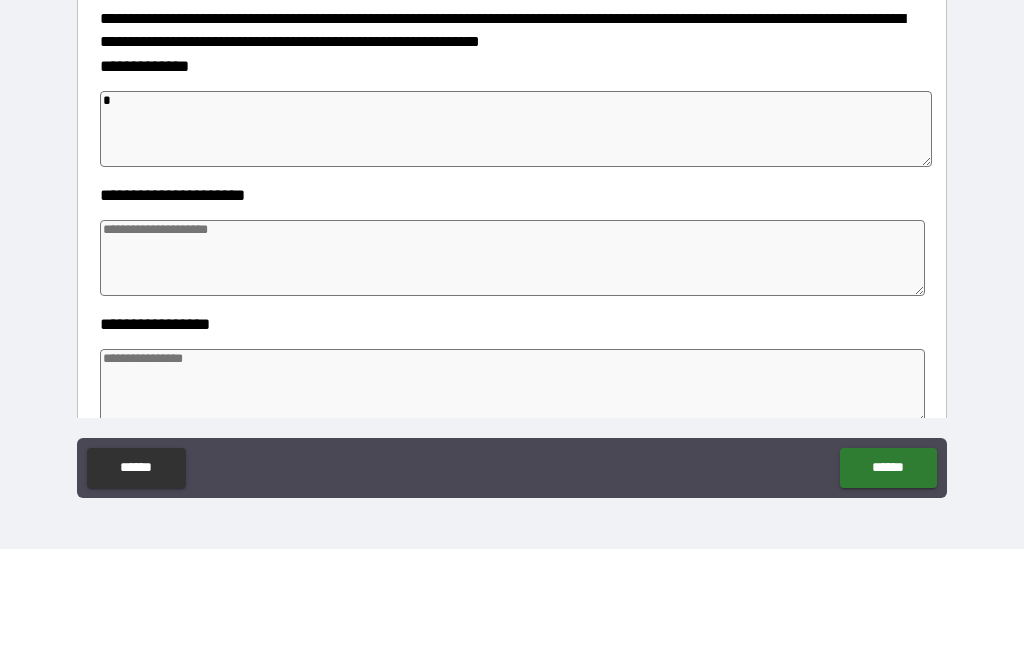 type on "*" 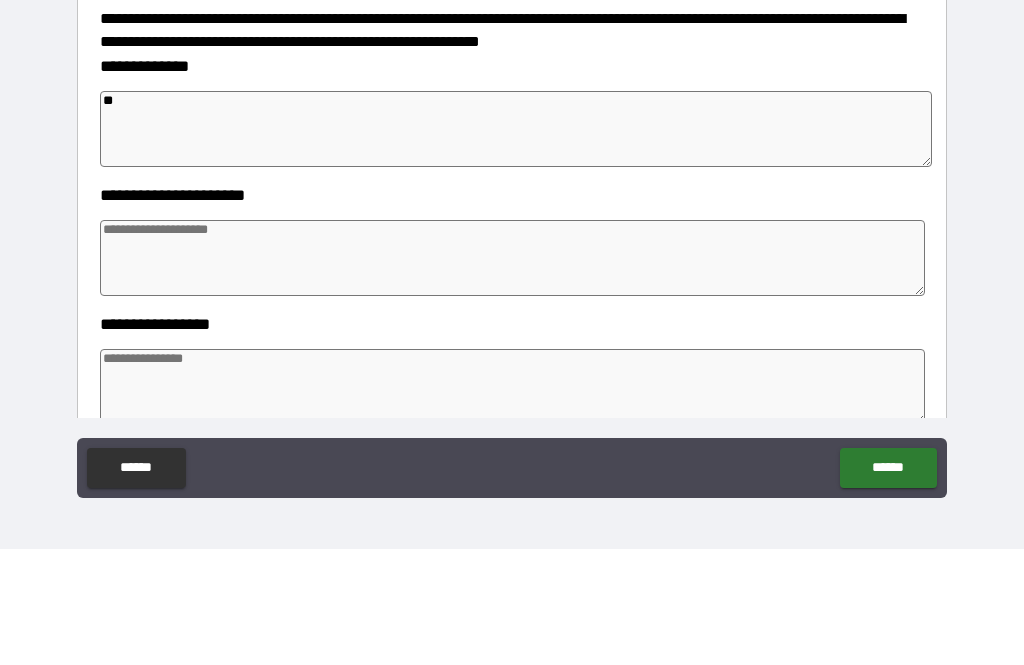 type on "*" 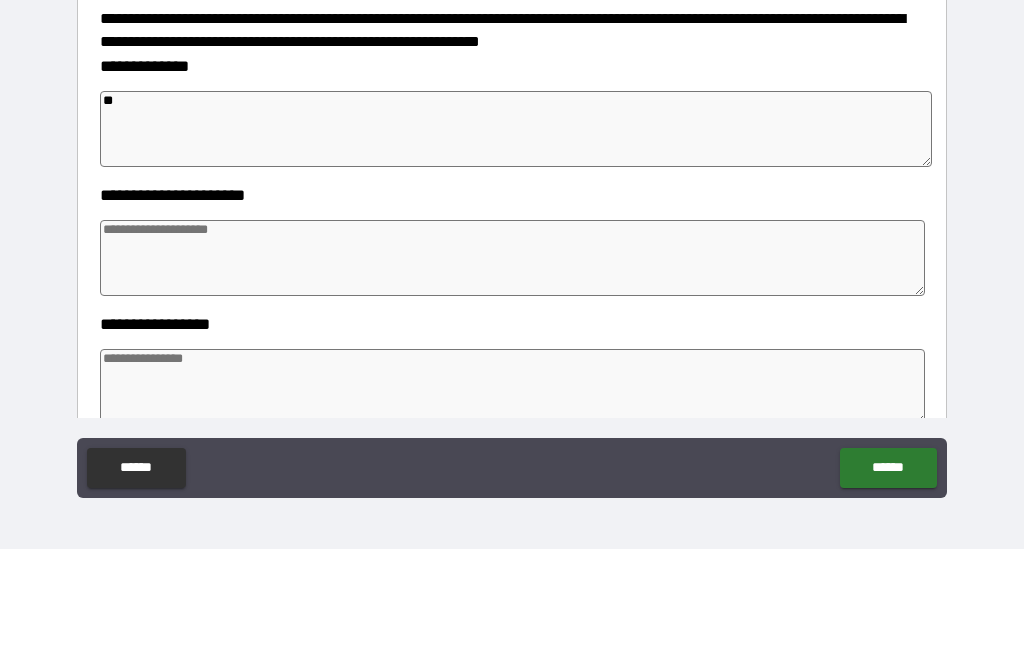 type on "*" 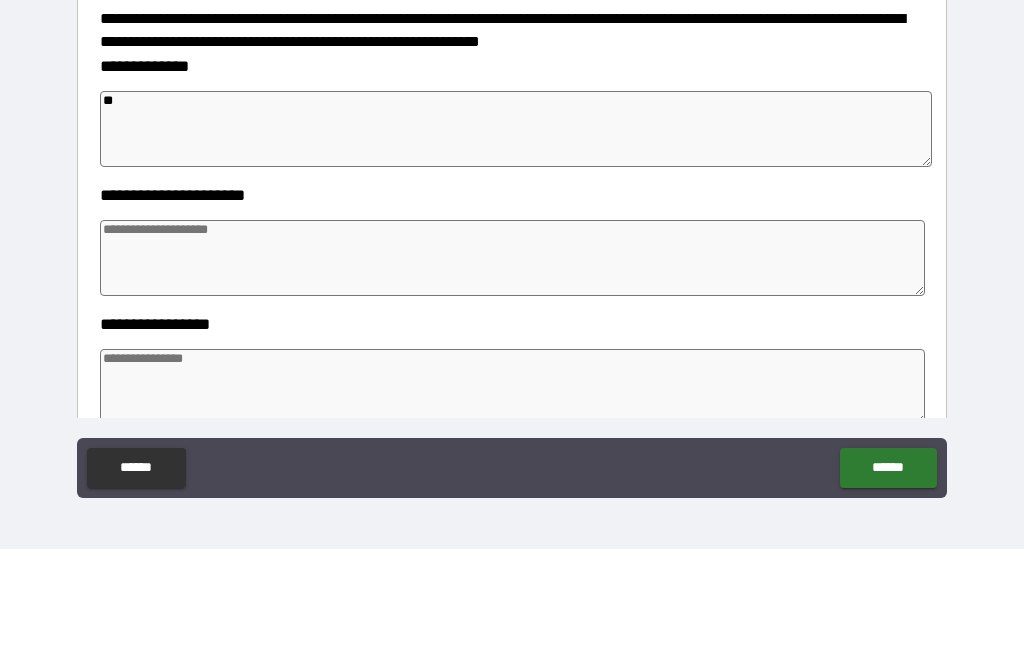 type on "*" 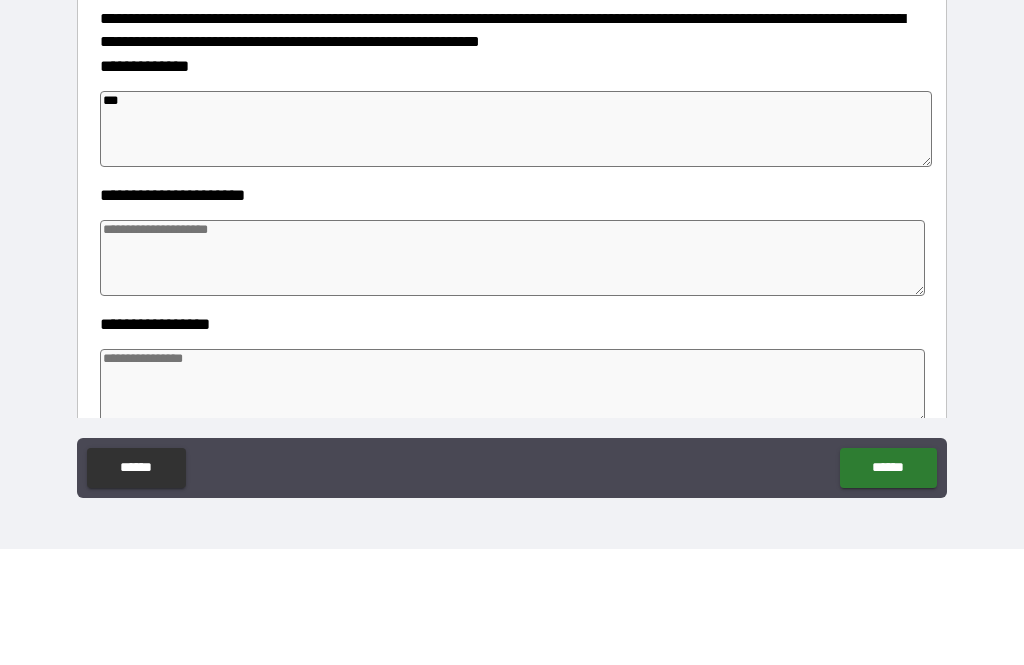 type on "*" 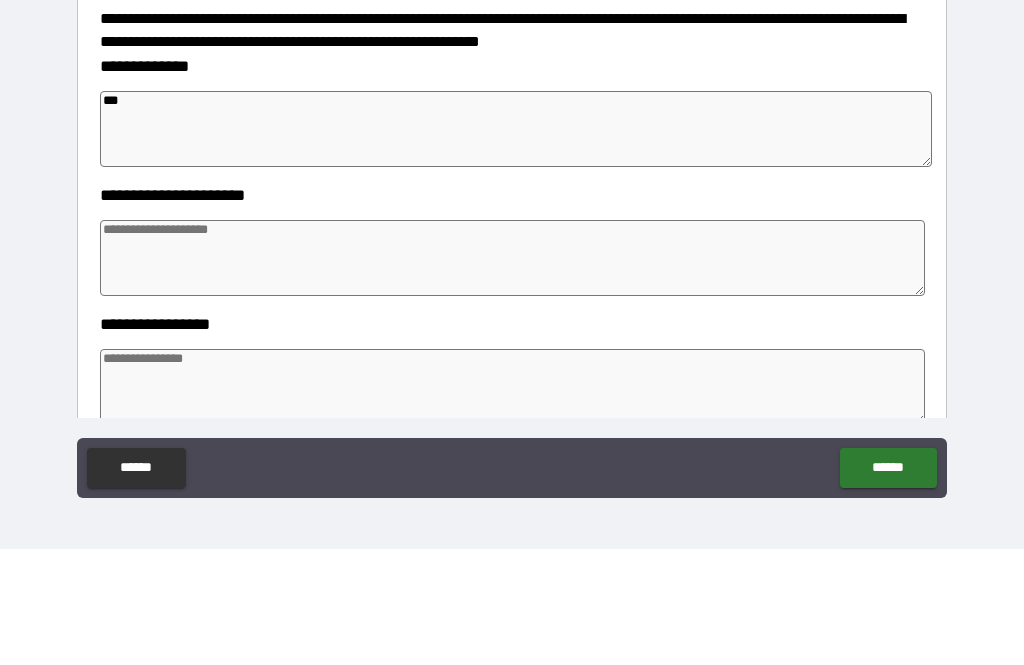type on "*" 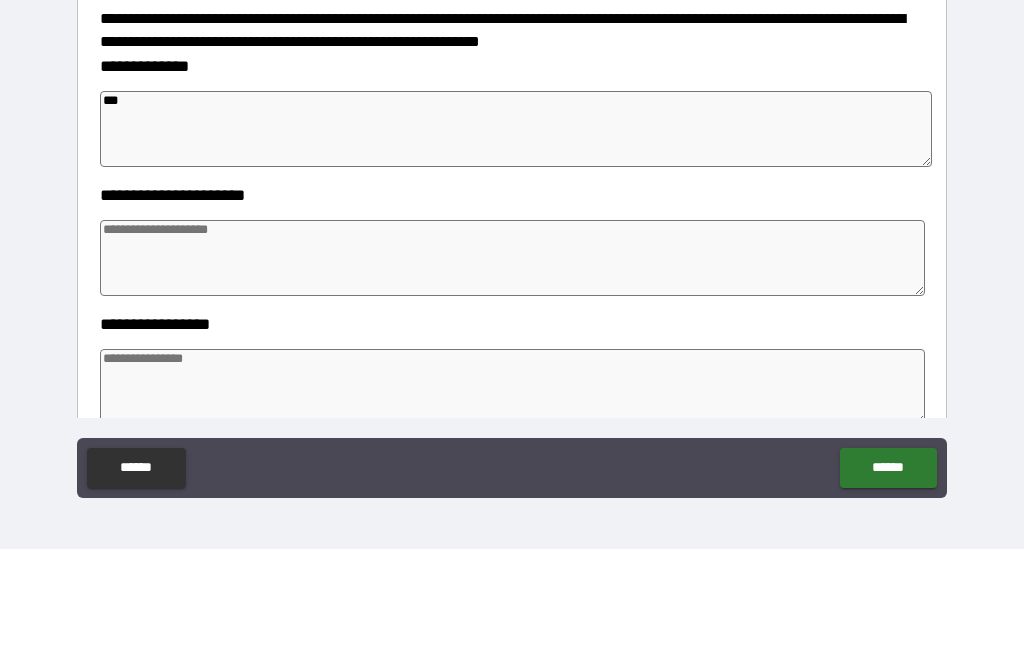 type on "*" 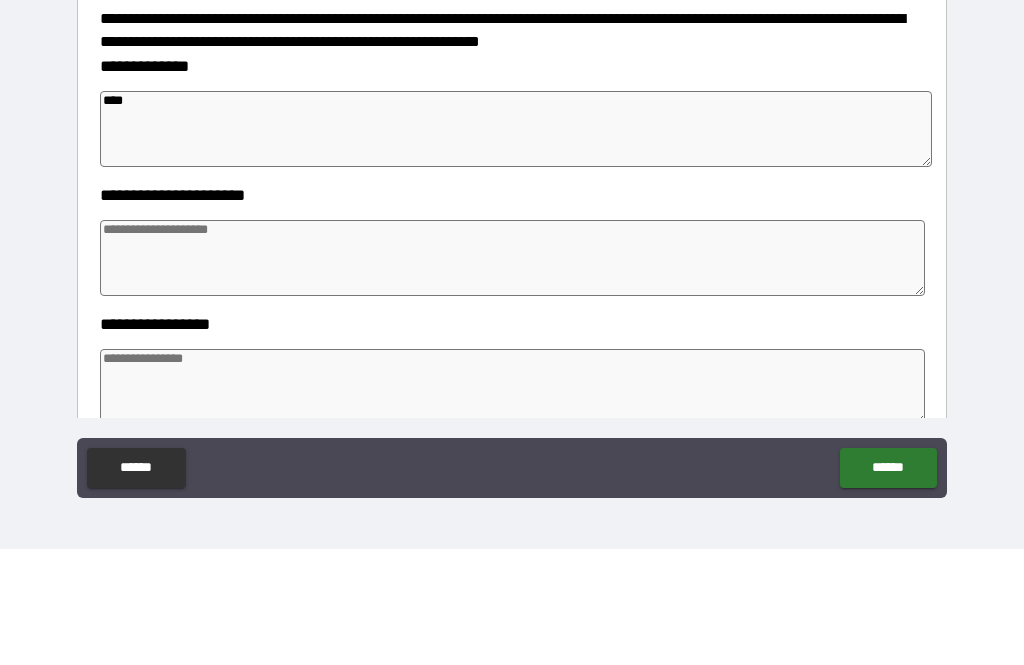 type on "*" 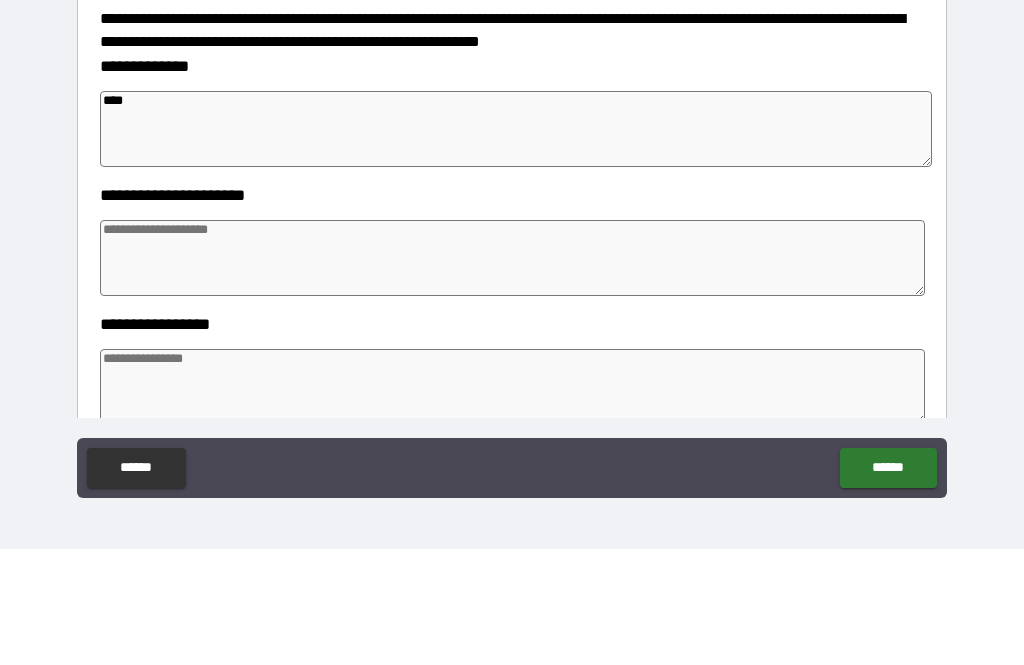 type on "*" 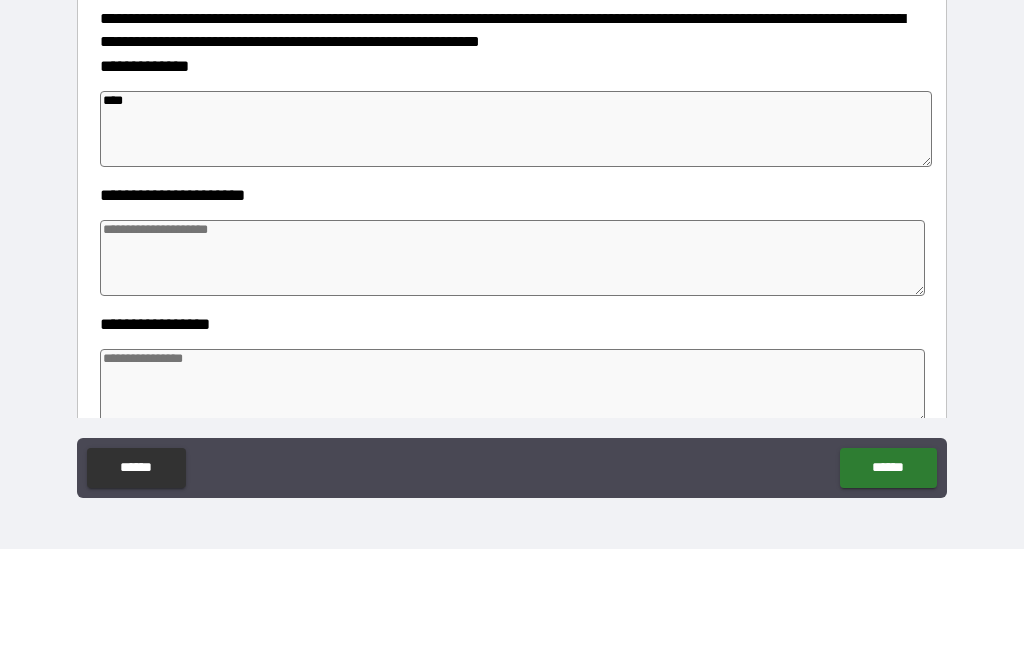 type on "*" 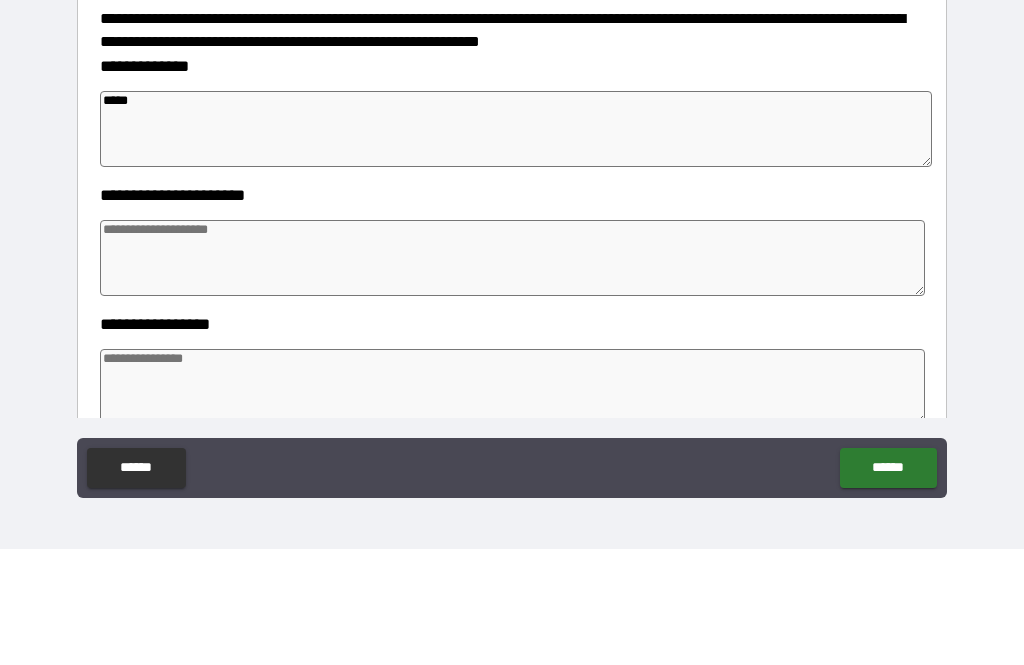 type on "*" 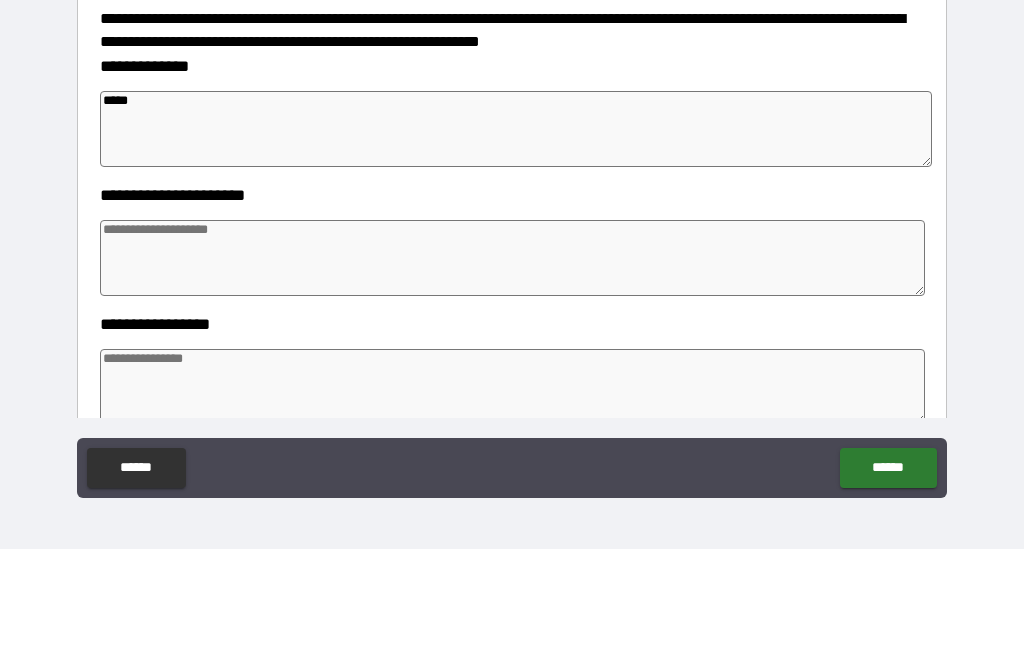 type on "*" 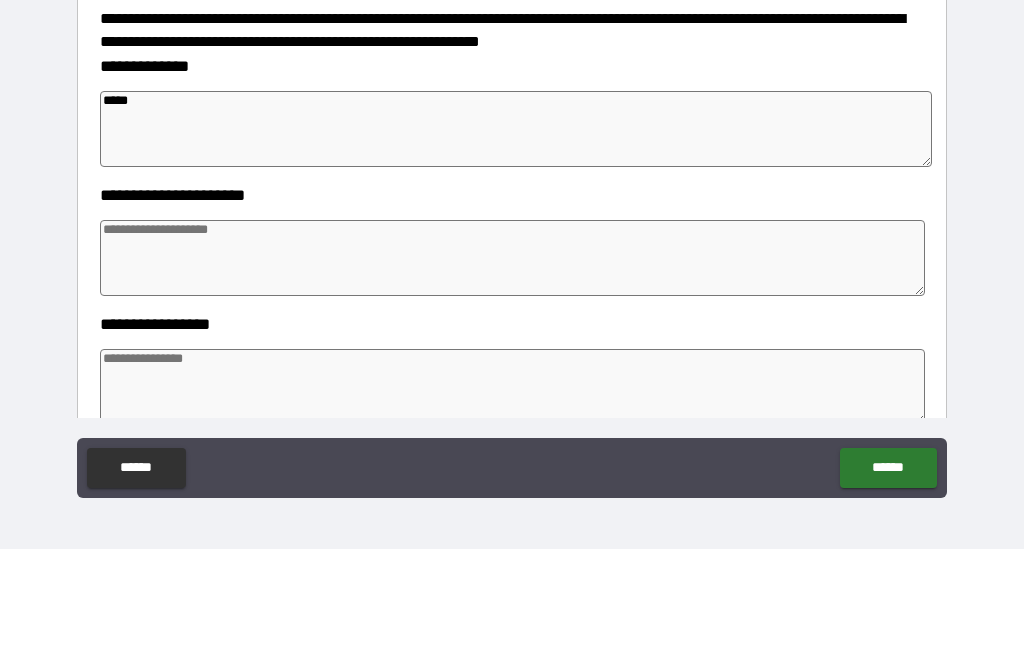 type on "*" 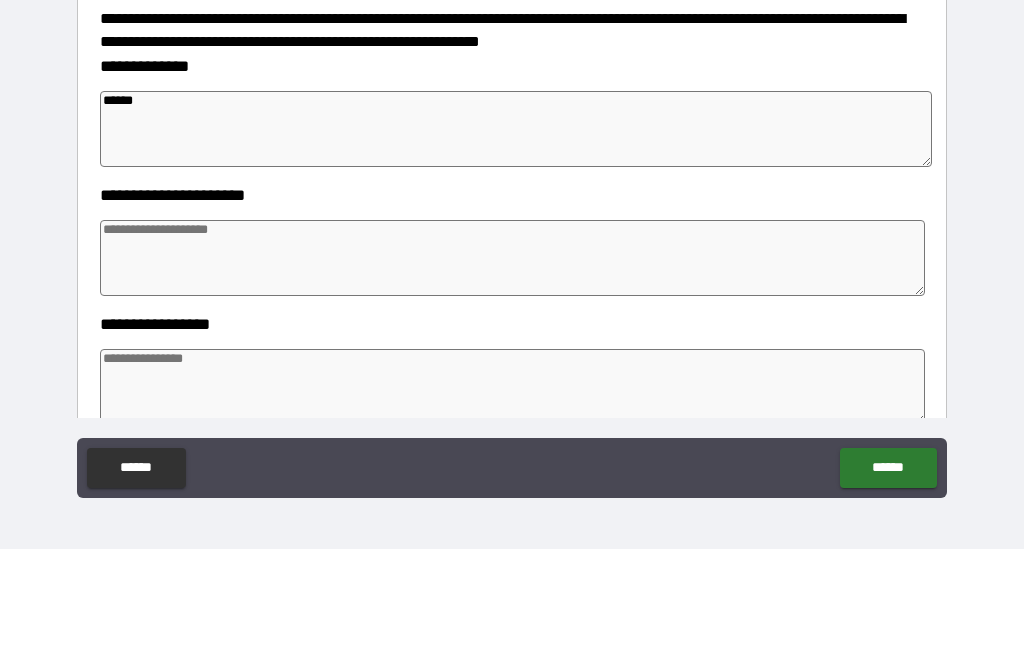 type on "*" 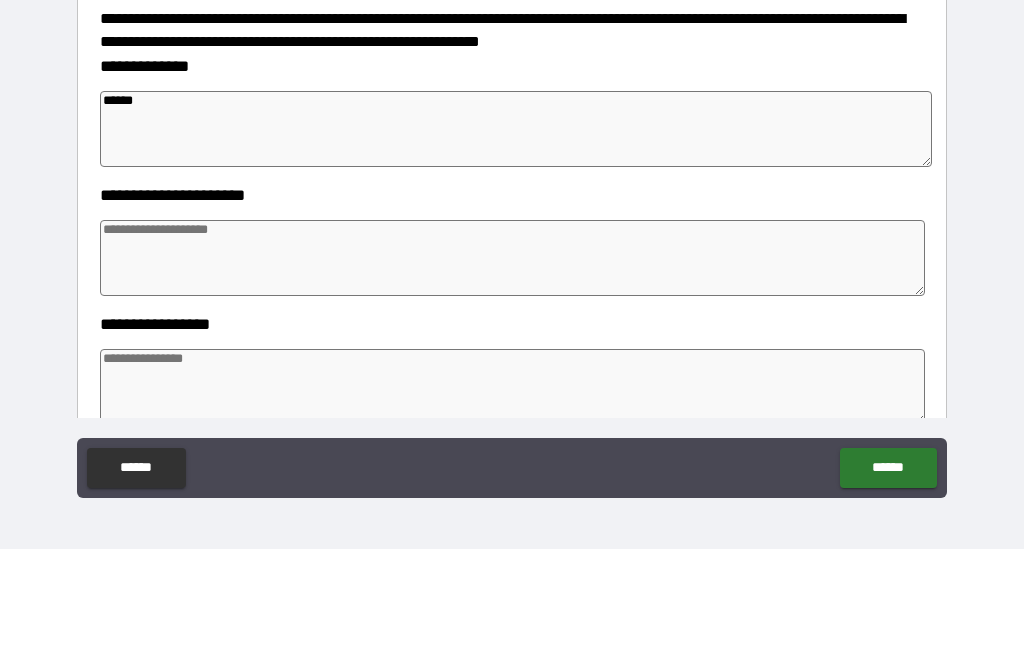 type on "*" 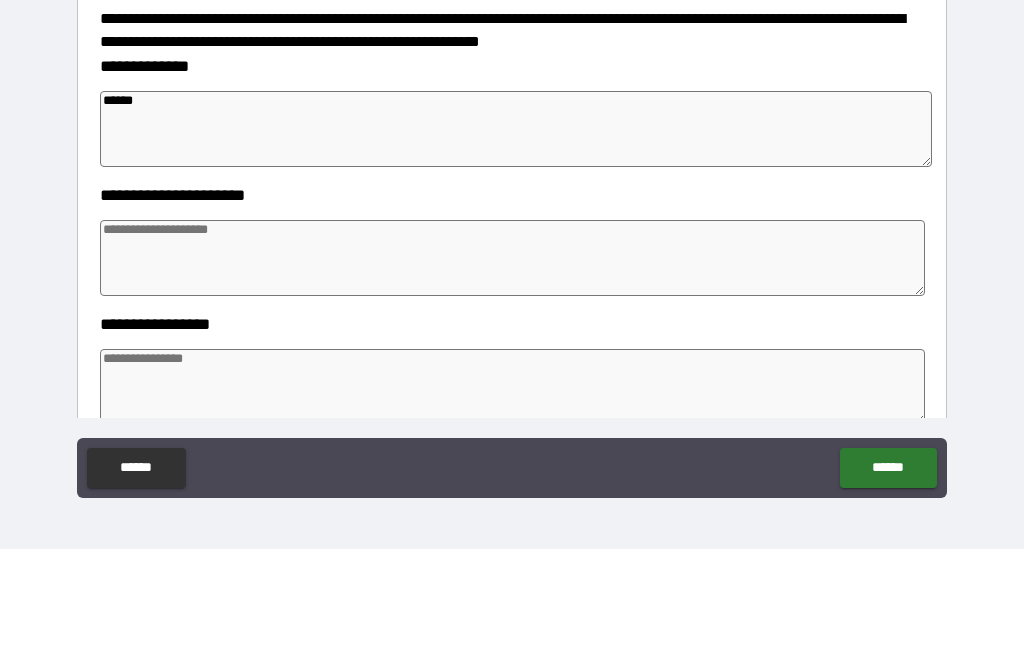 type on "*" 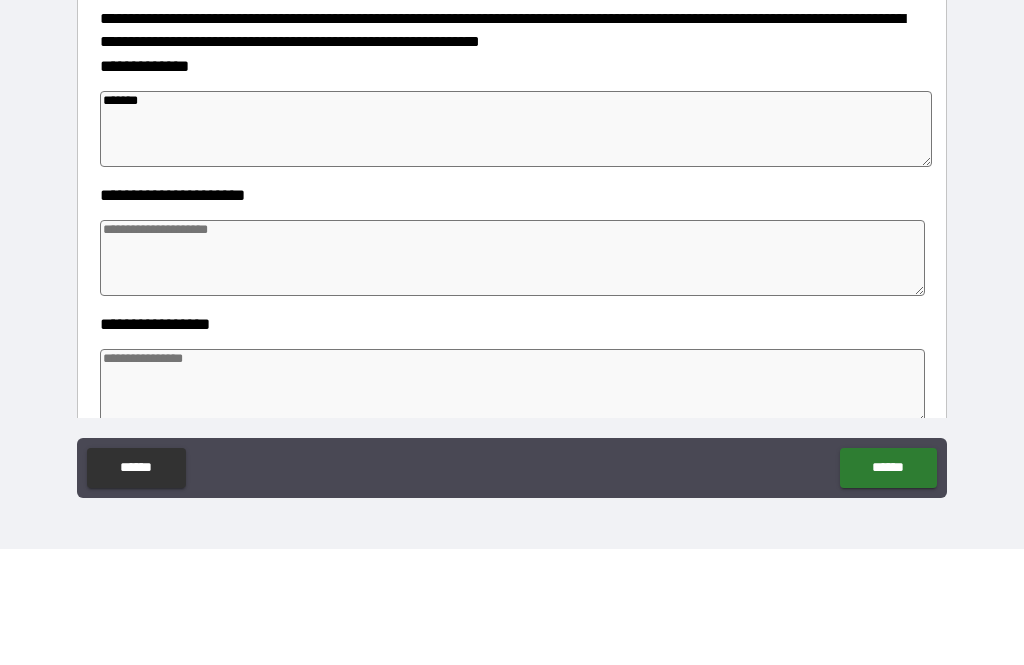 type on "*" 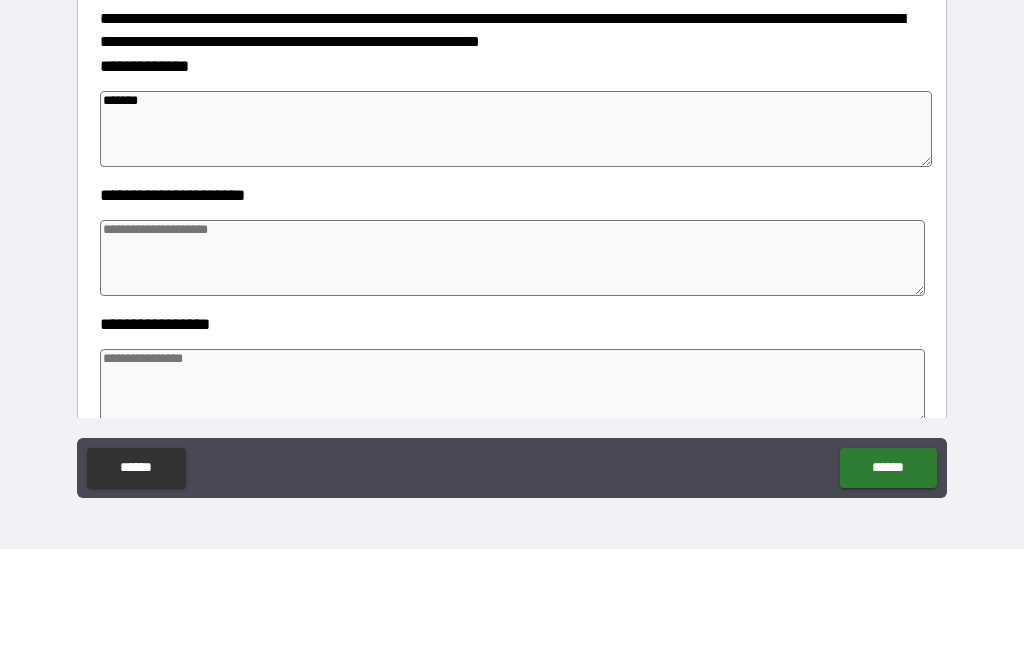 type on "********" 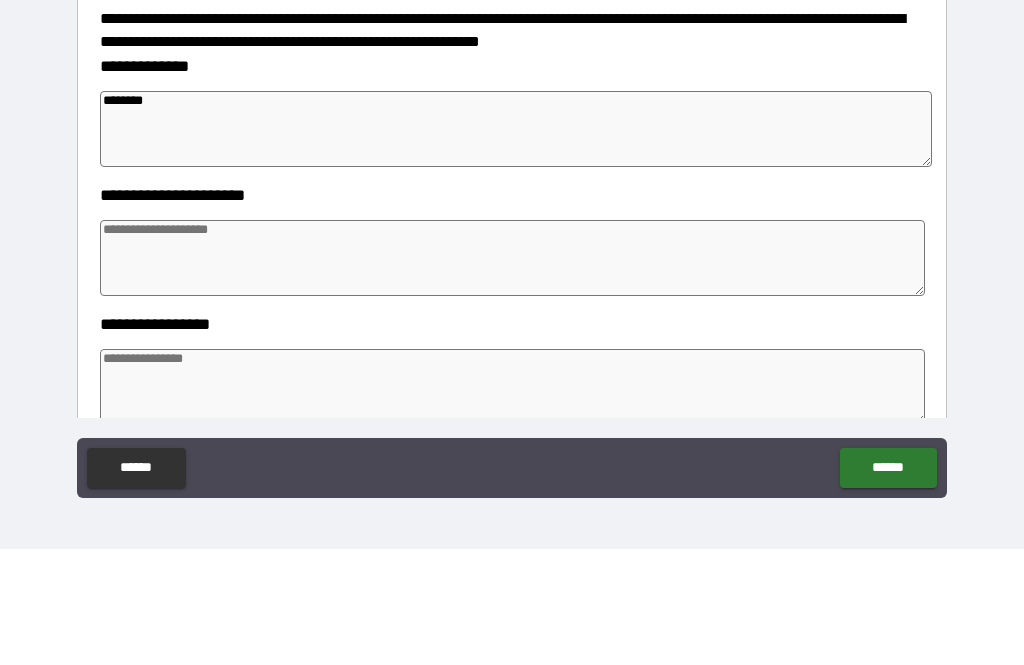 type on "*" 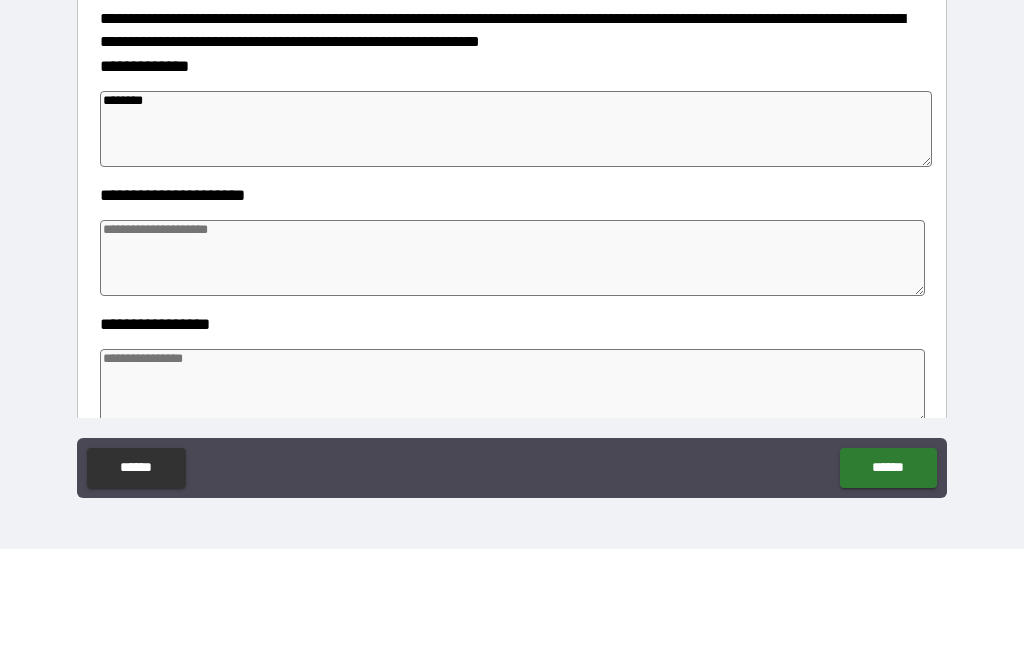 type on "*" 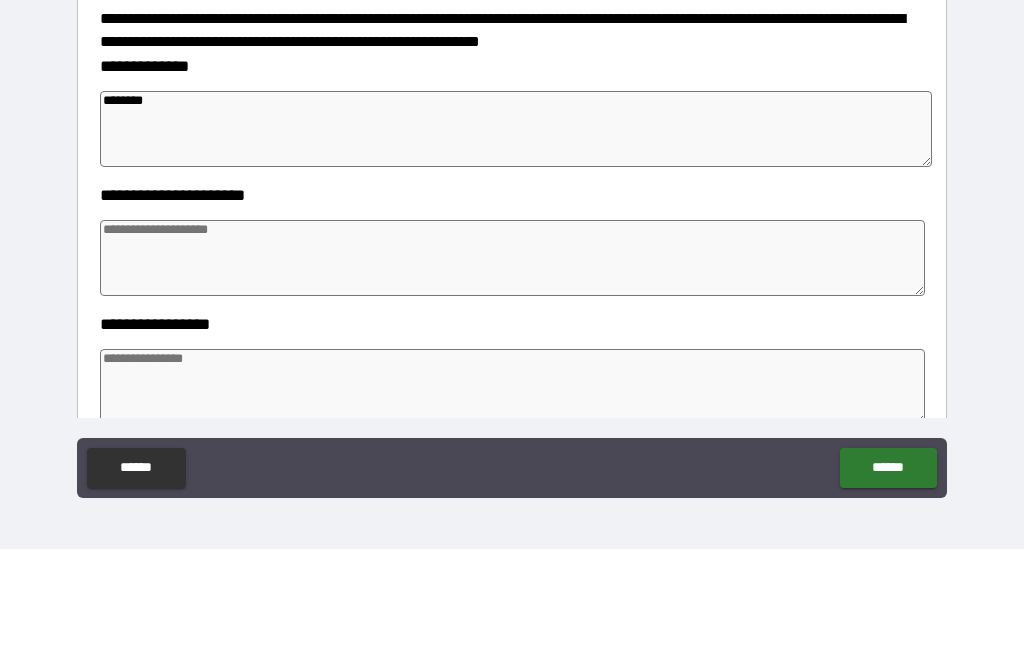 type on "*" 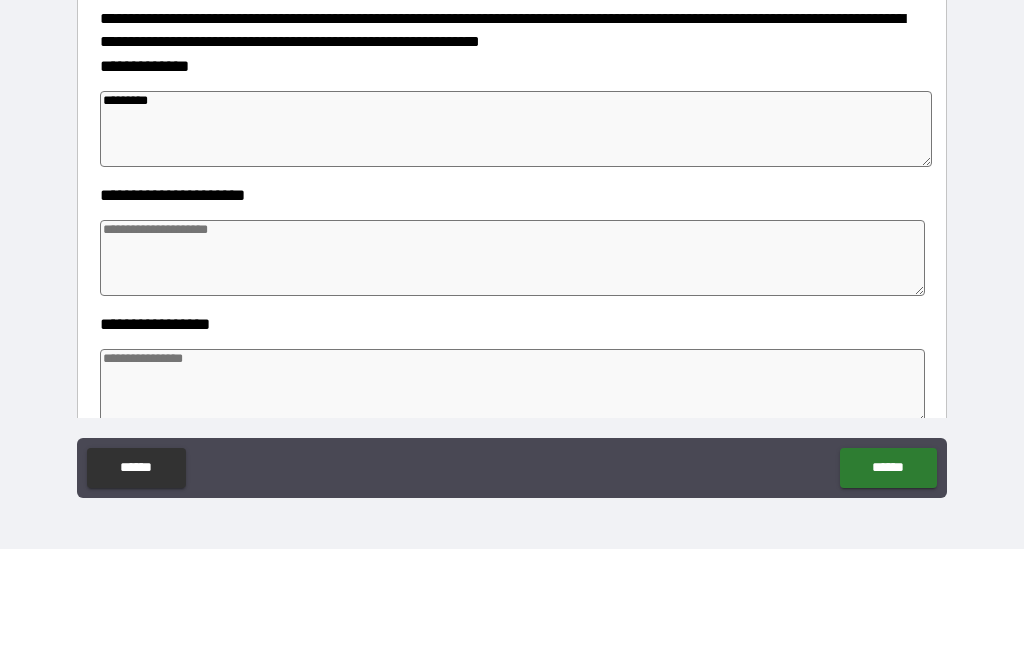 type on "*" 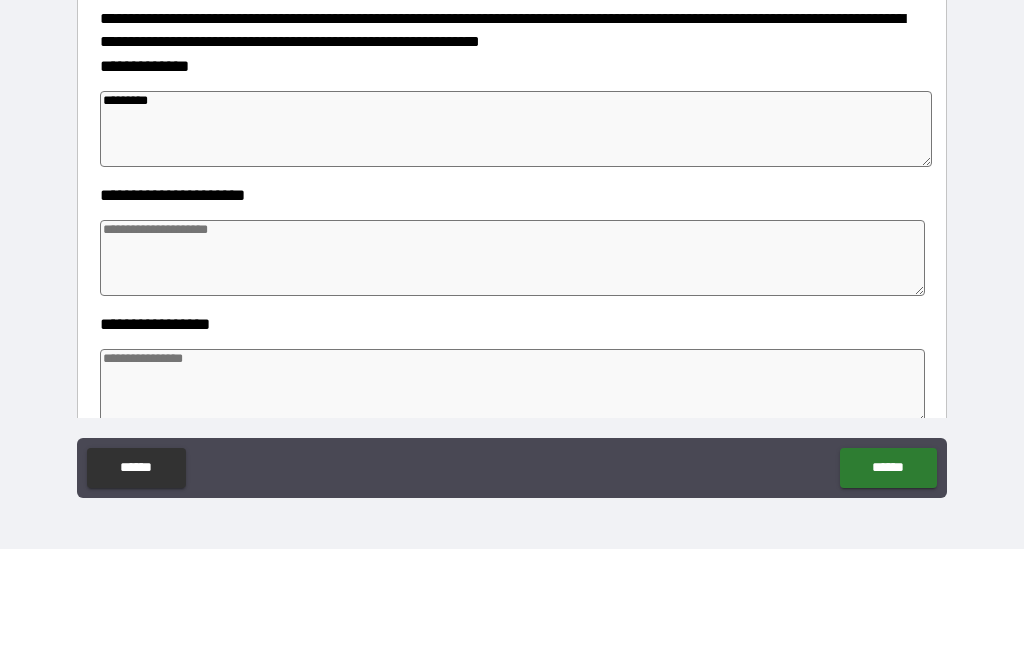 type on "*" 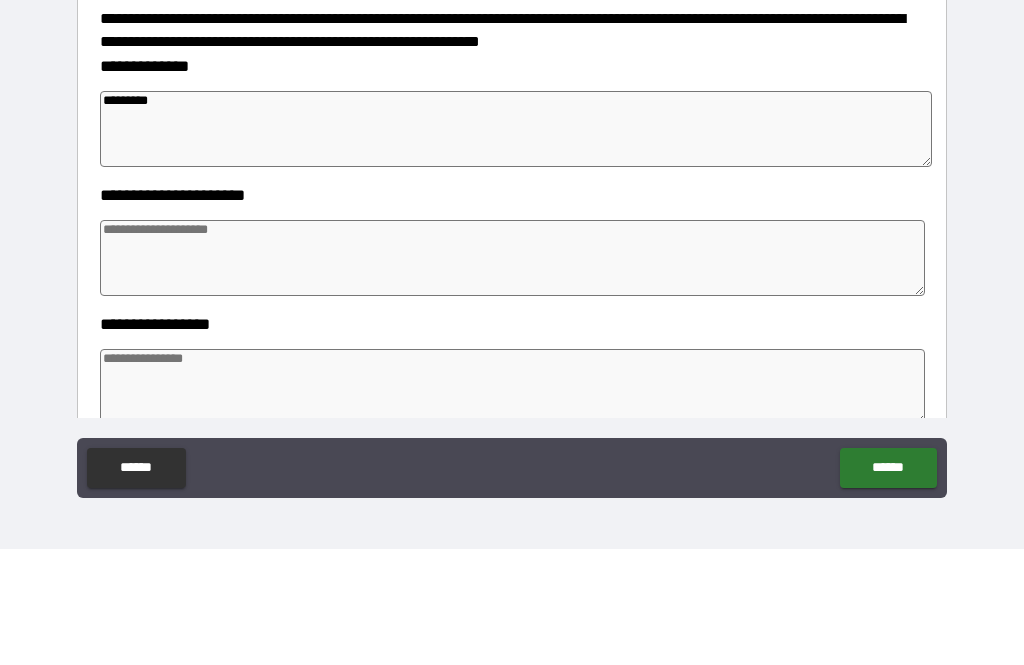 type on "*" 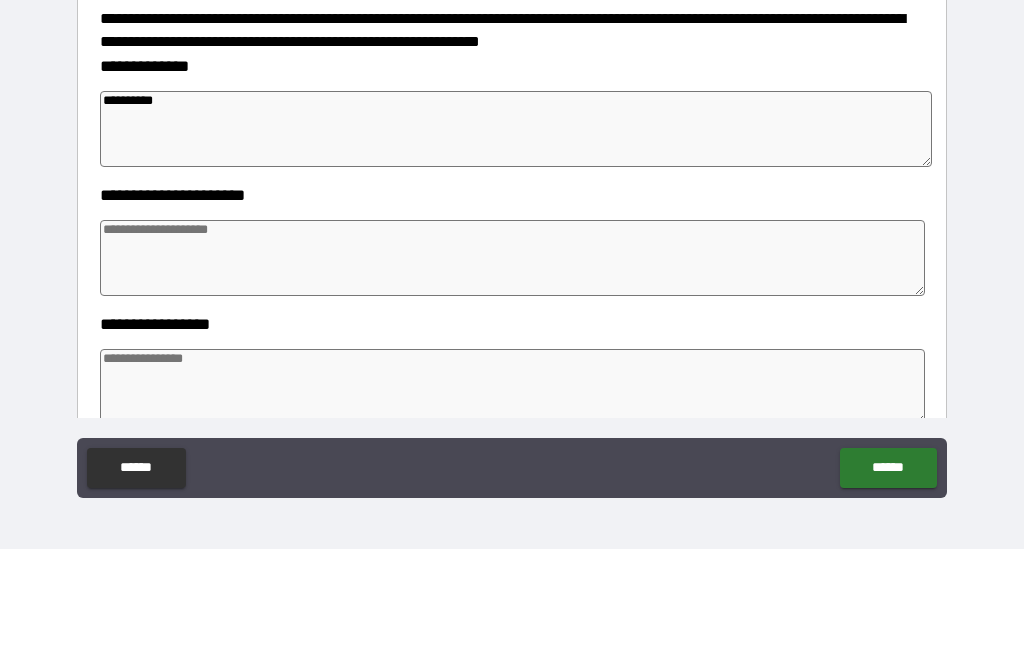 type on "*" 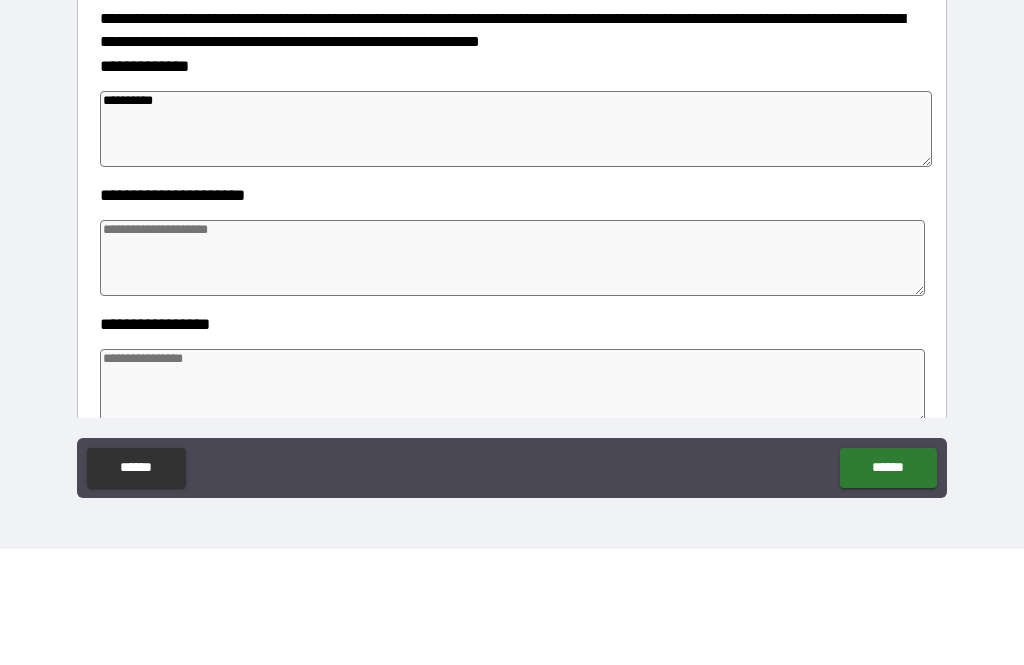 type on "*" 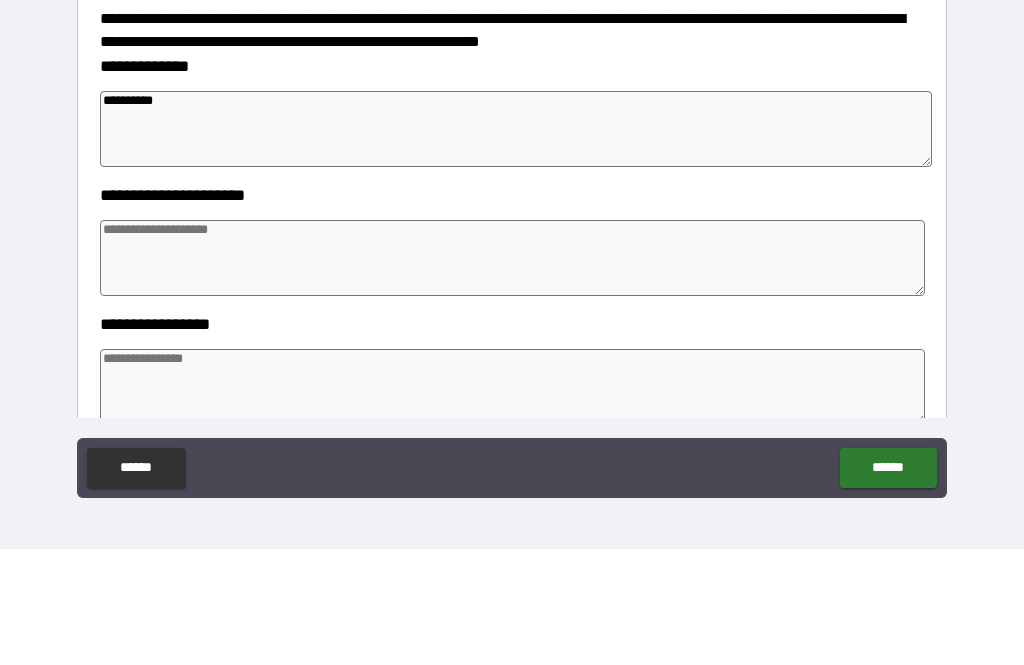 type on "*" 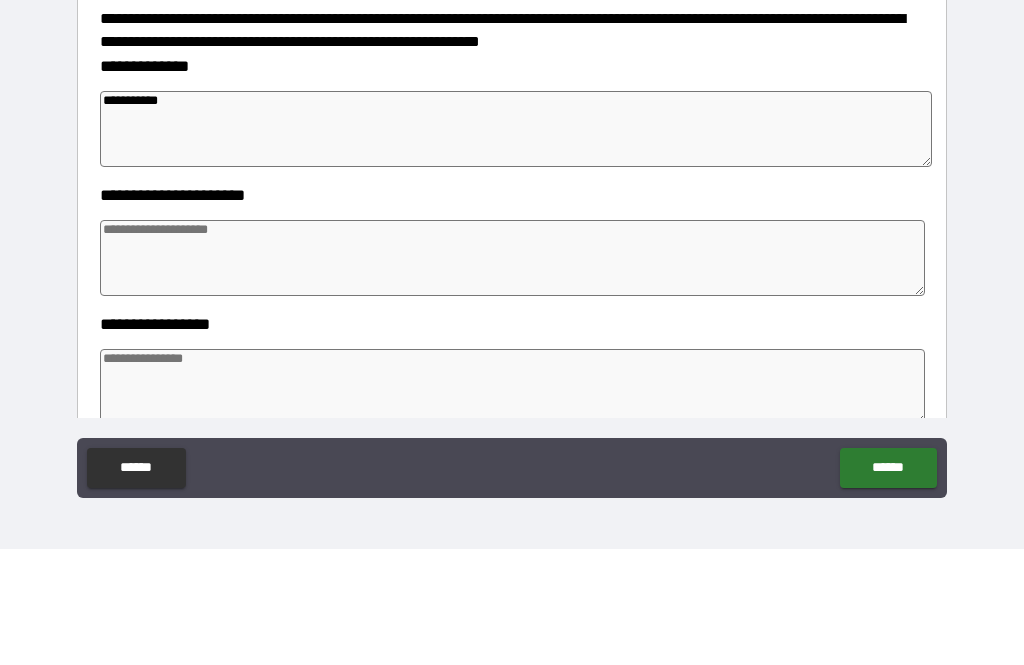 type on "*" 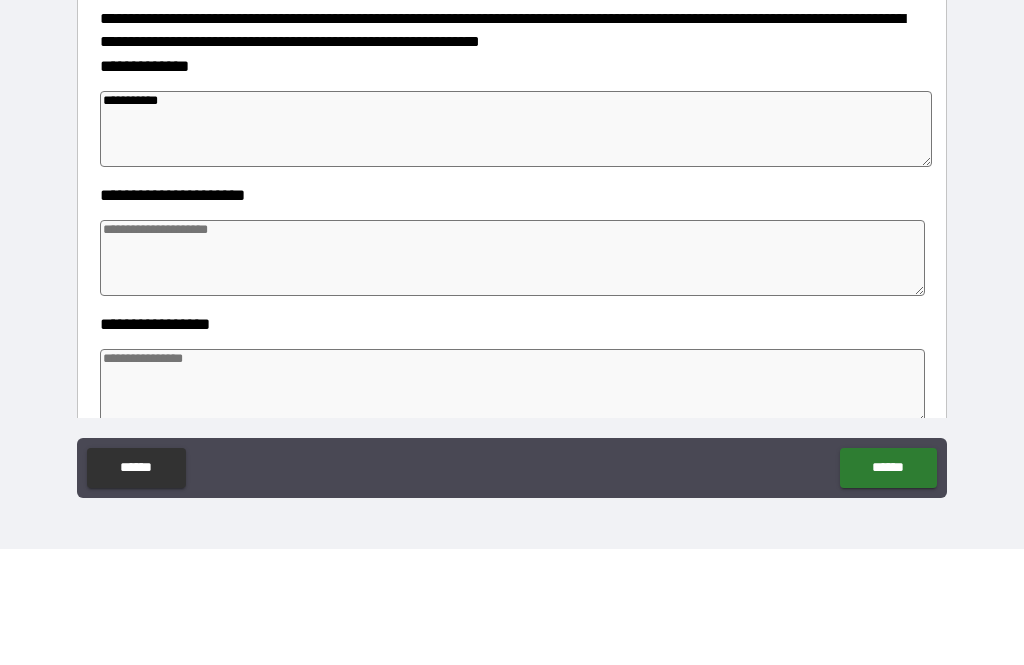 type on "*" 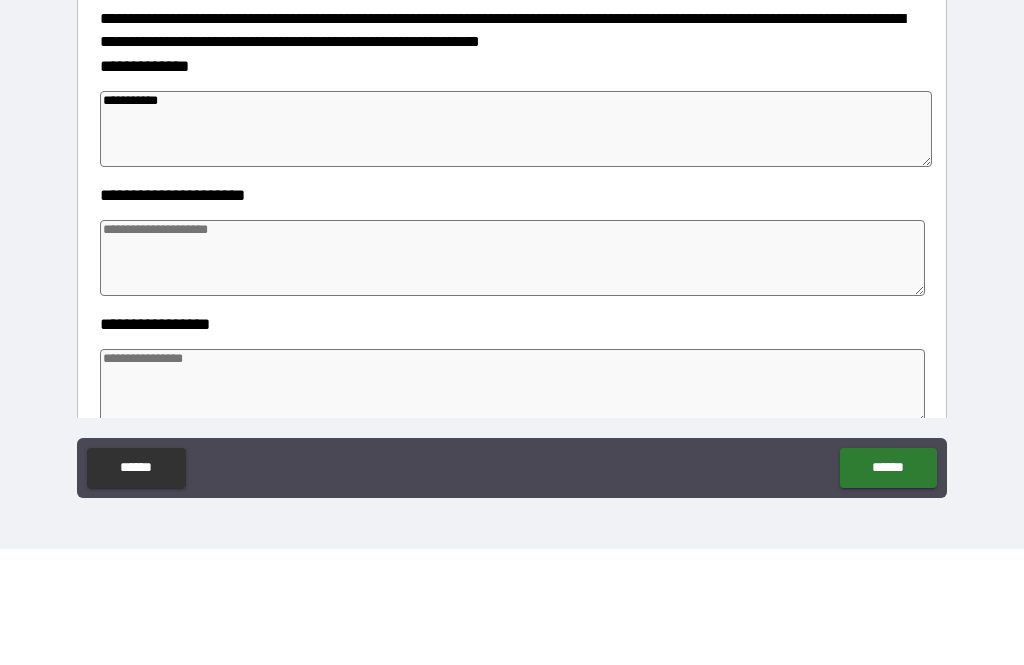 type on "*" 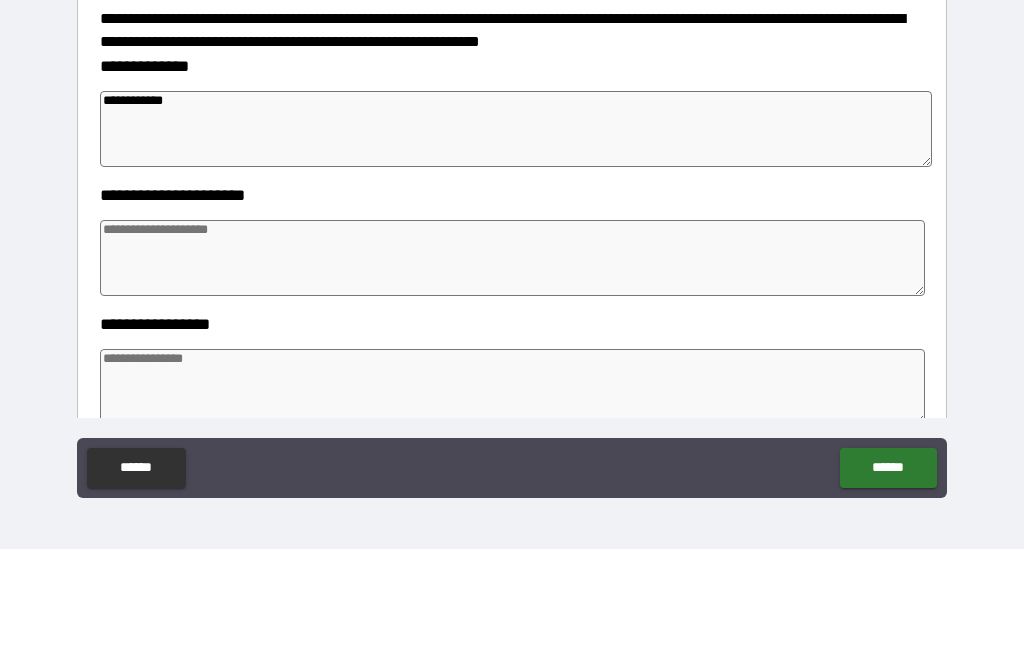 type on "*" 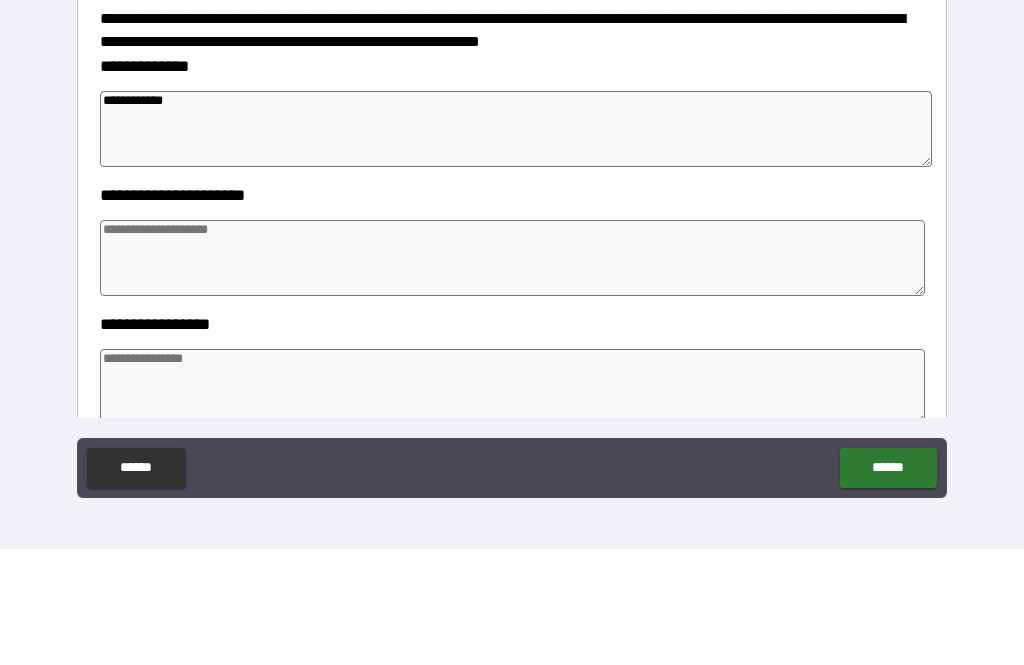 type on "*" 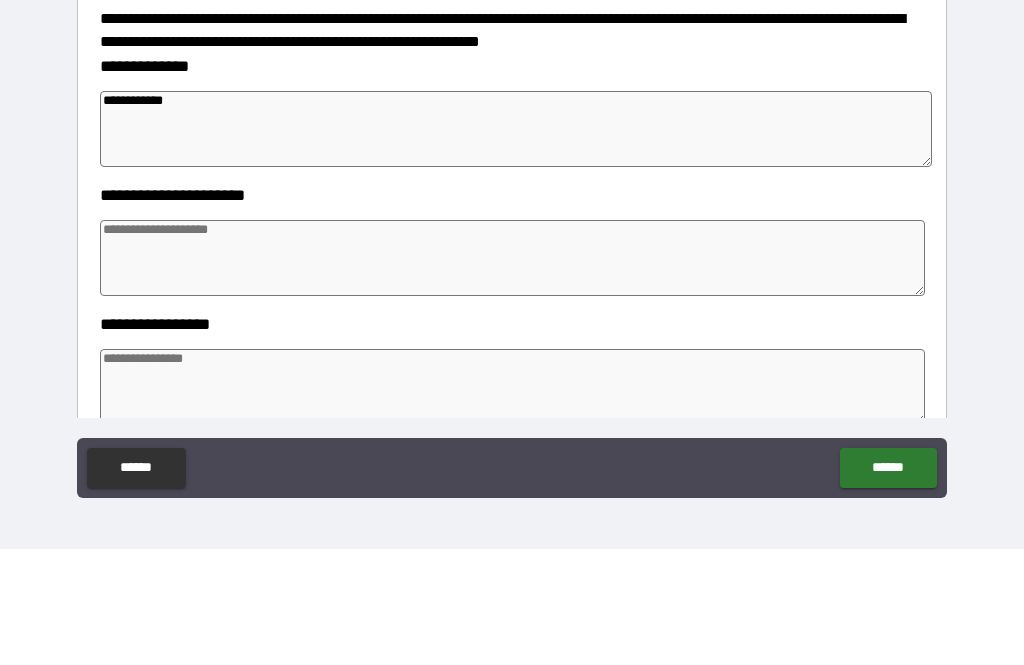type on "*" 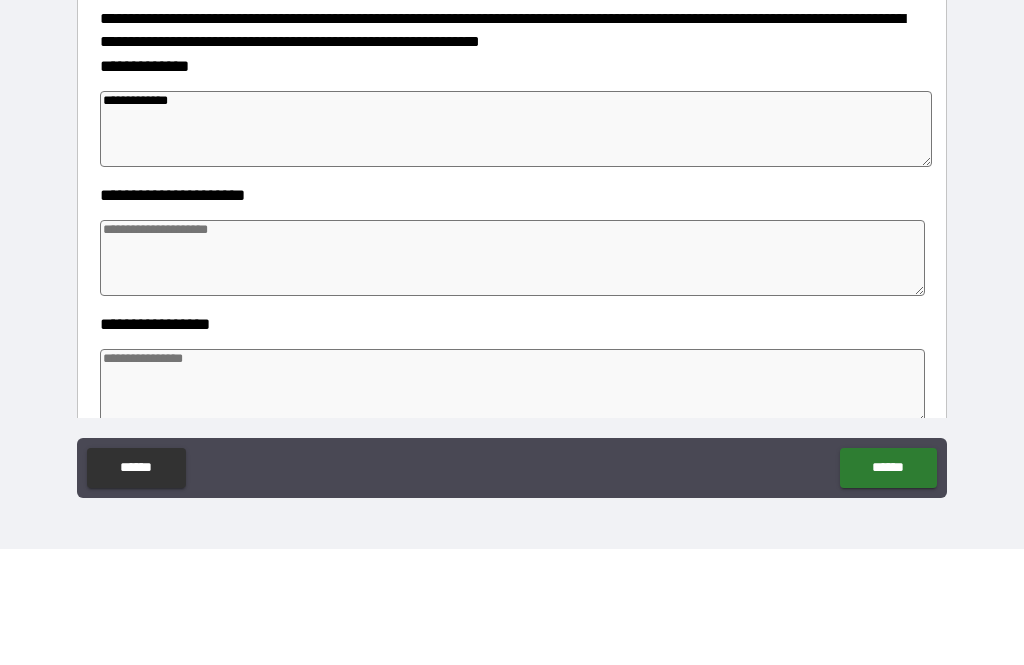 type on "*" 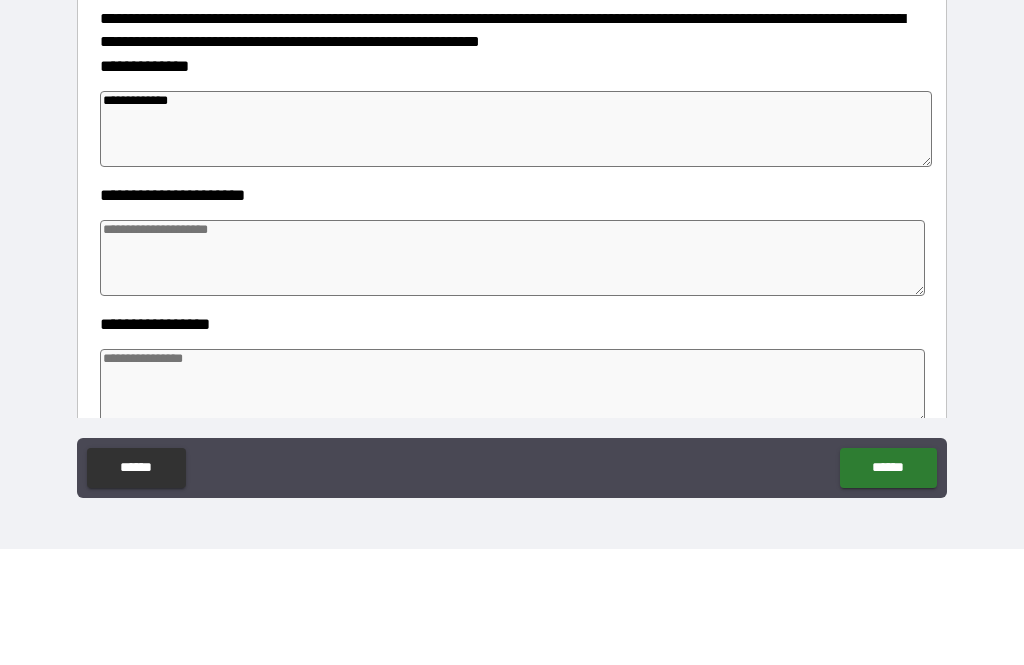 type on "*" 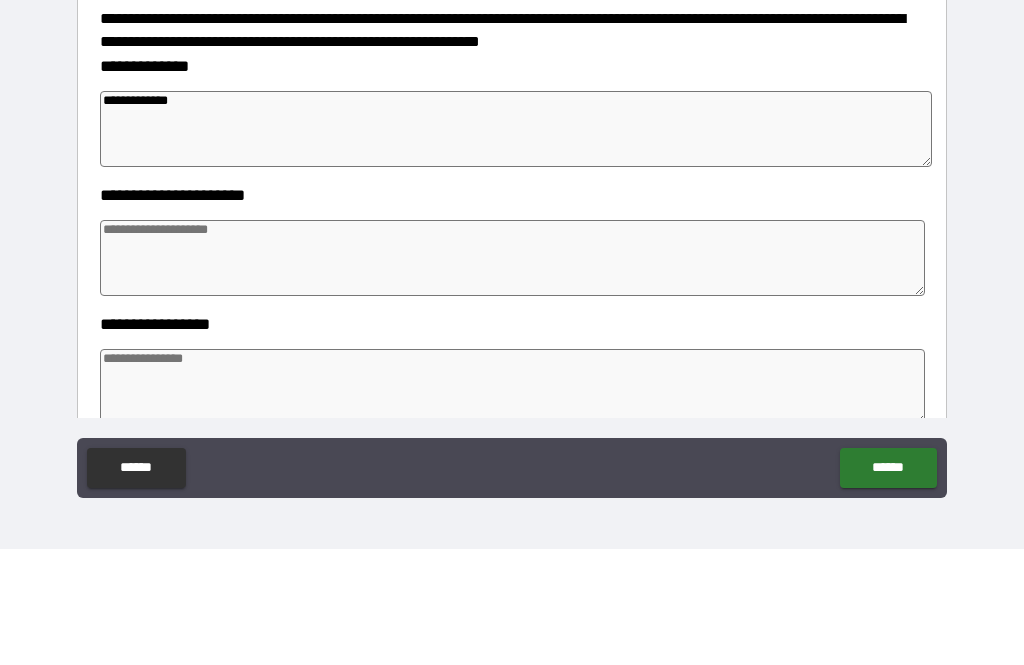 type on "*" 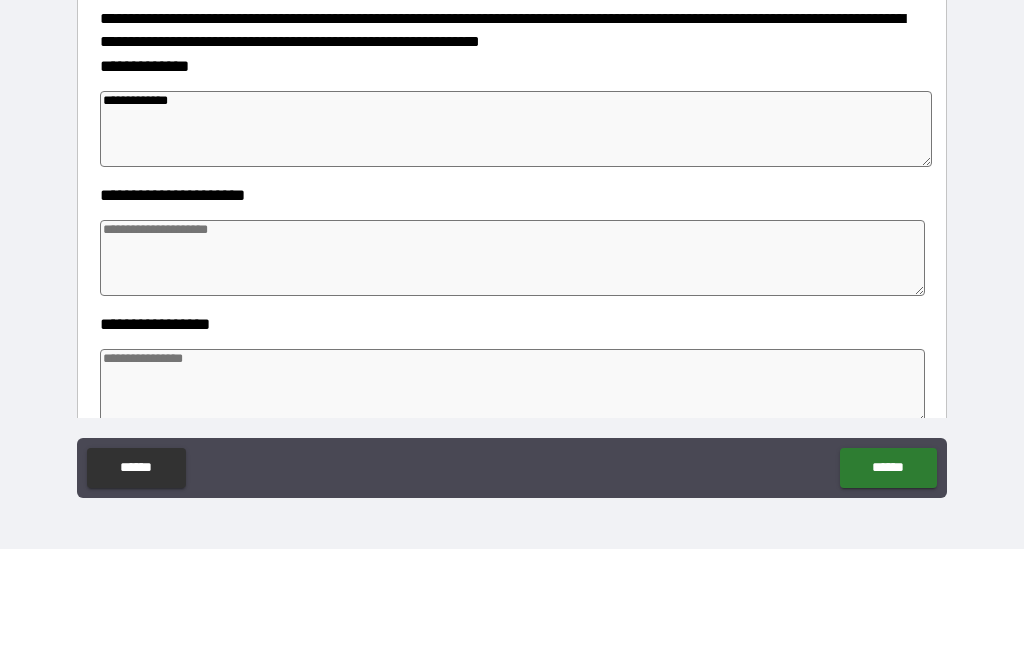 type on "**********" 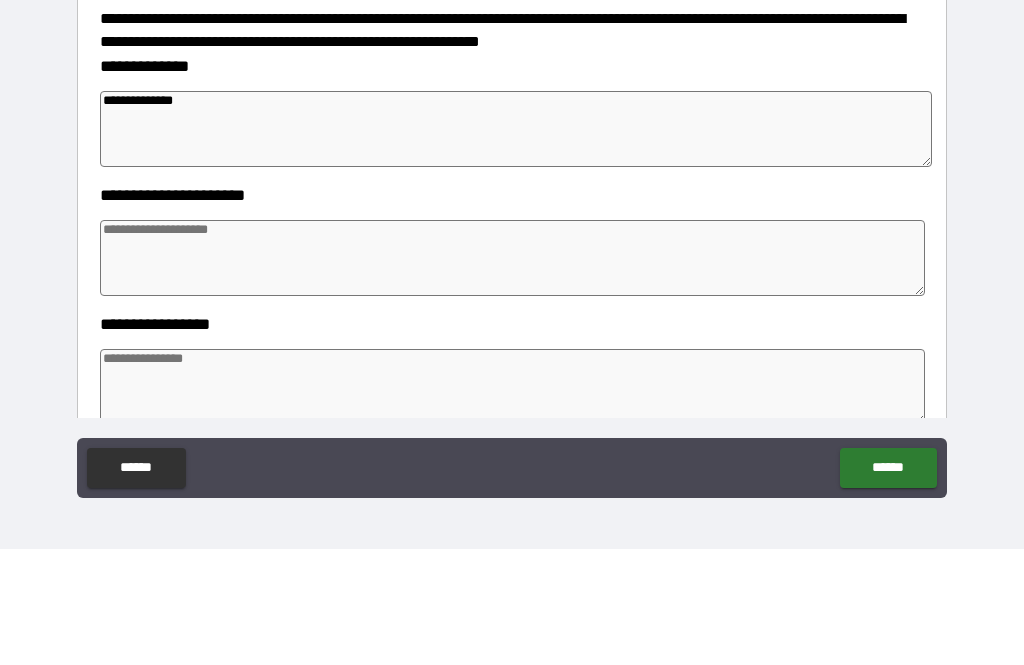 type on "*" 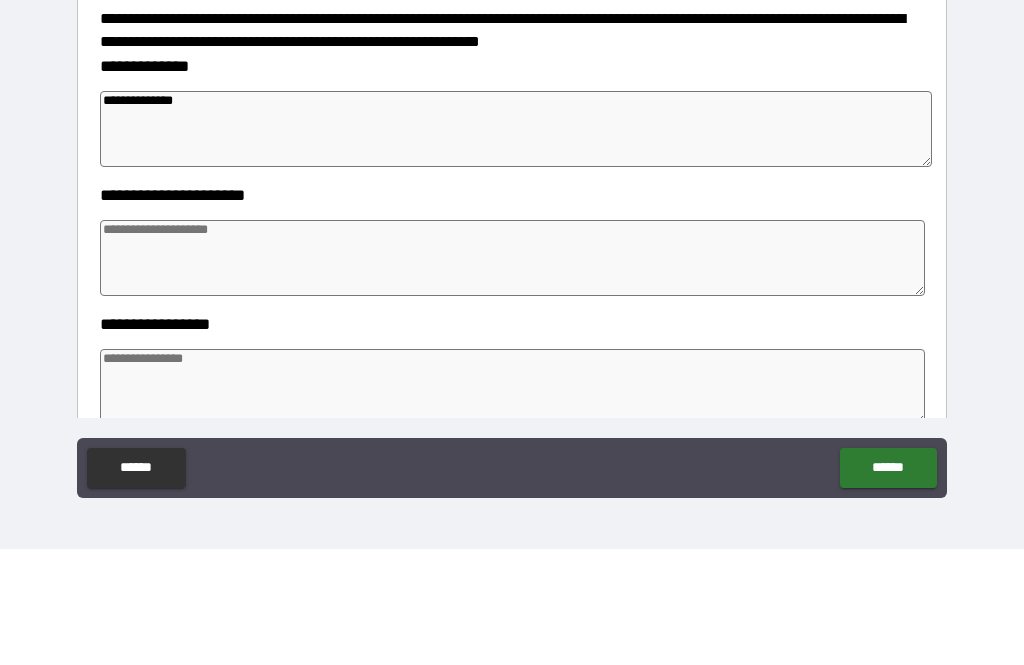 type on "*" 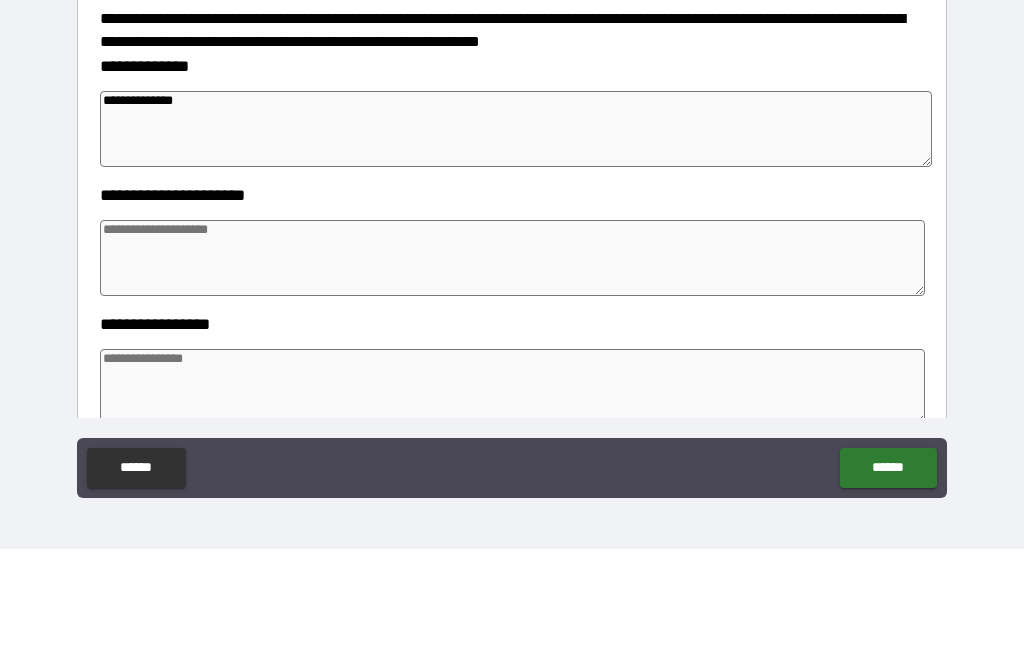 type on "*" 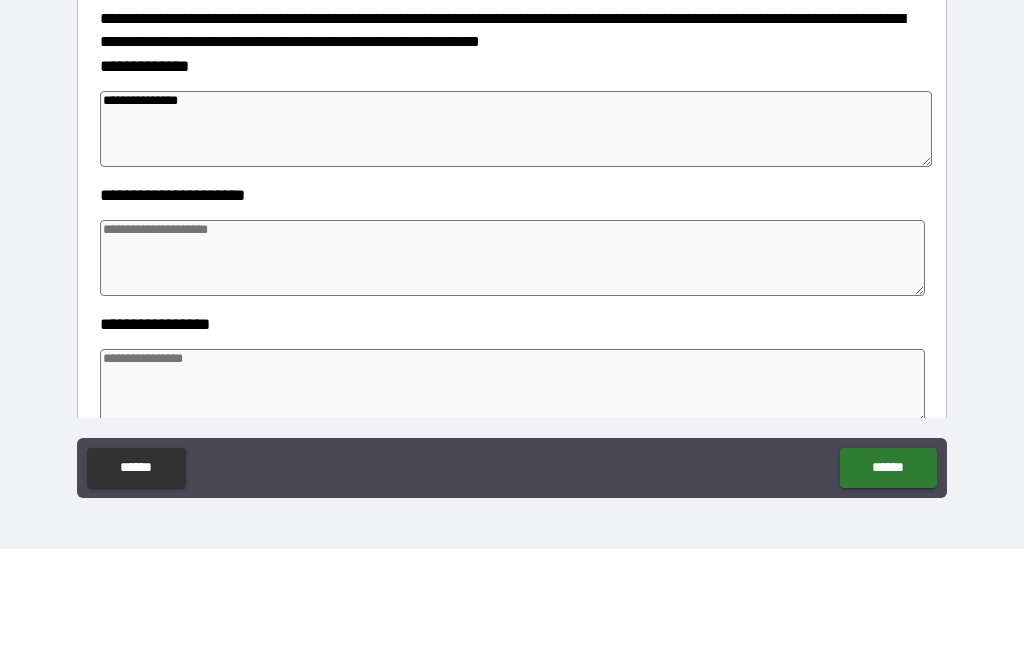 type on "*" 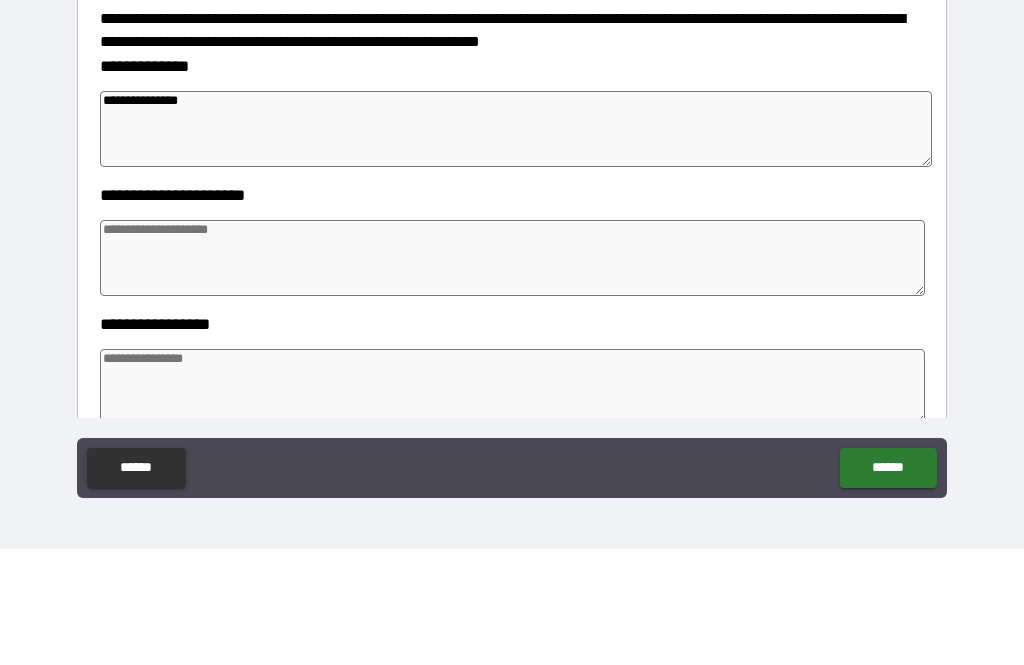 type on "*" 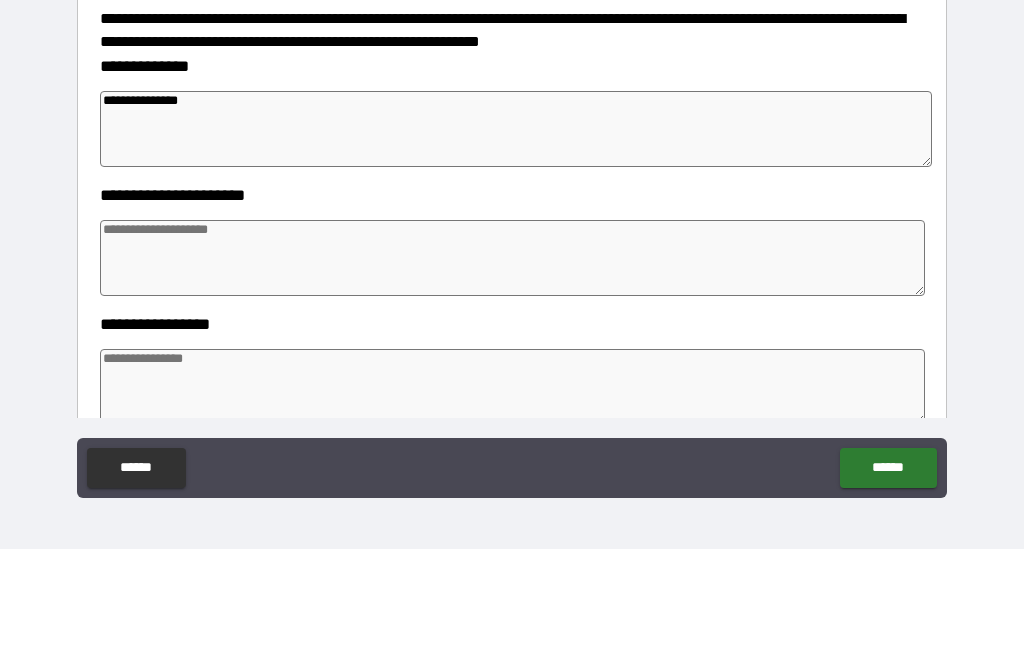 type on "*" 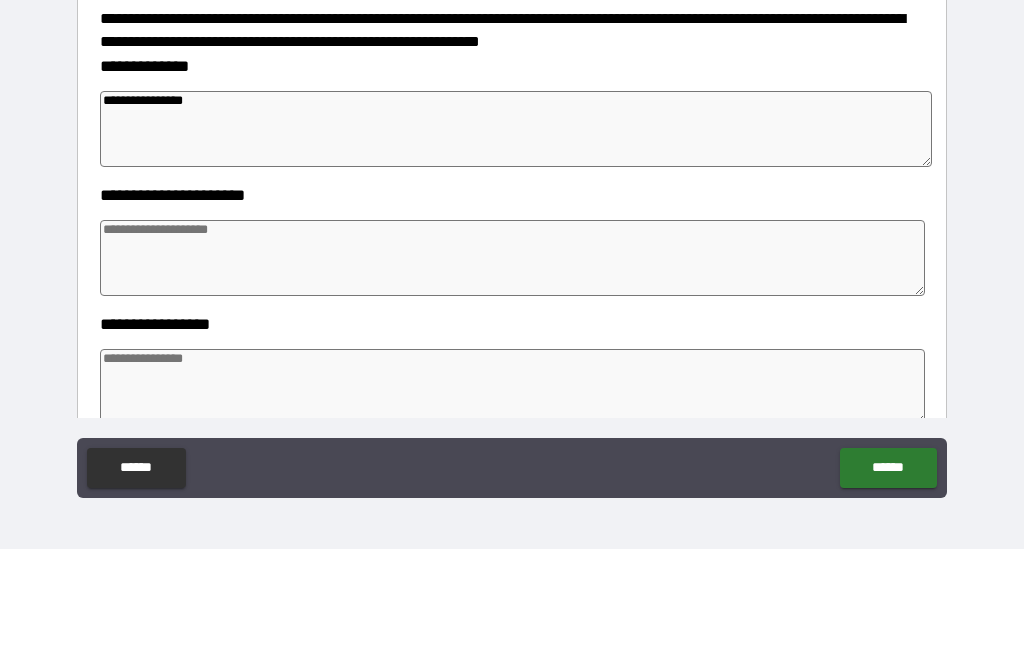 type on "*" 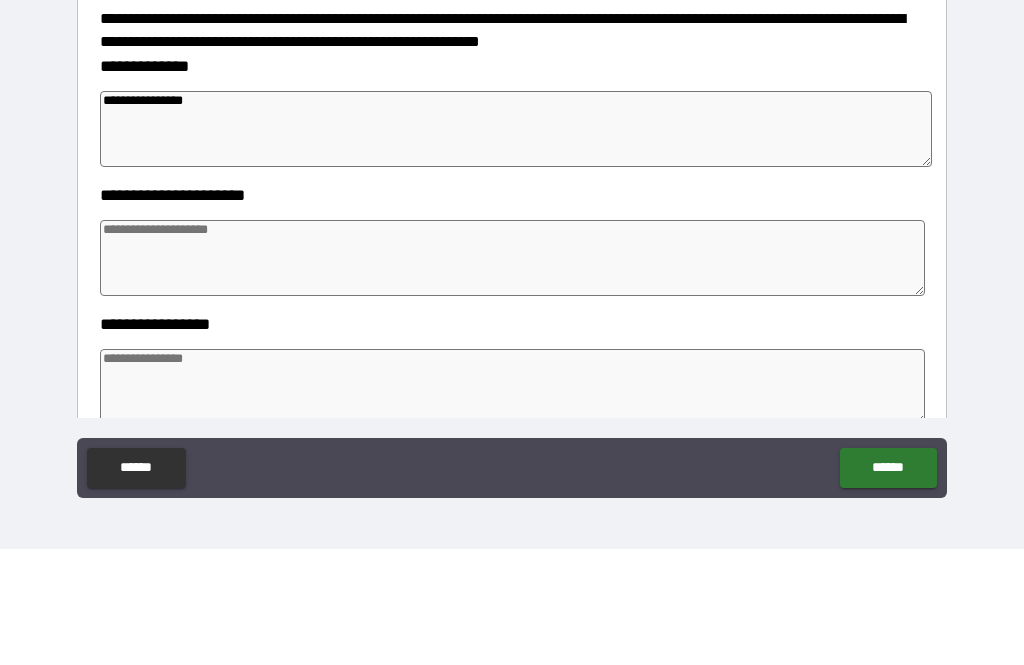 type on "**********" 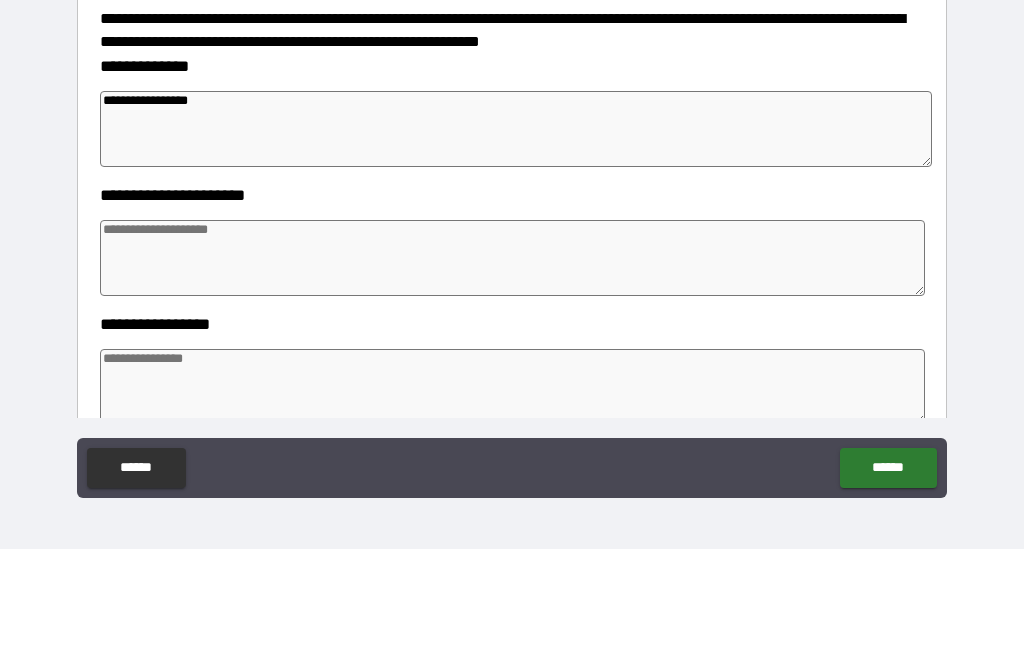 type on "*" 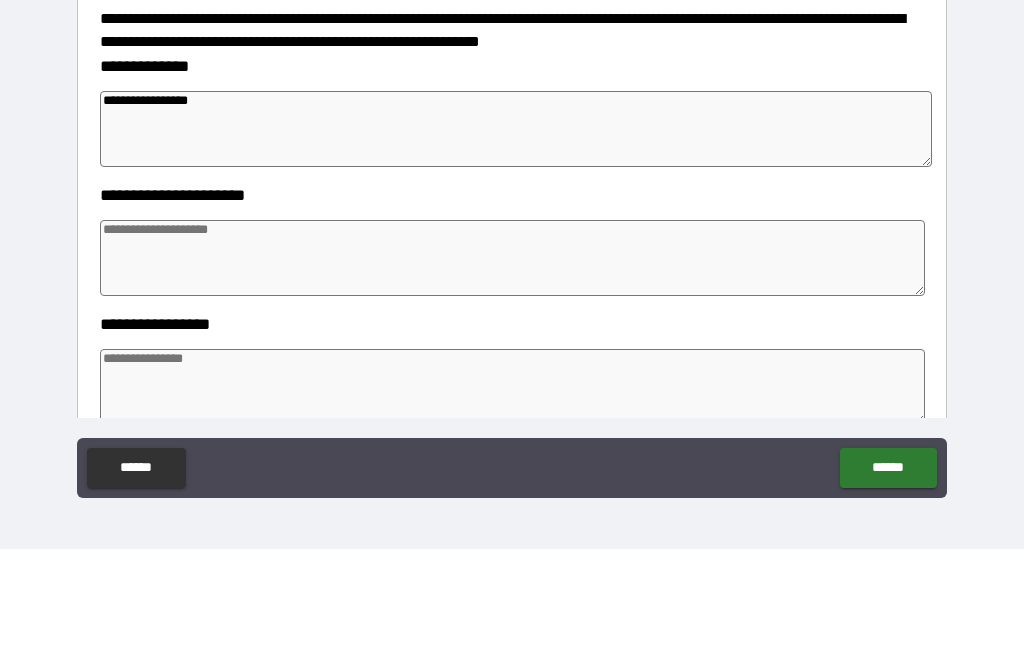 type on "*" 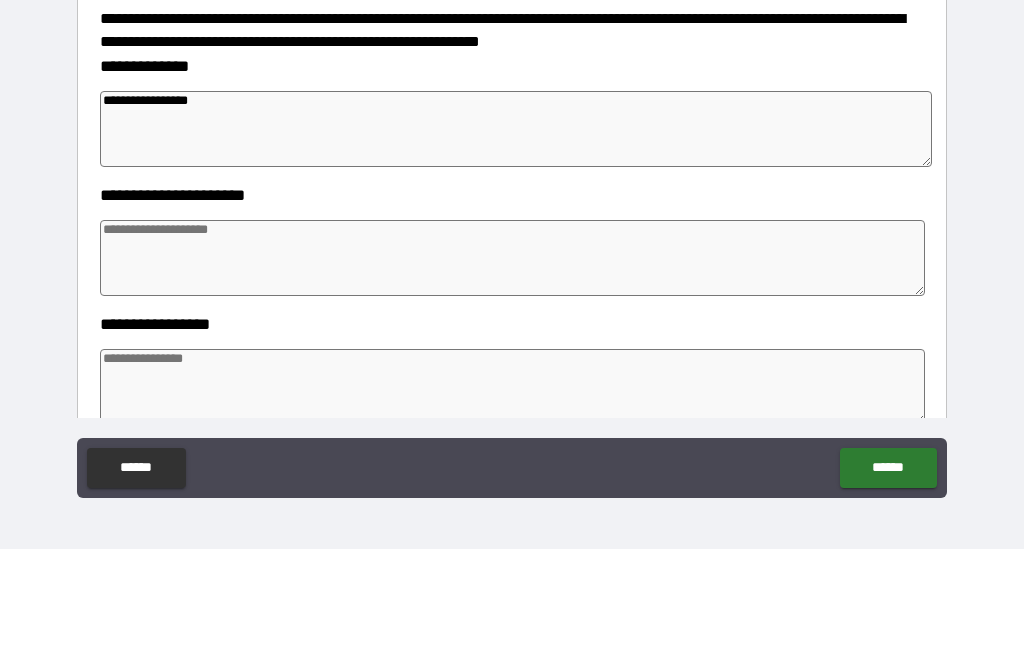 type on "*" 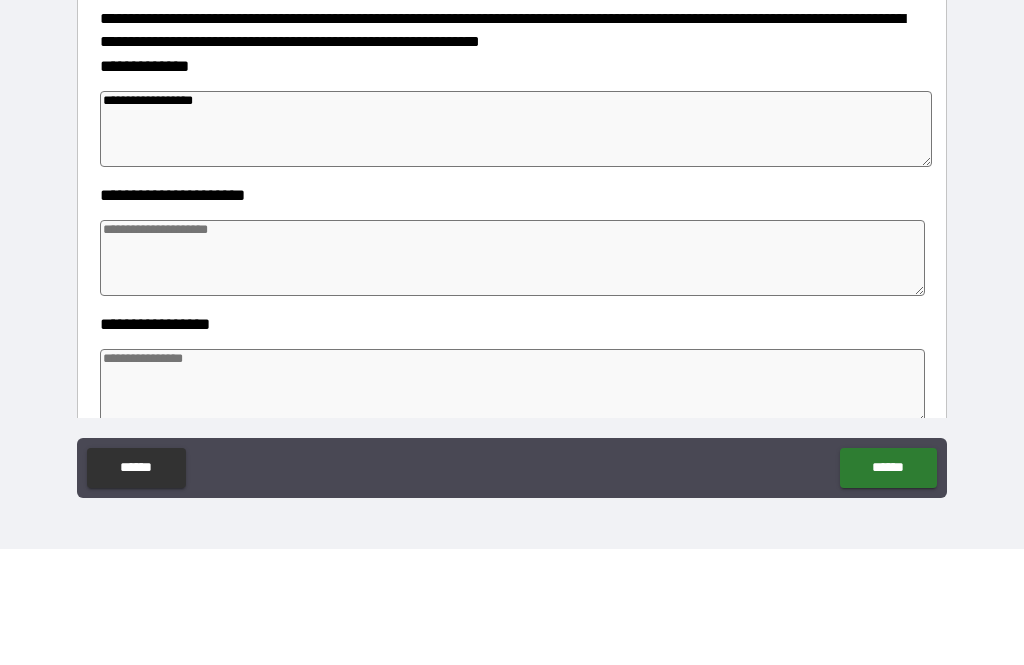 type on "*" 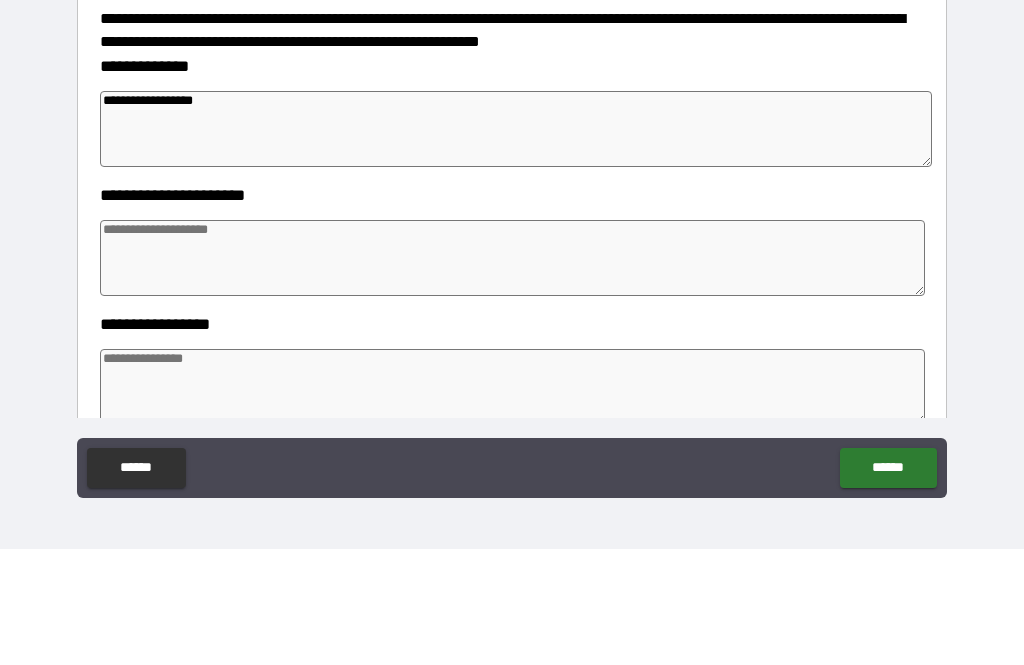 type on "*" 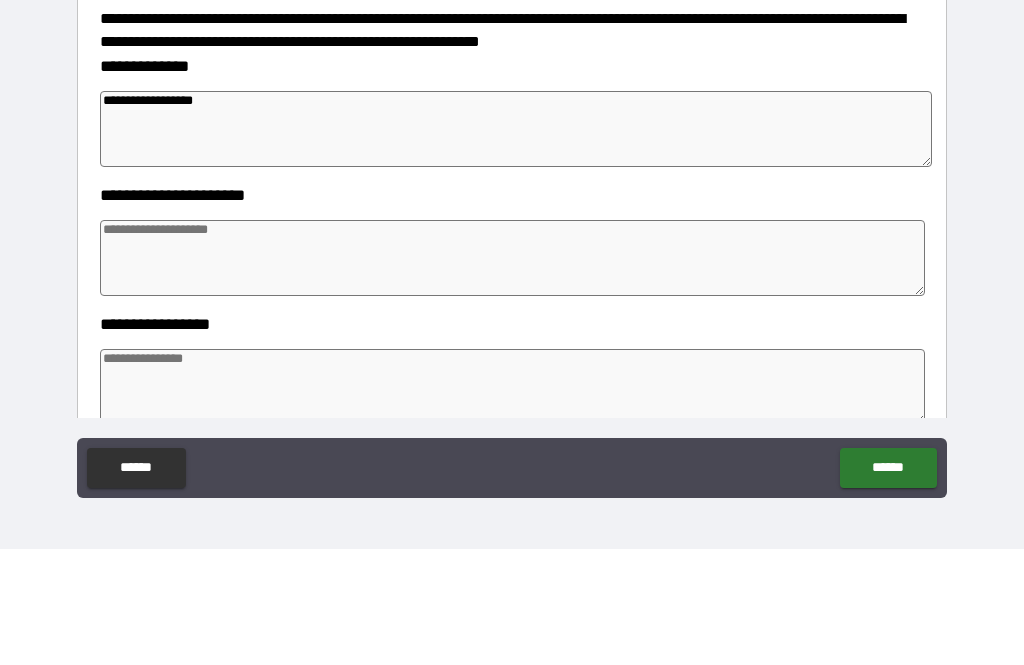 type on "*" 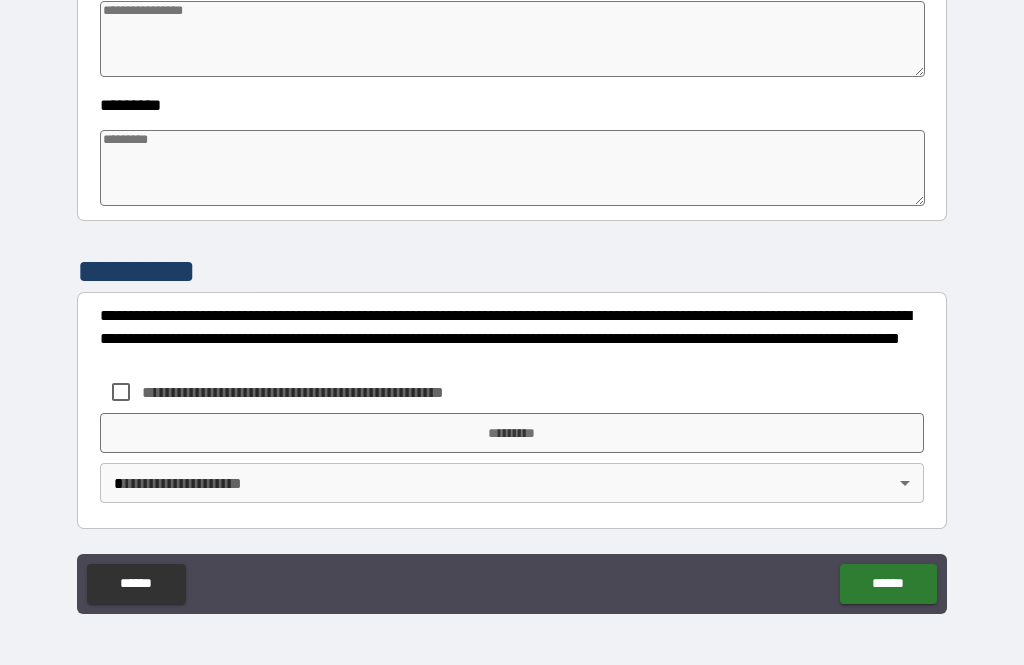 scroll, scrollTop: 610, scrollLeft: 0, axis: vertical 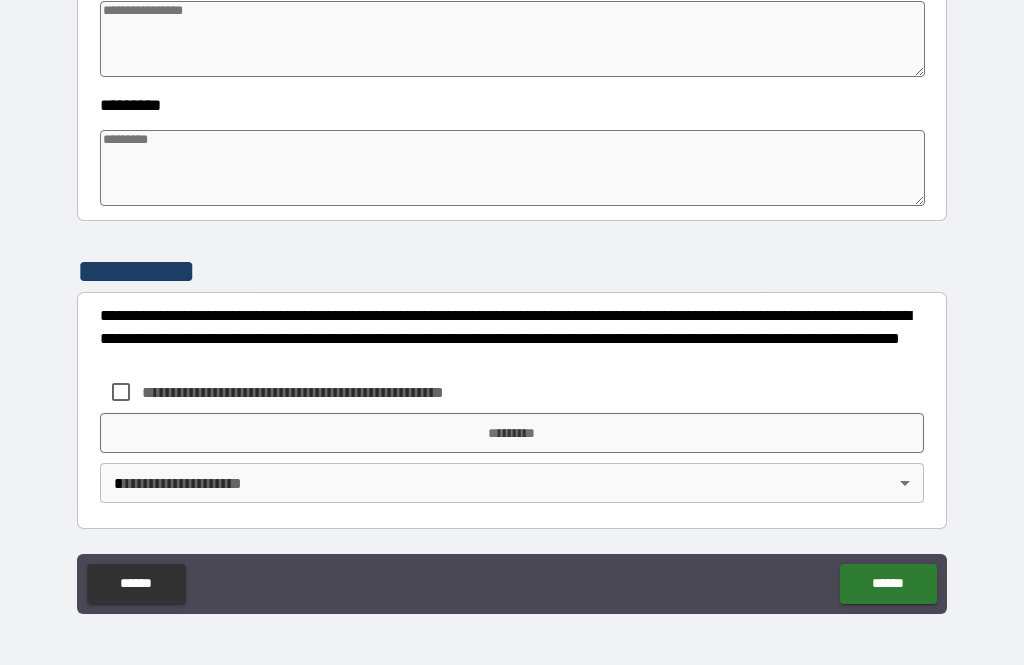 type on "**********" 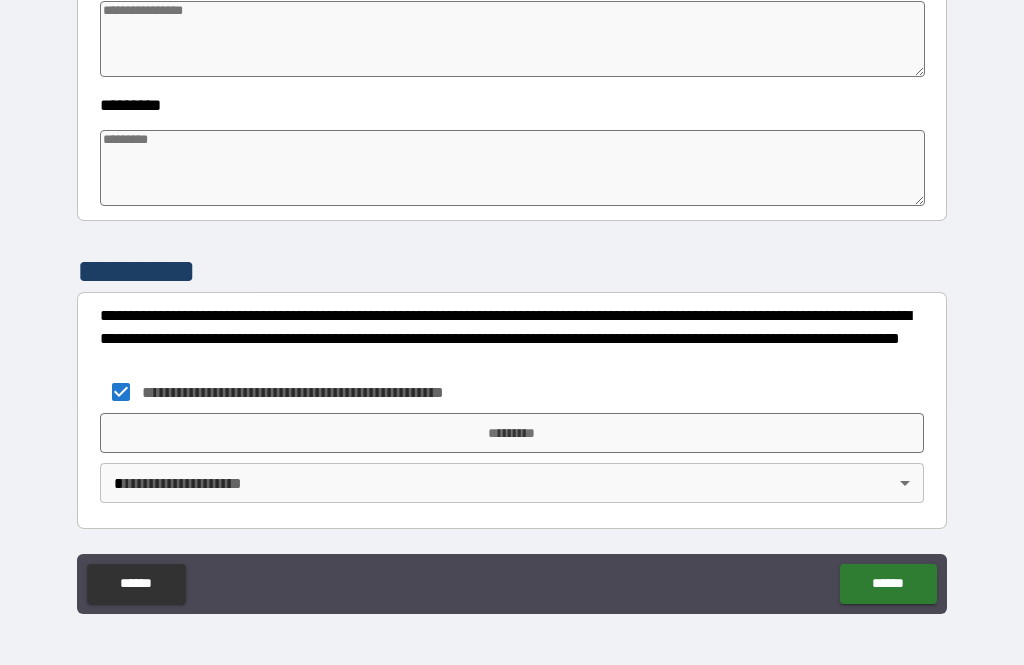 type on "*" 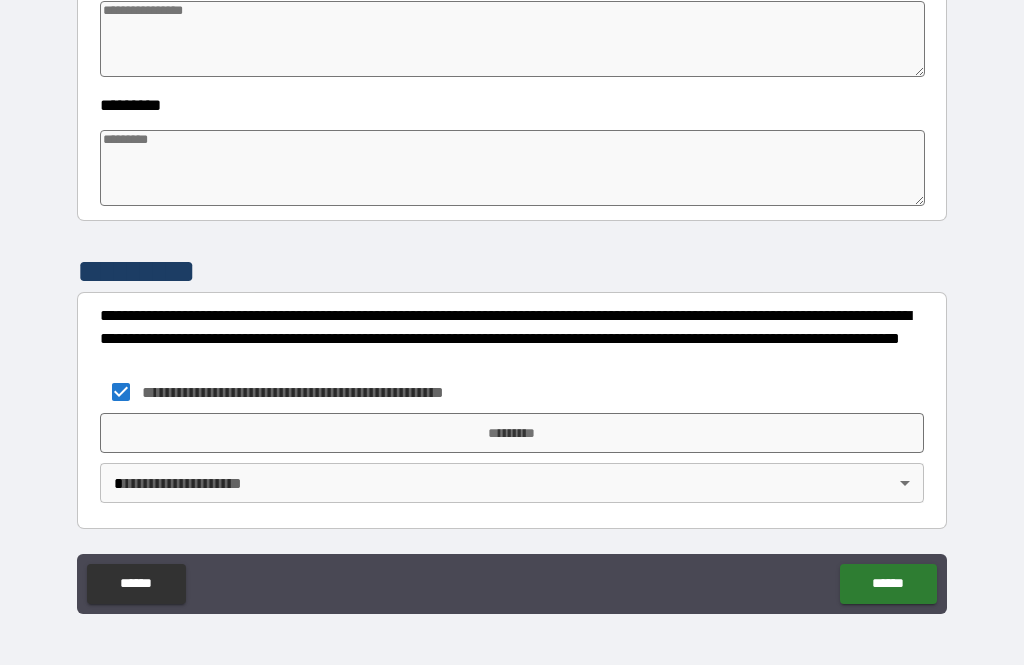 type on "*" 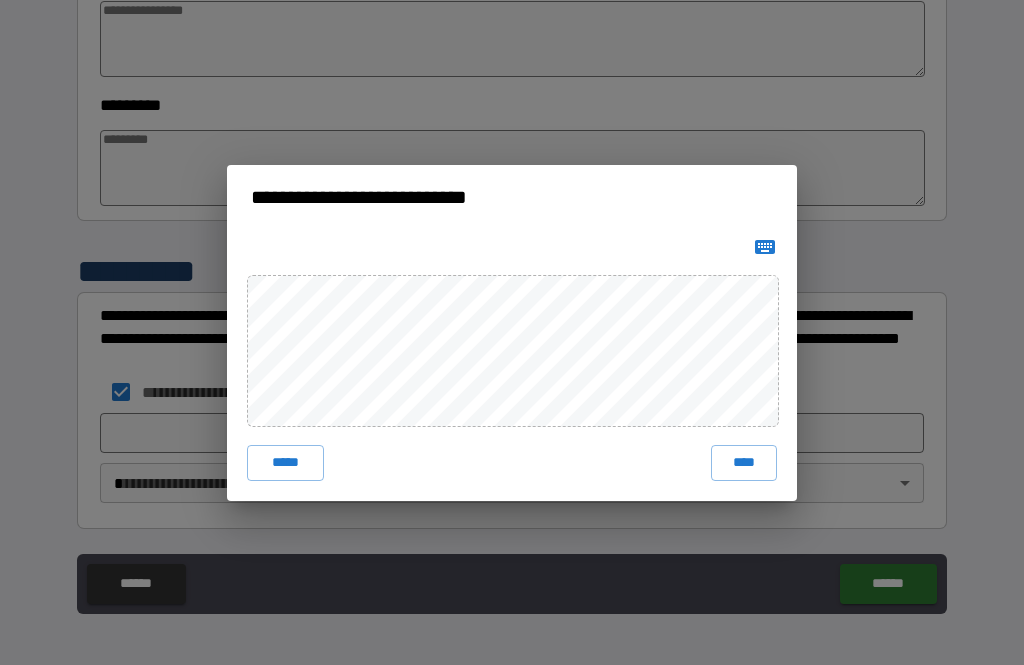 click on "****" at bounding box center (744, 463) 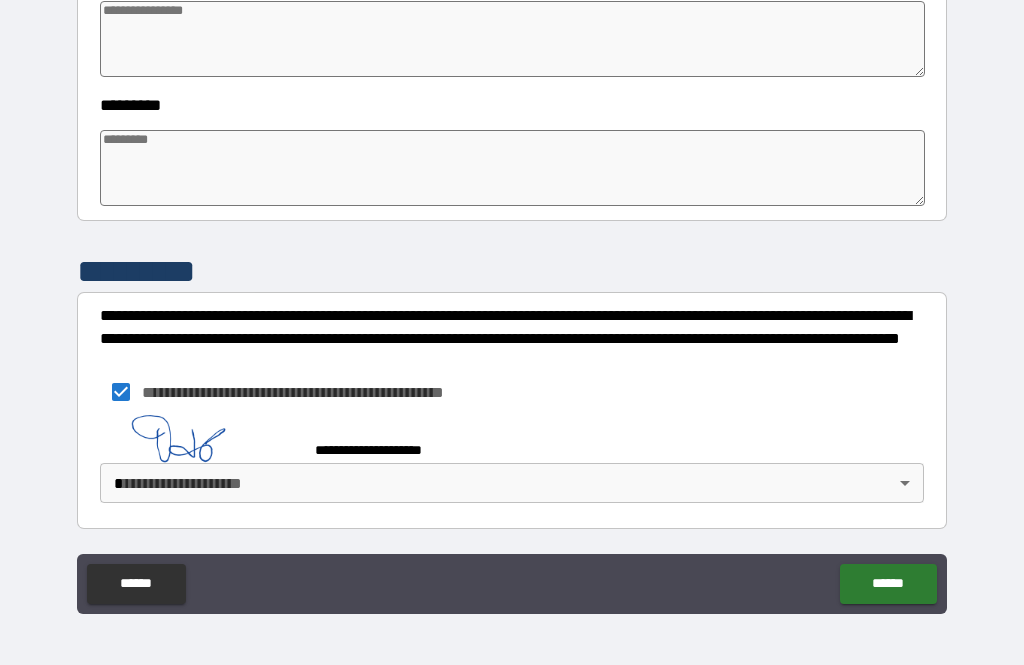 type on "*" 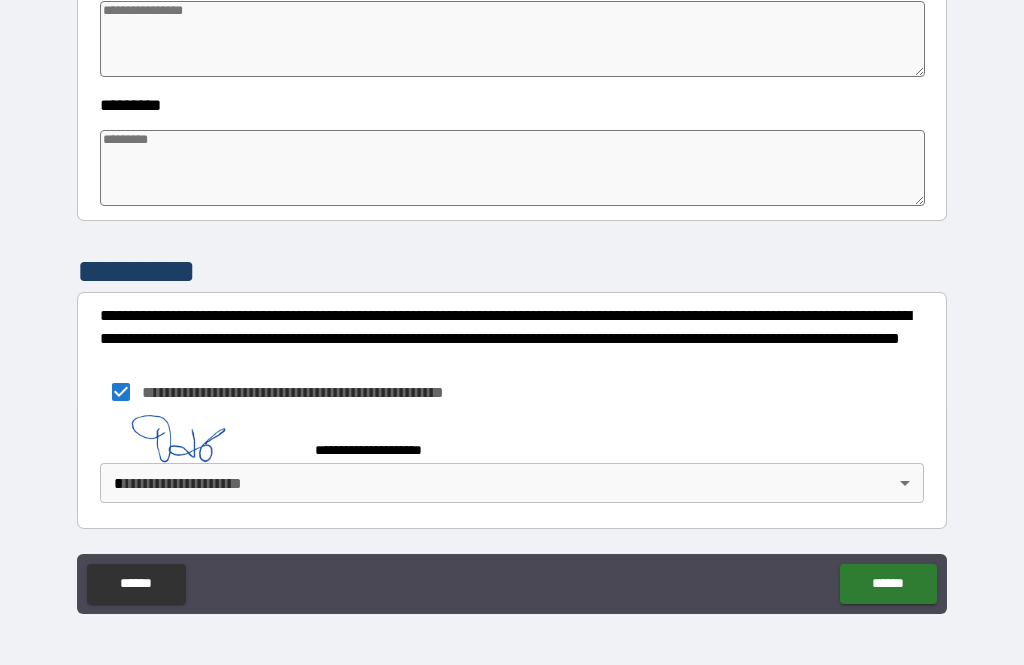 type on "*" 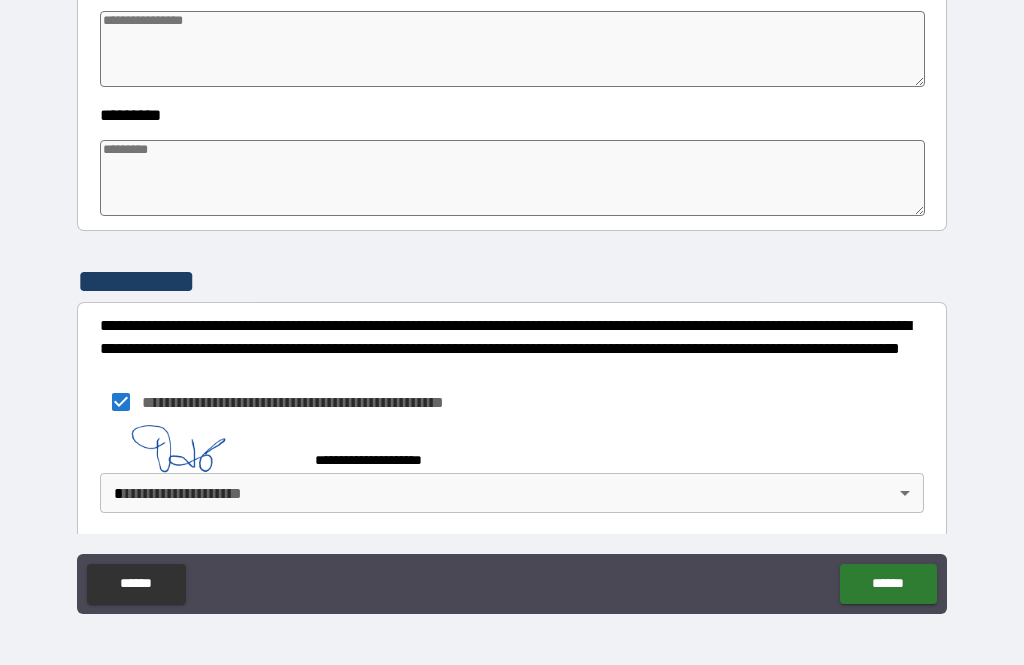 type on "*" 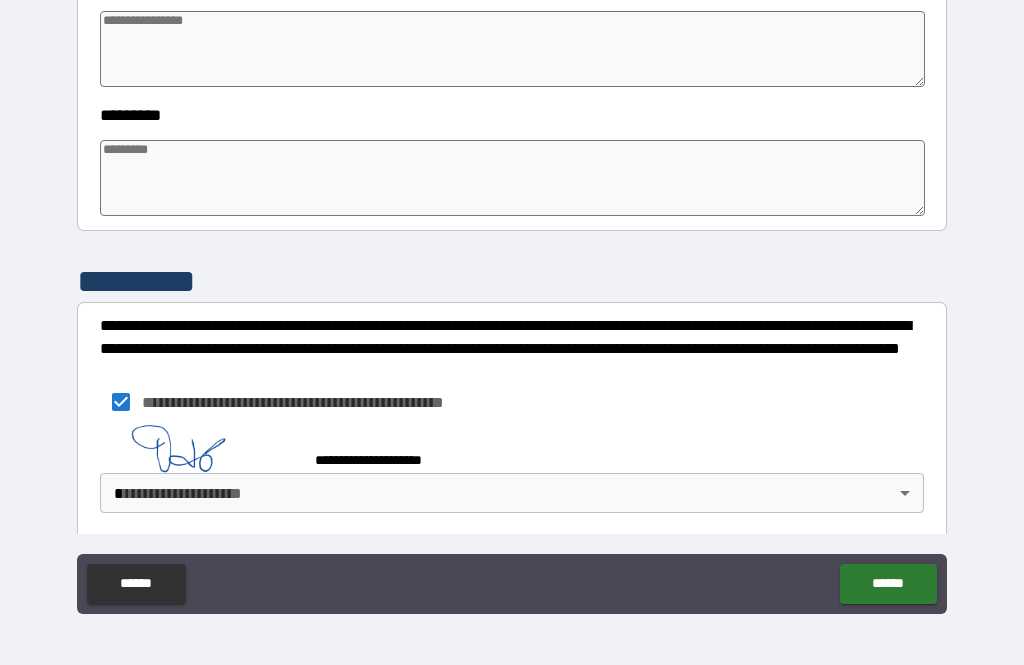 type on "*" 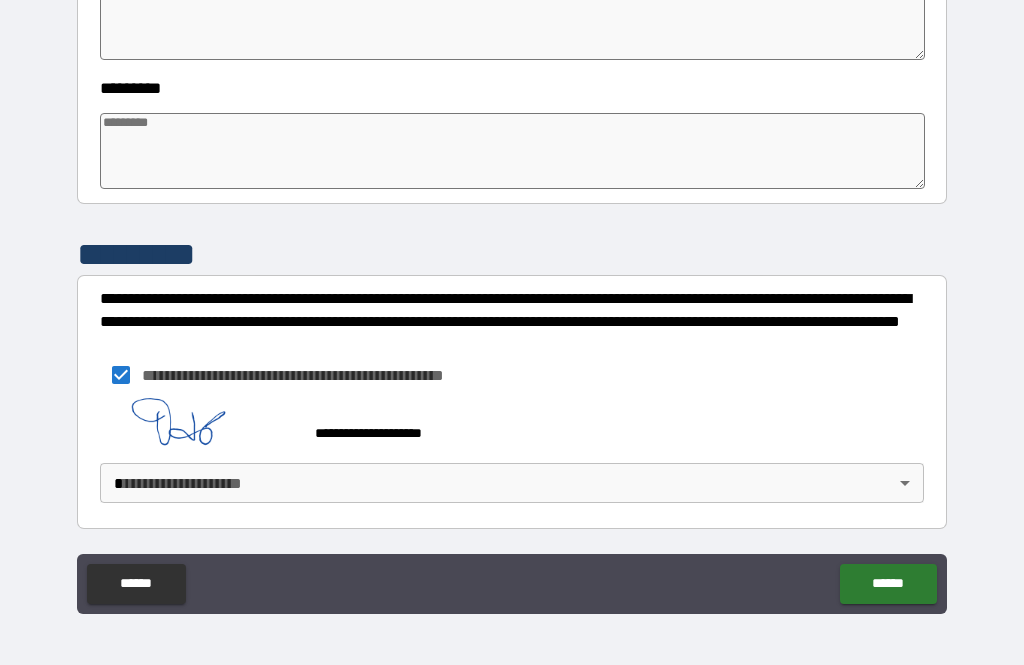 scroll, scrollTop: 627, scrollLeft: 0, axis: vertical 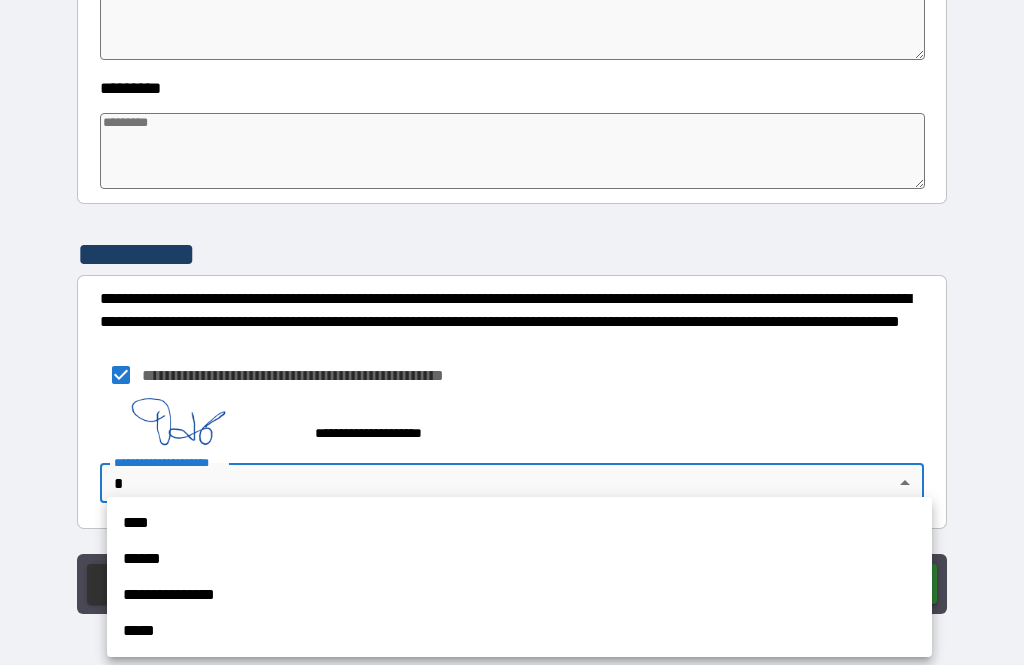 click on "**********" at bounding box center (519, 595) 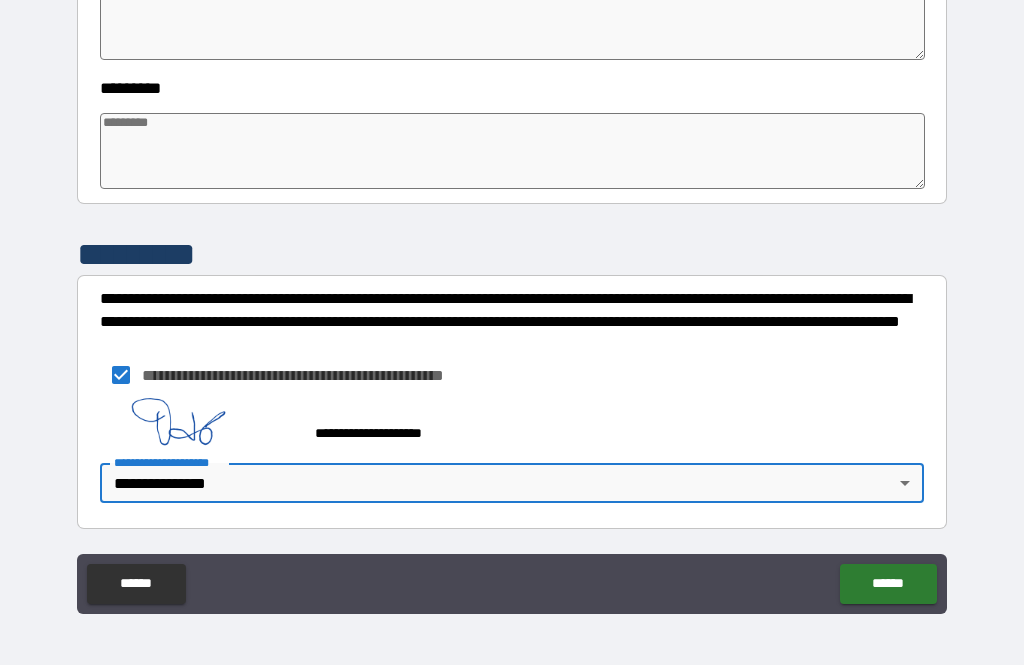 type on "*" 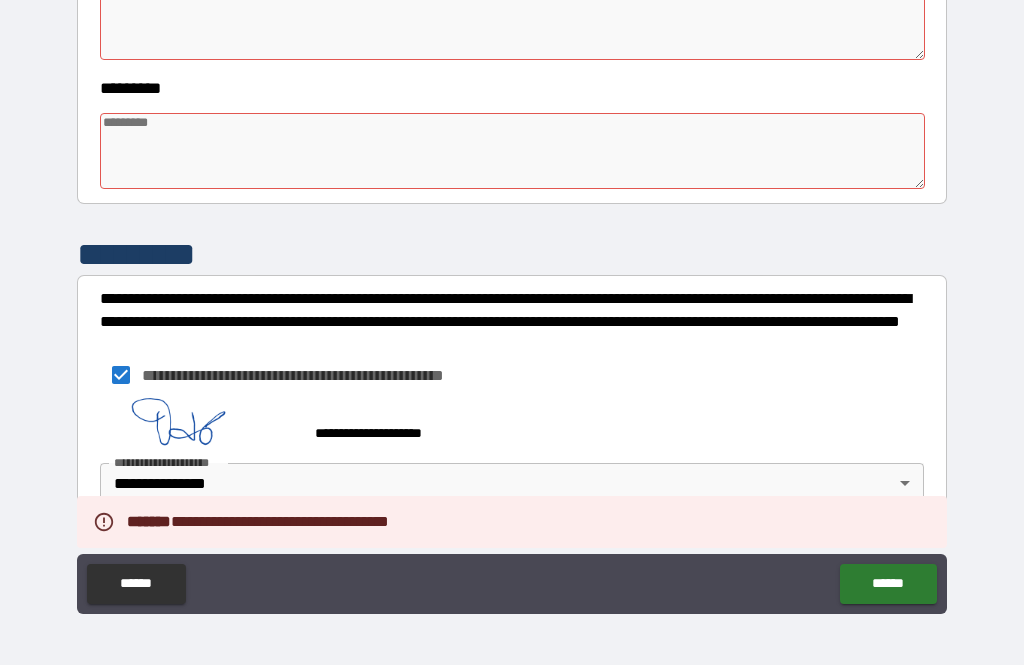 type on "*" 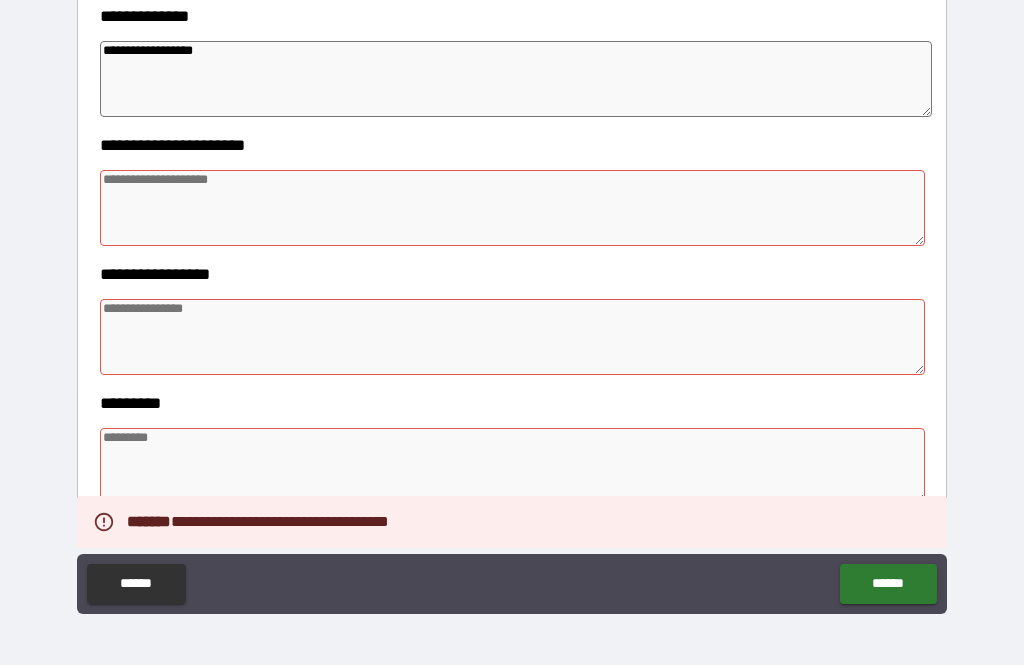scroll, scrollTop: 313, scrollLeft: 0, axis: vertical 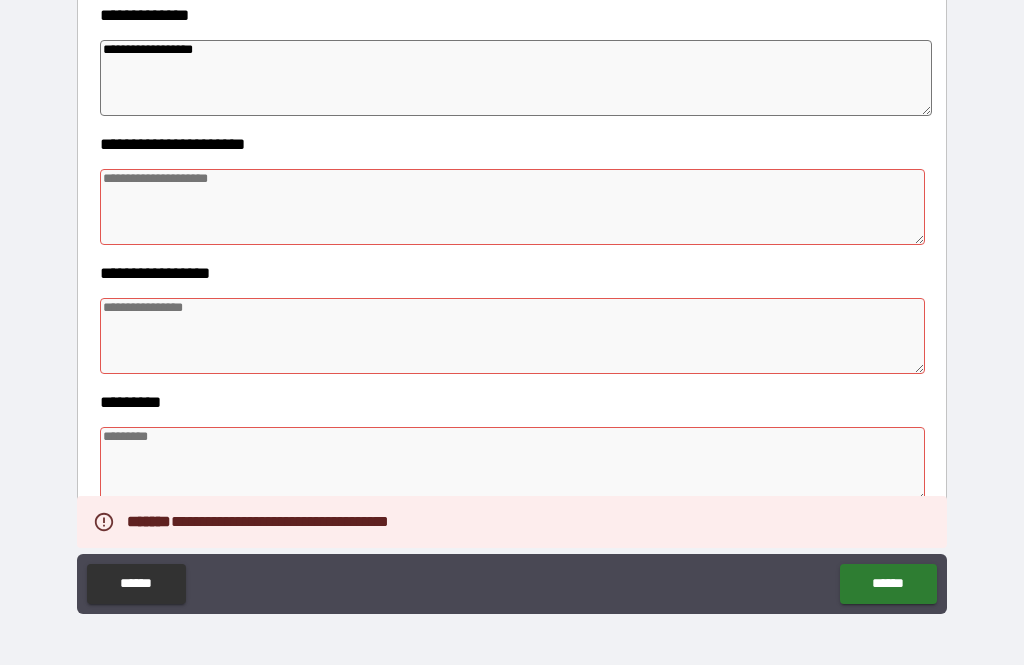 click at bounding box center (513, 465) 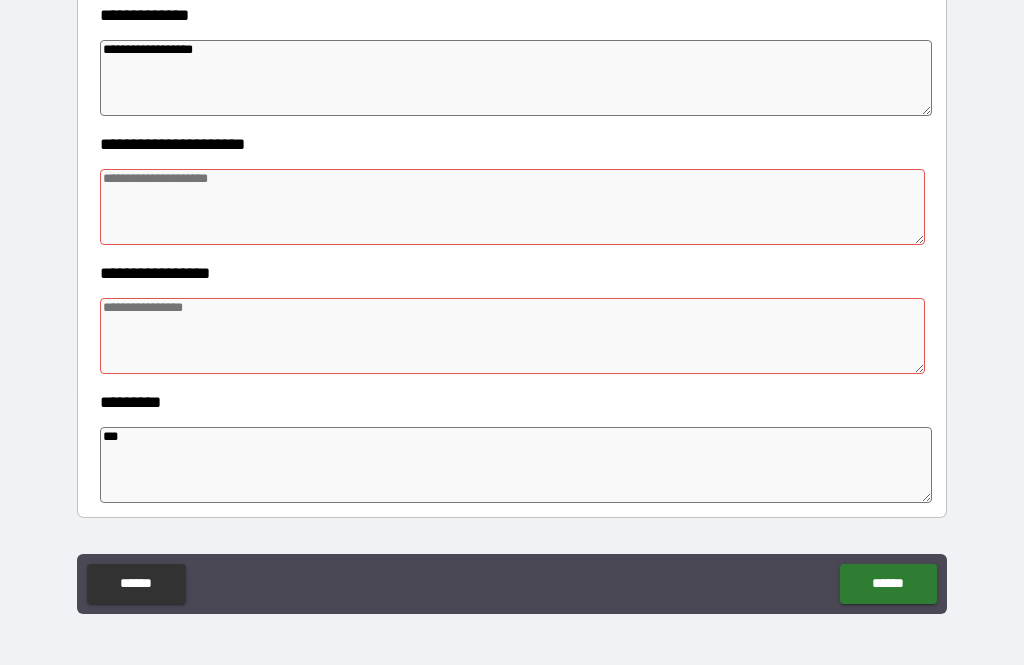 click at bounding box center [513, 336] 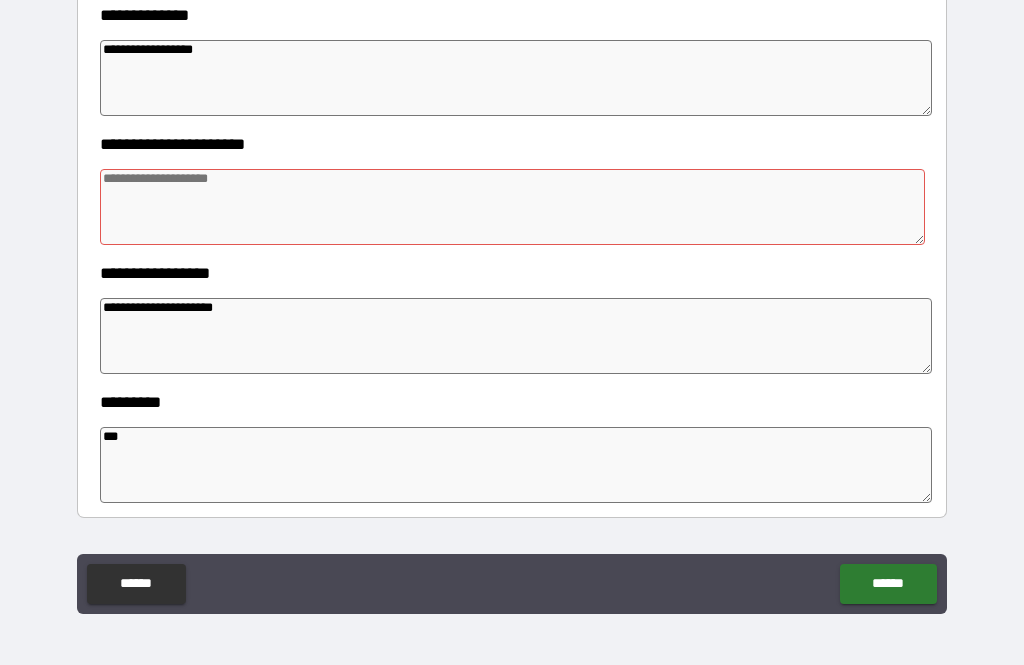 click at bounding box center [513, 207] 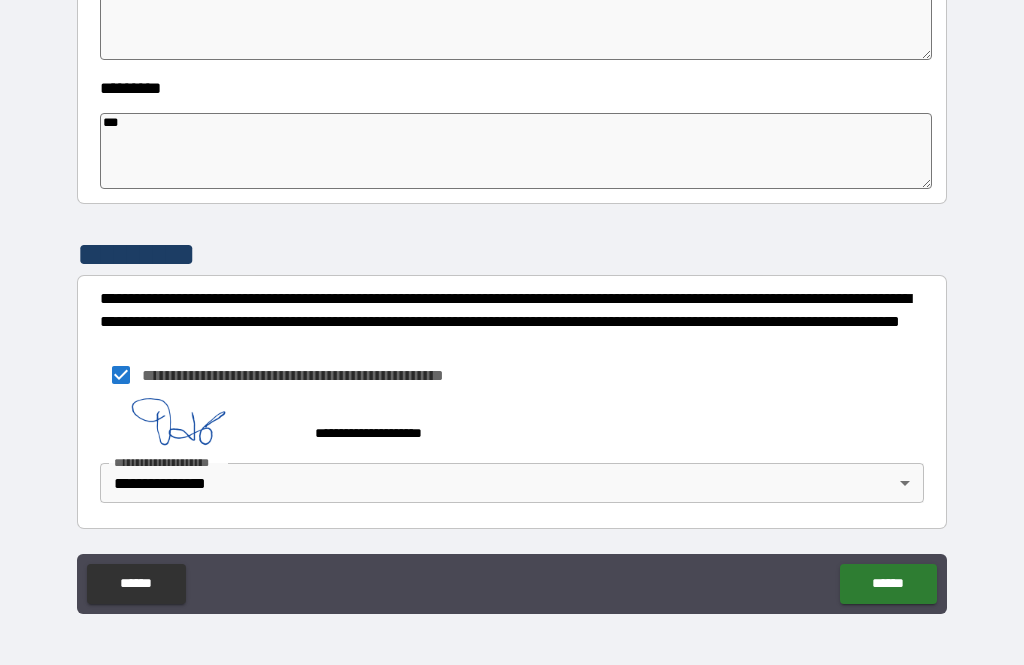 scroll, scrollTop: 627, scrollLeft: 0, axis: vertical 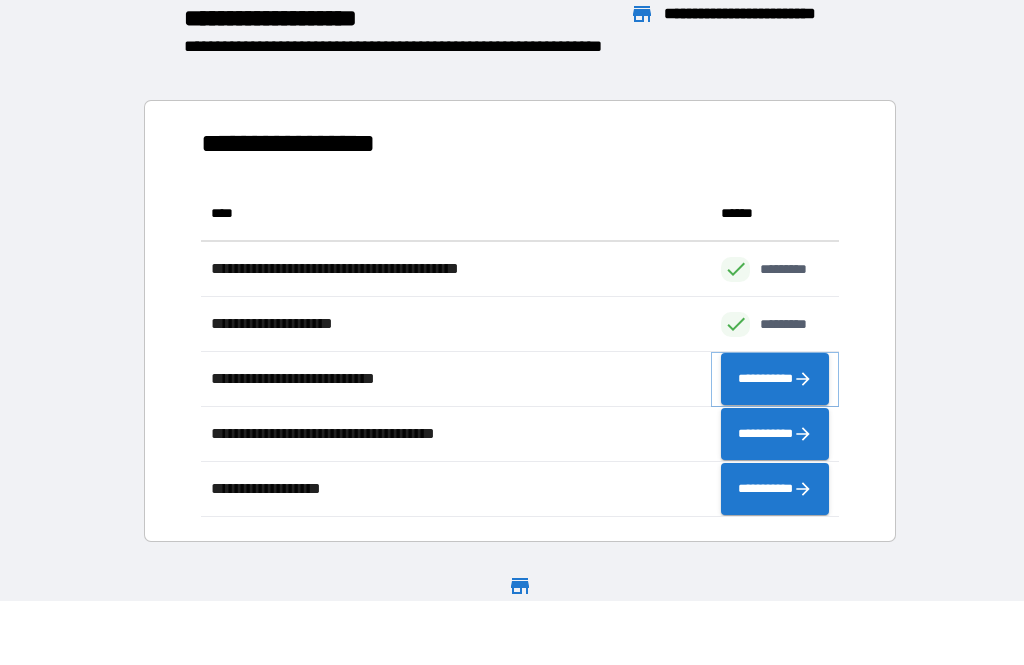 click on "**********" at bounding box center (775, 379) 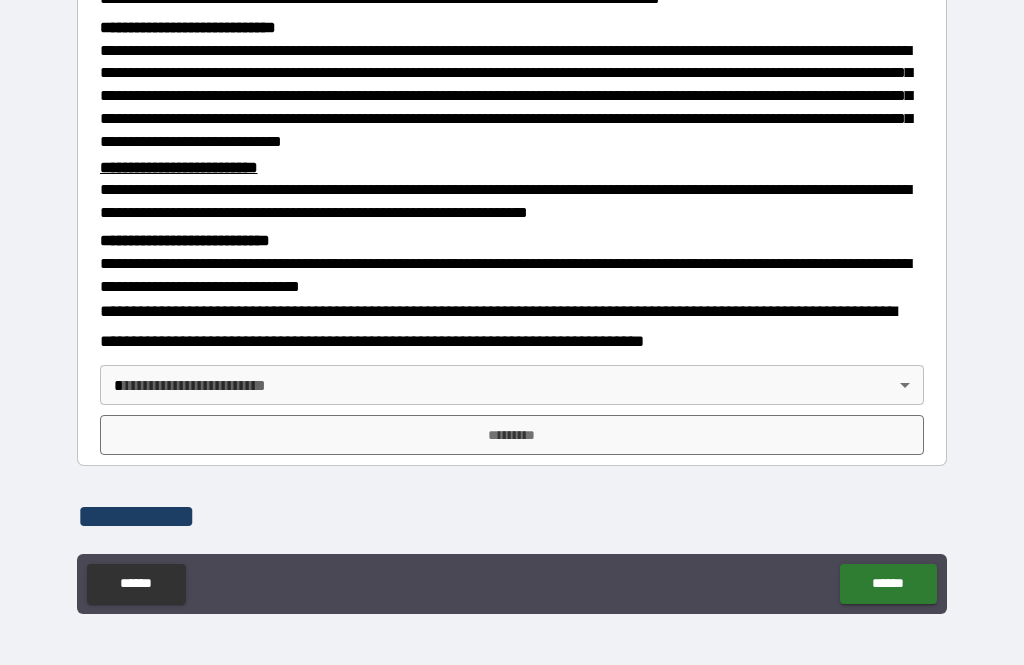 scroll, scrollTop: 431, scrollLeft: 0, axis: vertical 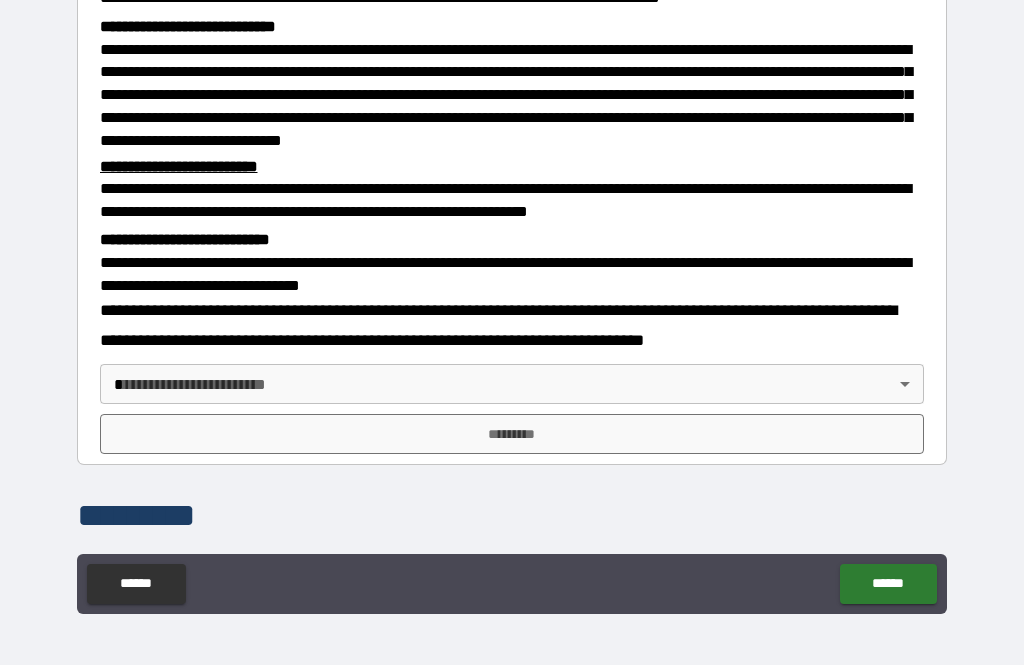 click on "**********" at bounding box center (512, 300) 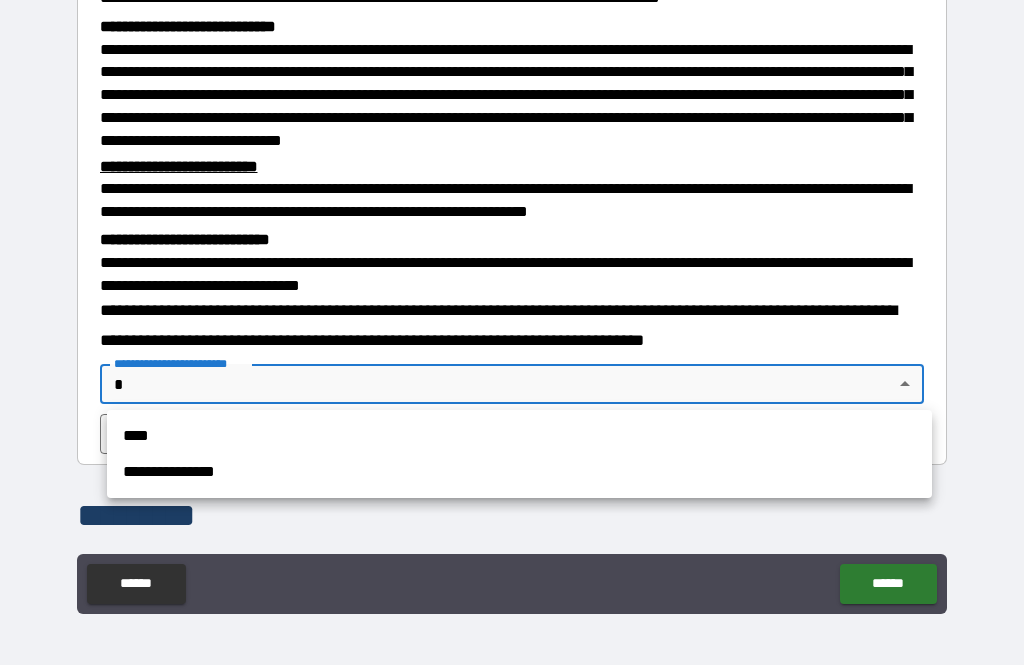 click on "**********" at bounding box center (519, 472) 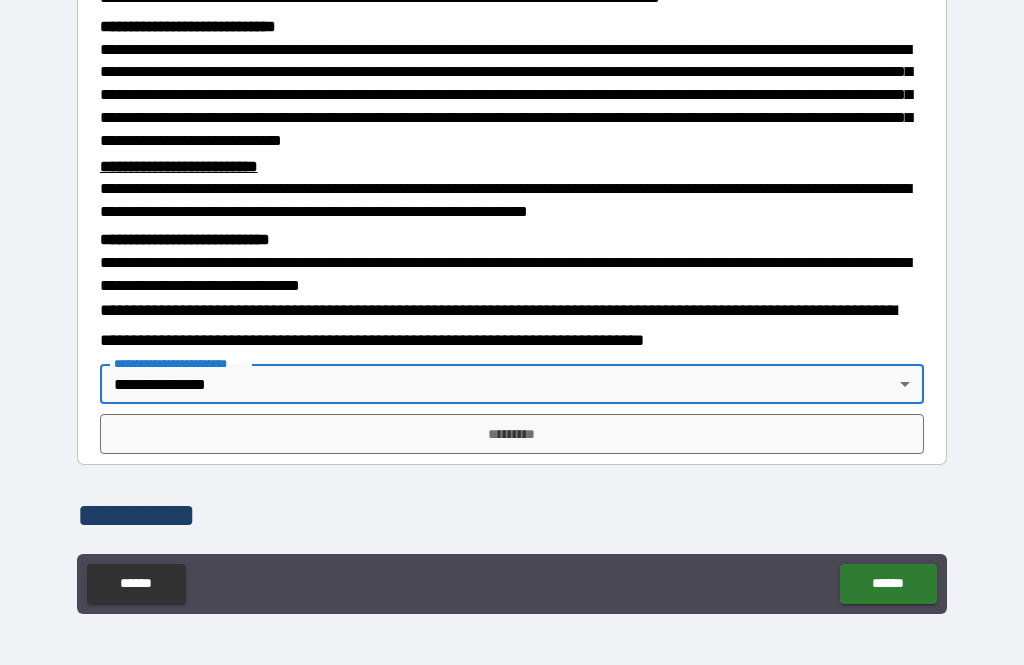 click on "*********" at bounding box center (512, 434) 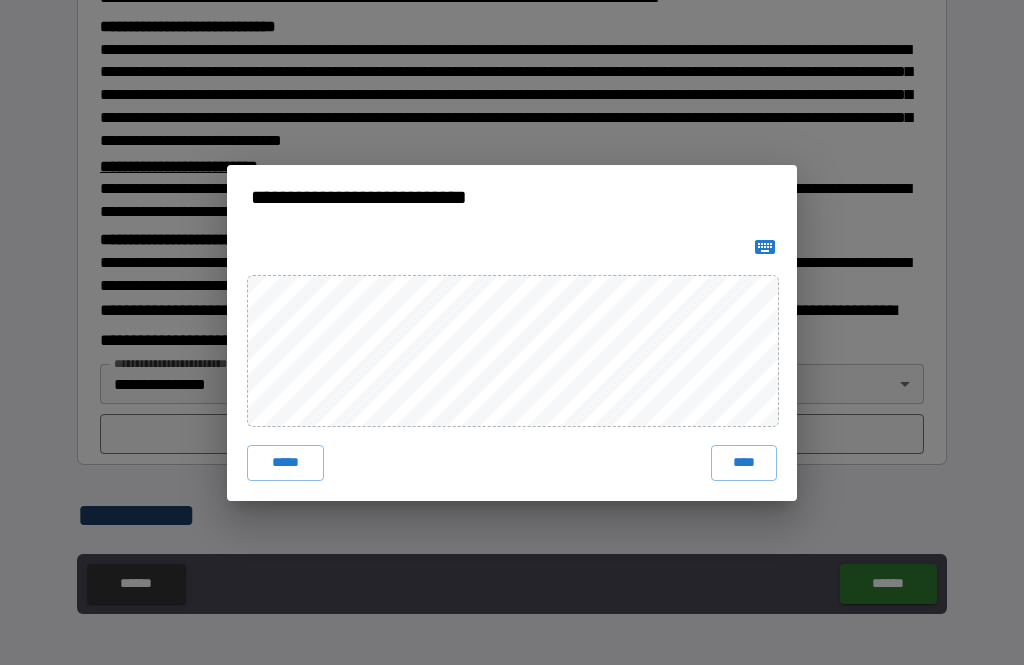 click on "****" at bounding box center [744, 463] 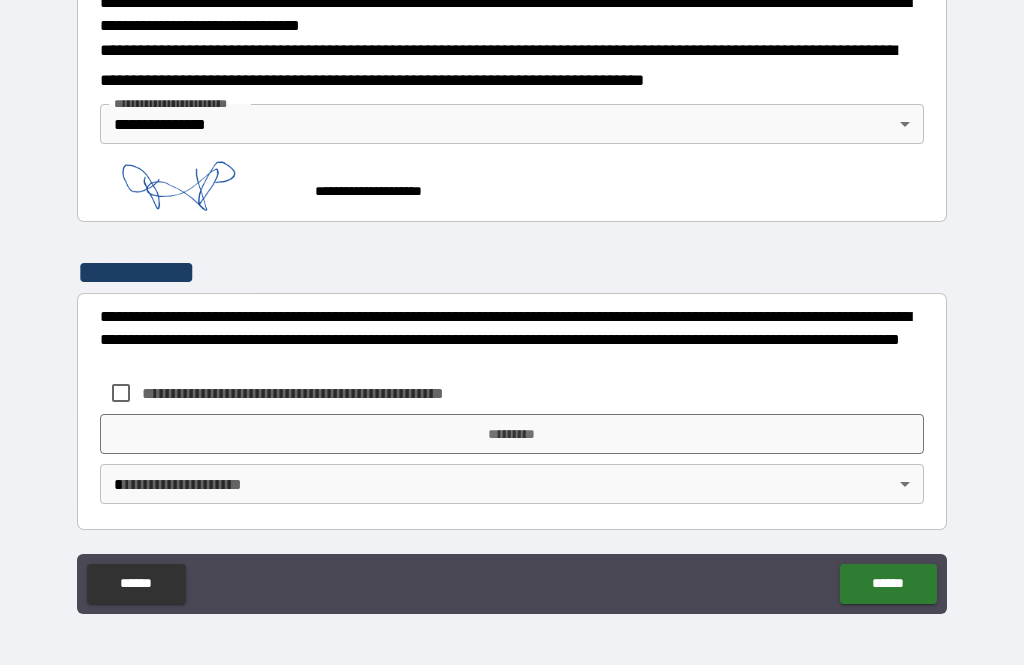 scroll, scrollTop: 690, scrollLeft: 0, axis: vertical 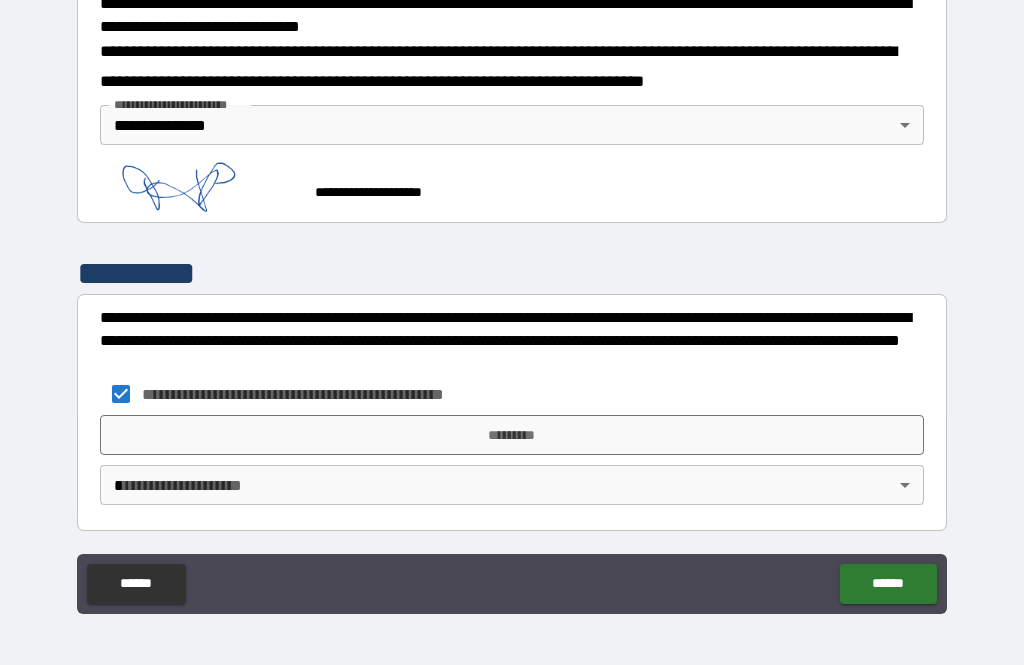 click on "*********" at bounding box center [512, 435] 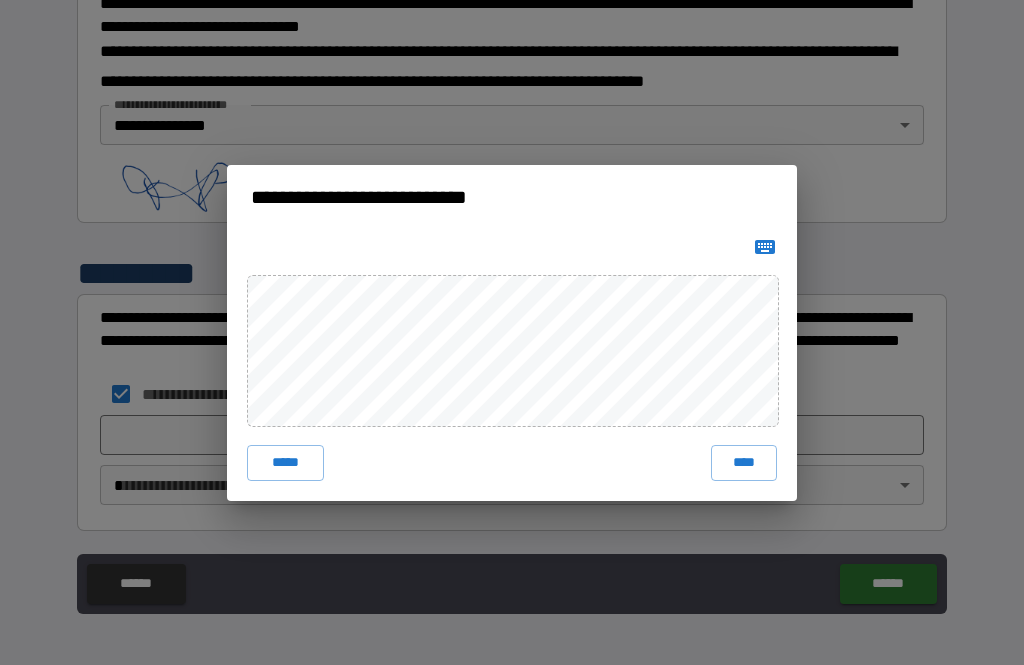 click on "****" at bounding box center (744, 463) 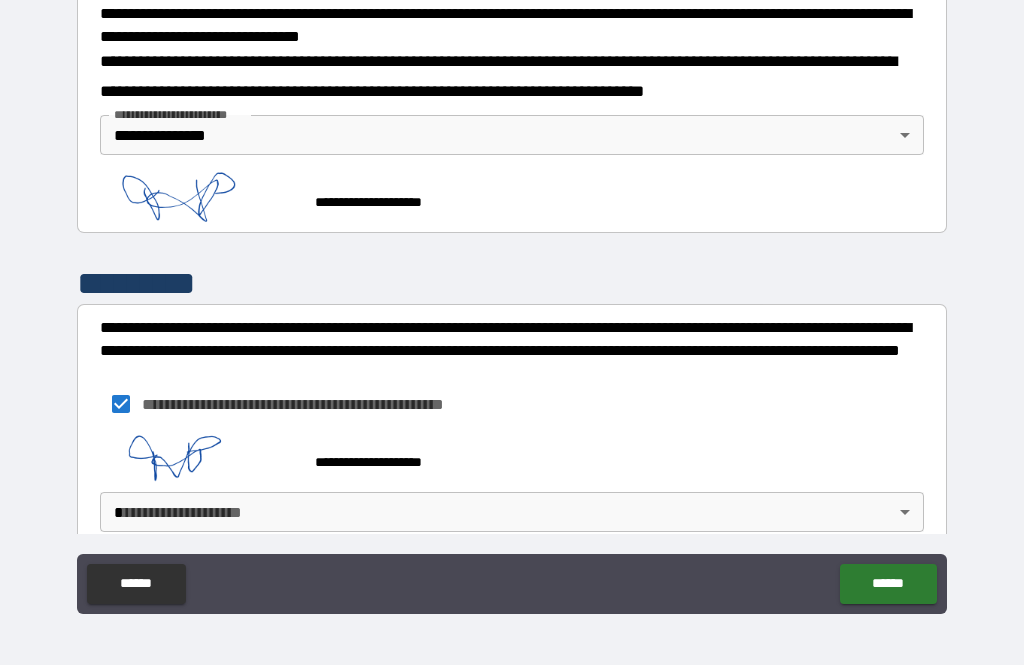 click on "**********" at bounding box center (512, 300) 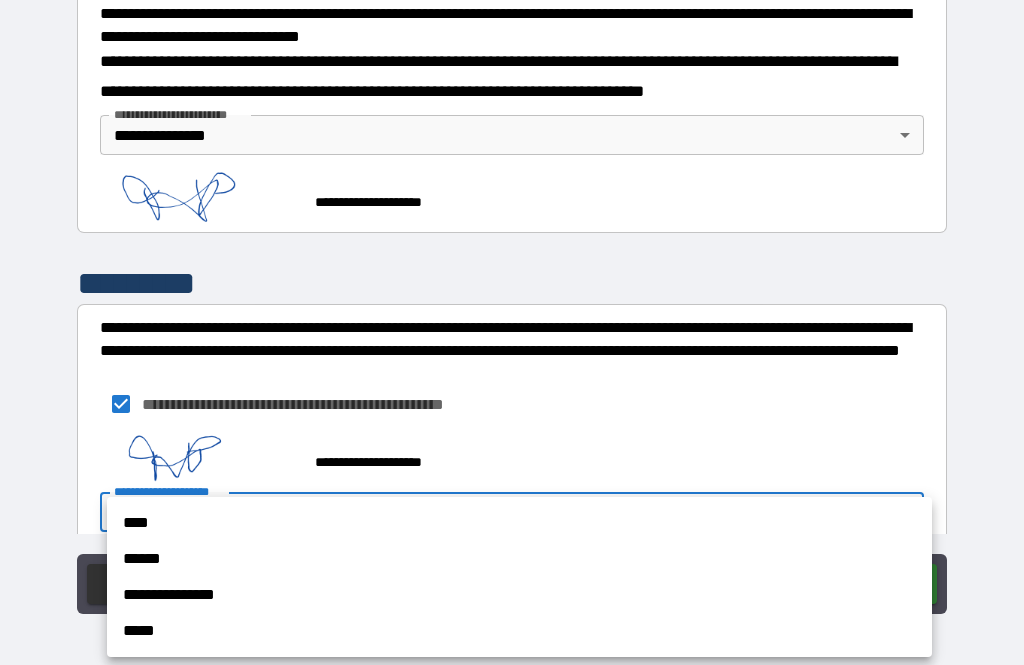 click on "**********" at bounding box center (519, 595) 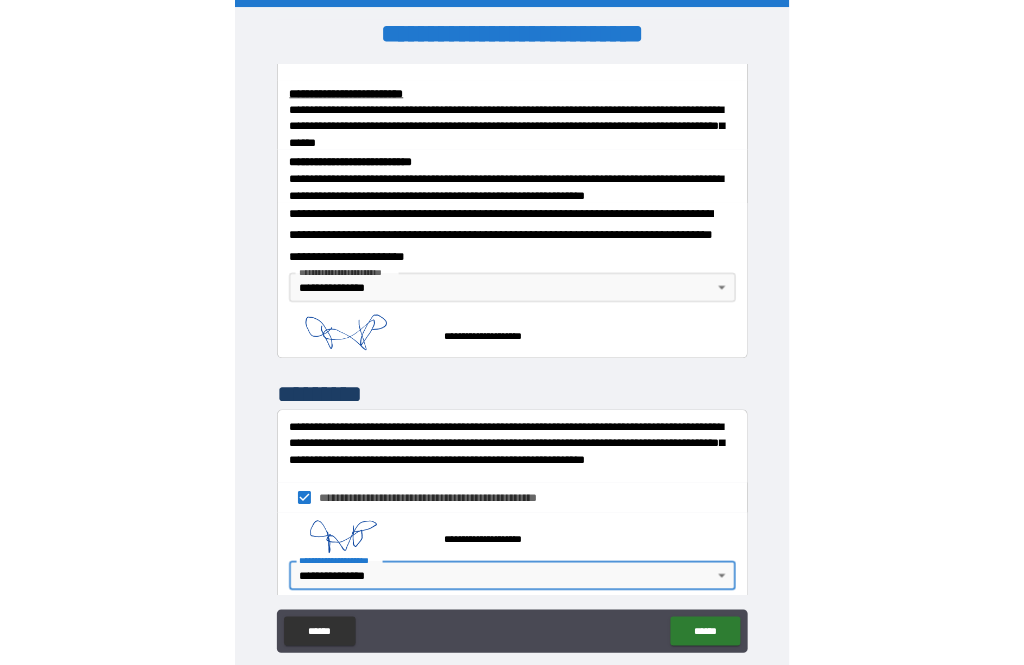 scroll, scrollTop: 64, scrollLeft: 0, axis: vertical 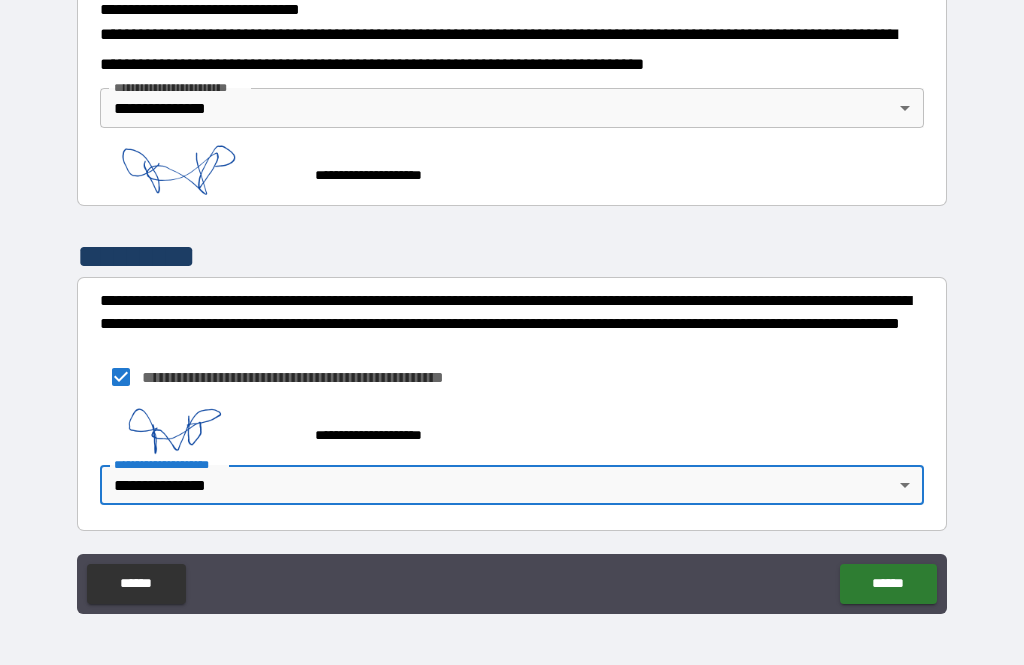 click on "******" at bounding box center [888, 584] 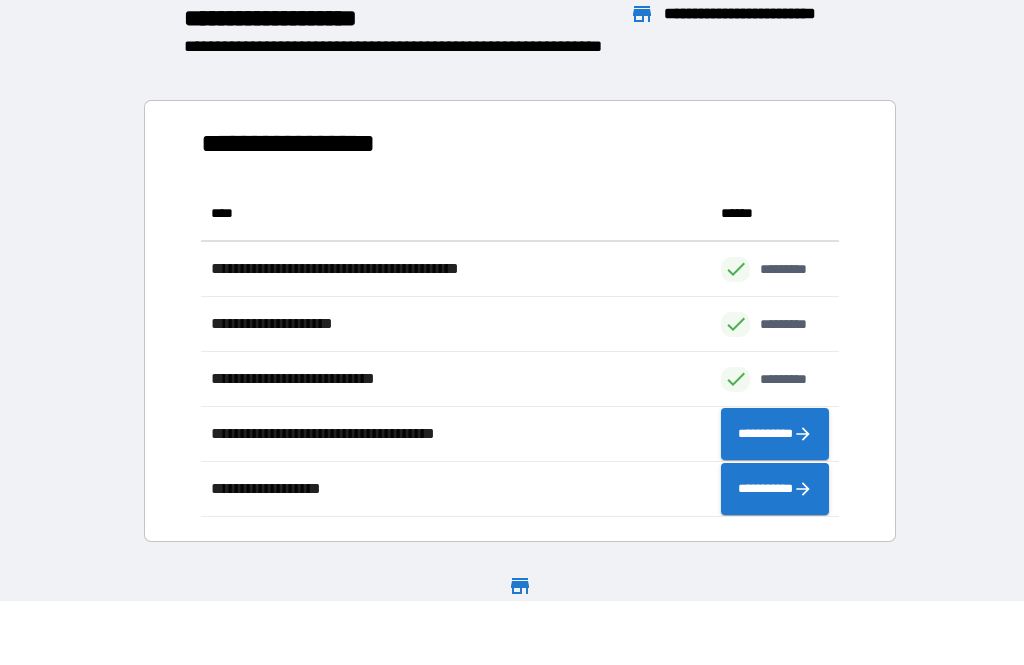 scroll, scrollTop: 331, scrollLeft: 638, axis: both 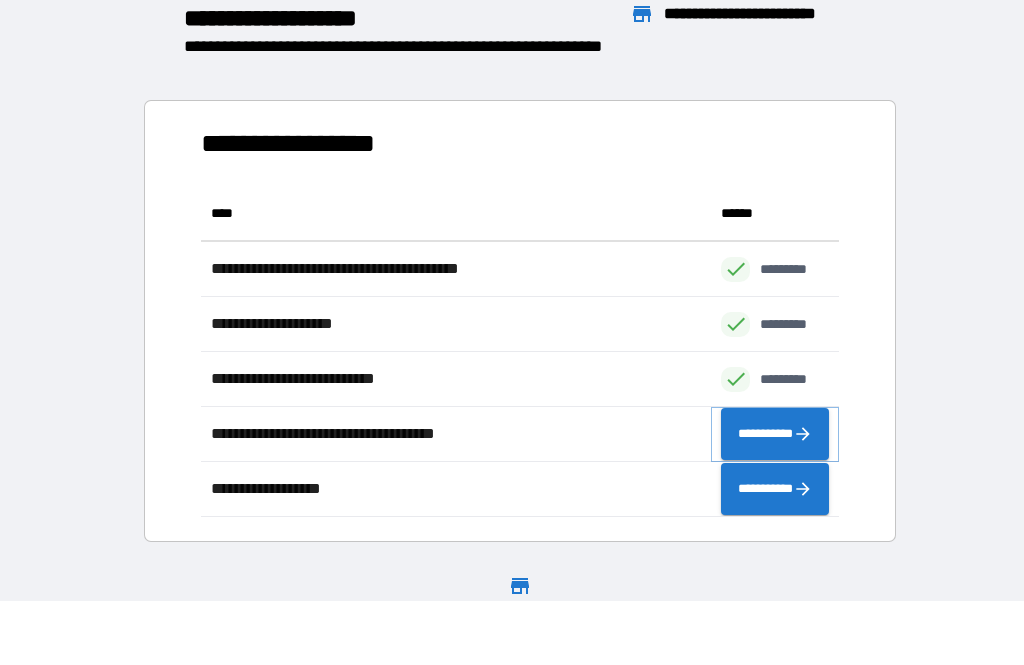 click on "**********" at bounding box center [775, 434] 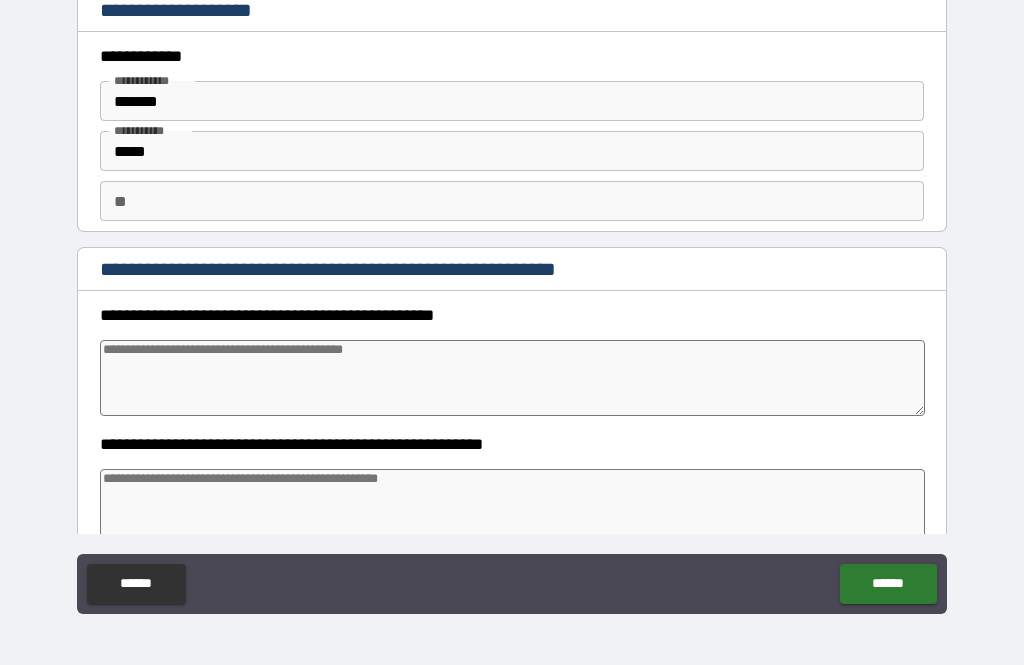 click at bounding box center [513, 378] 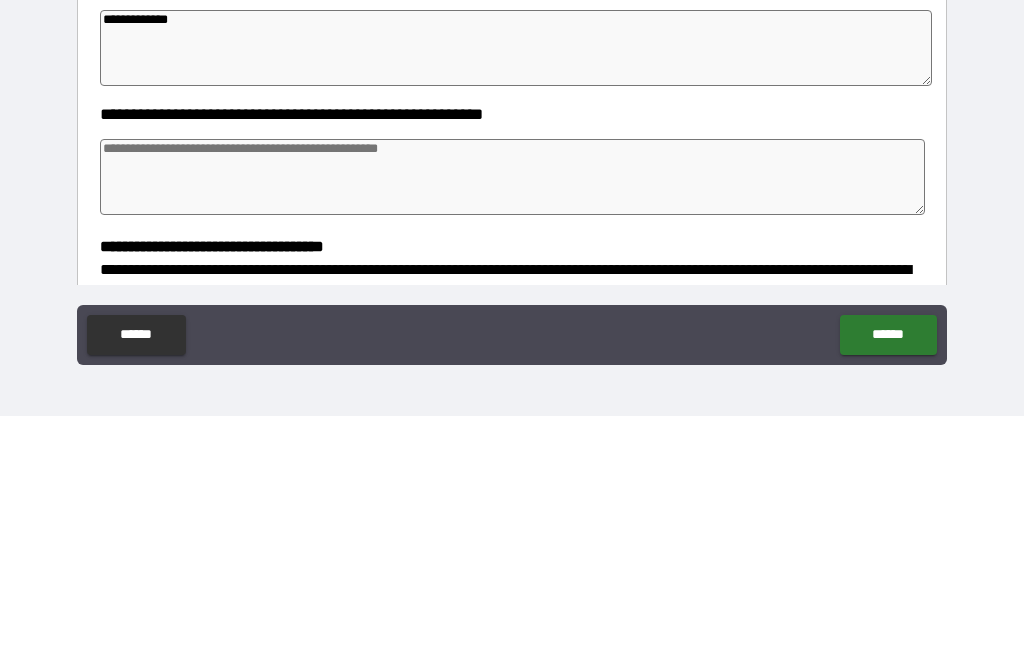 scroll, scrollTop: 89, scrollLeft: 0, axis: vertical 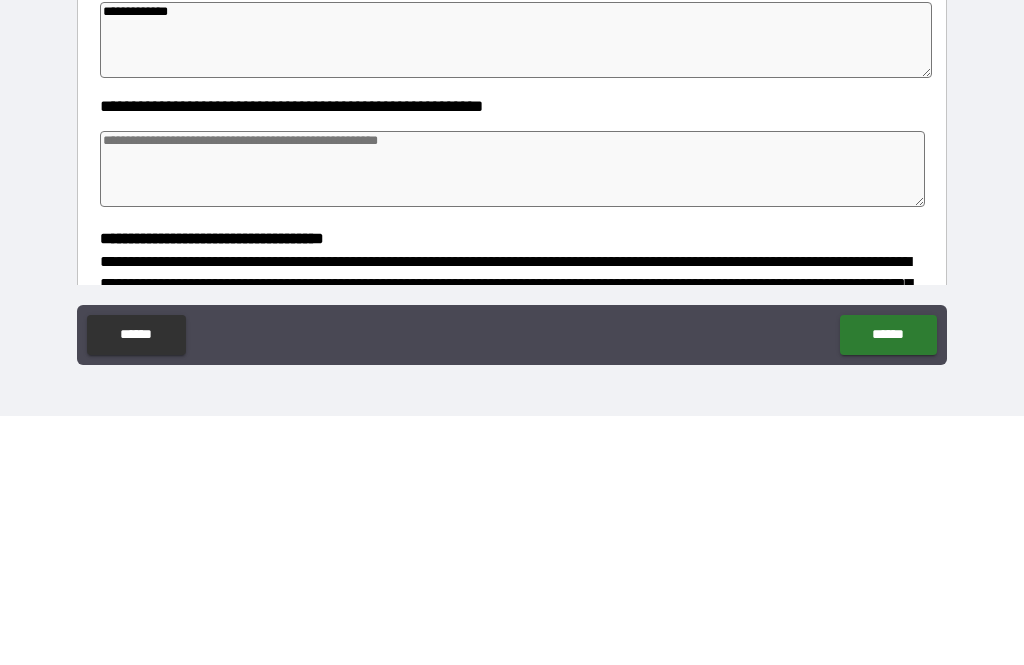 click at bounding box center (513, 418) 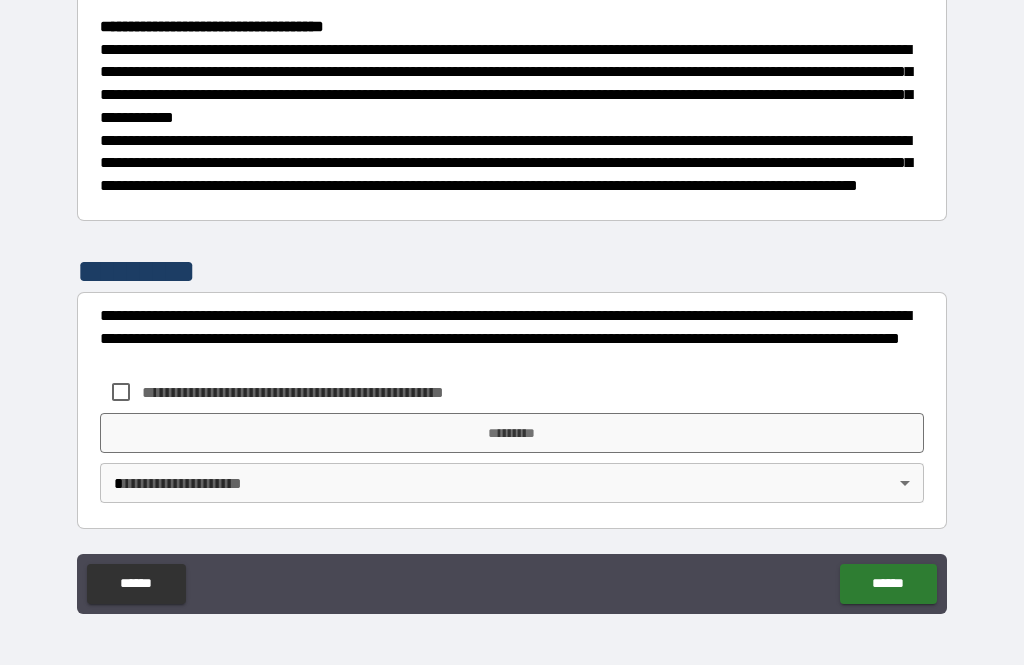 scroll, scrollTop: 566, scrollLeft: 0, axis: vertical 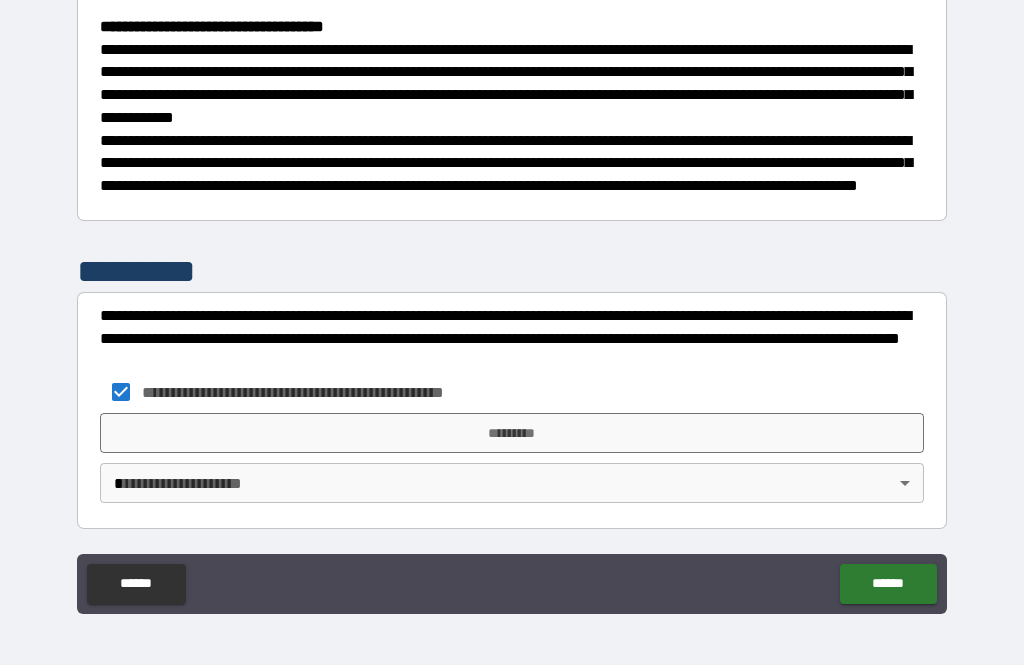 click on "*********" at bounding box center [512, 433] 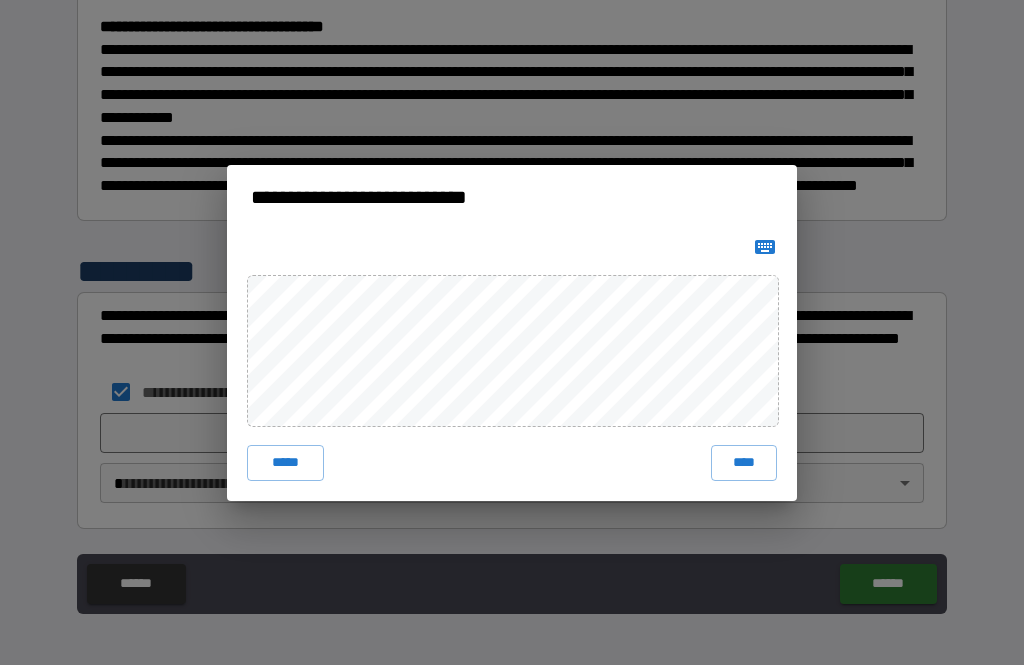 click on "****" at bounding box center (744, 463) 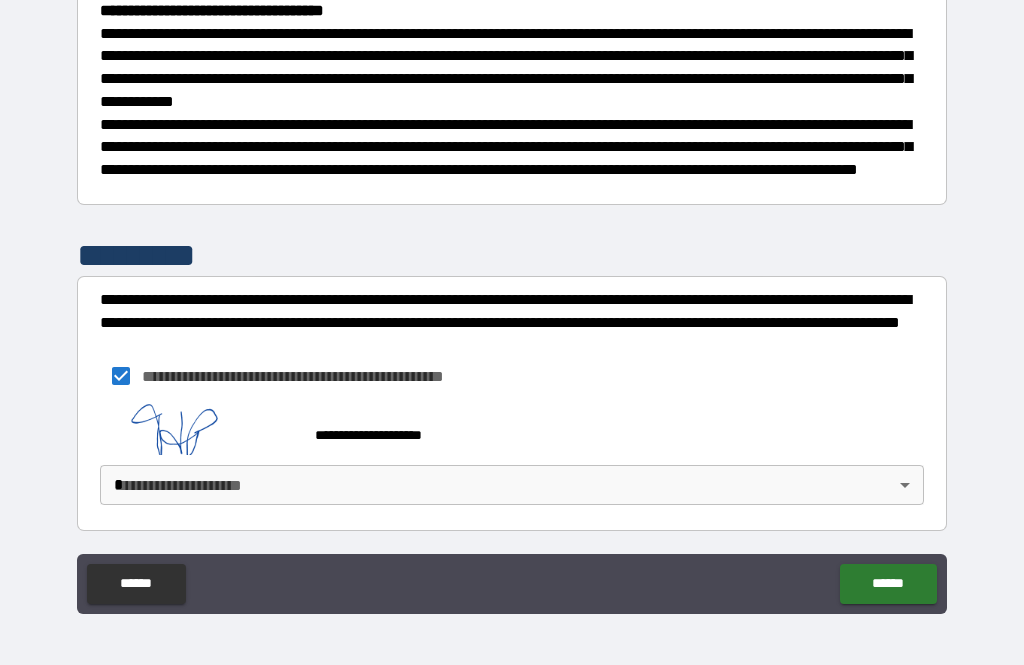click on "**********" at bounding box center [512, 300] 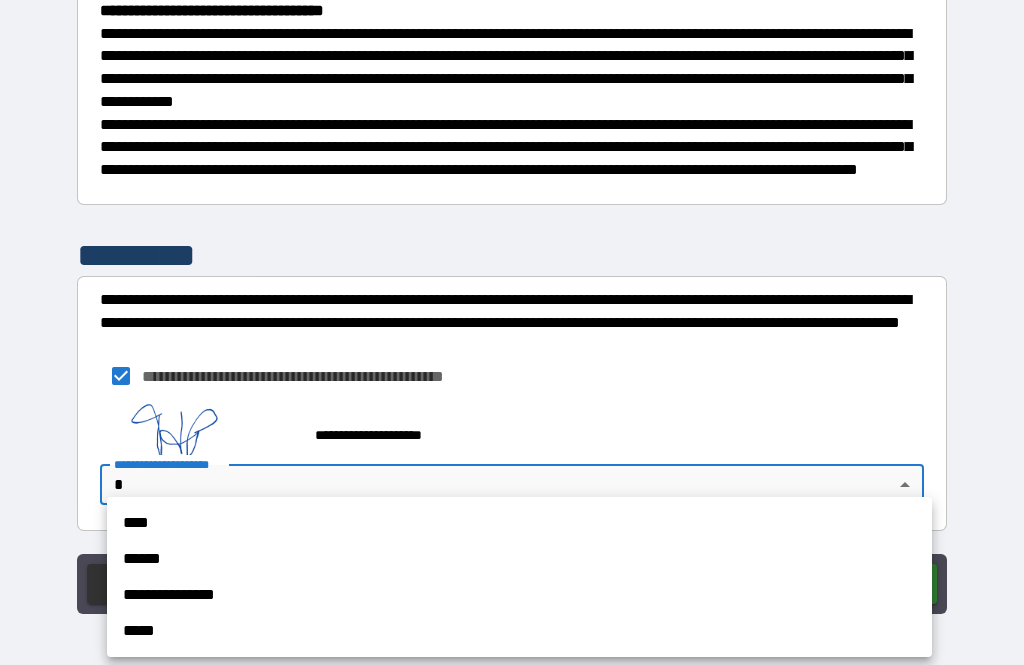 click on "**********" at bounding box center [519, 595] 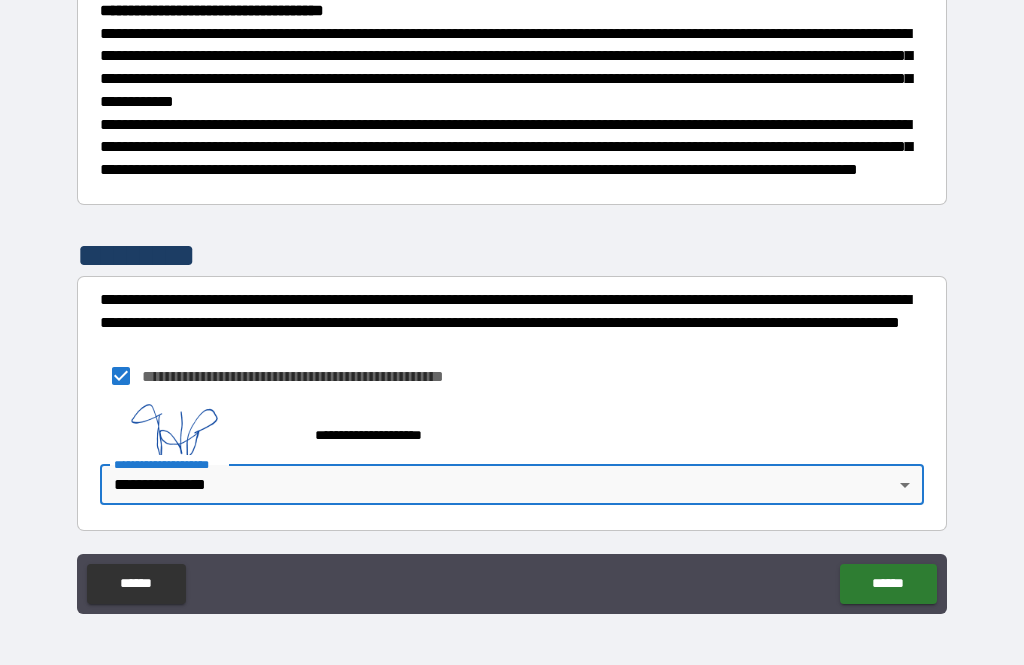click on "******" at bounding box center [888, 584] 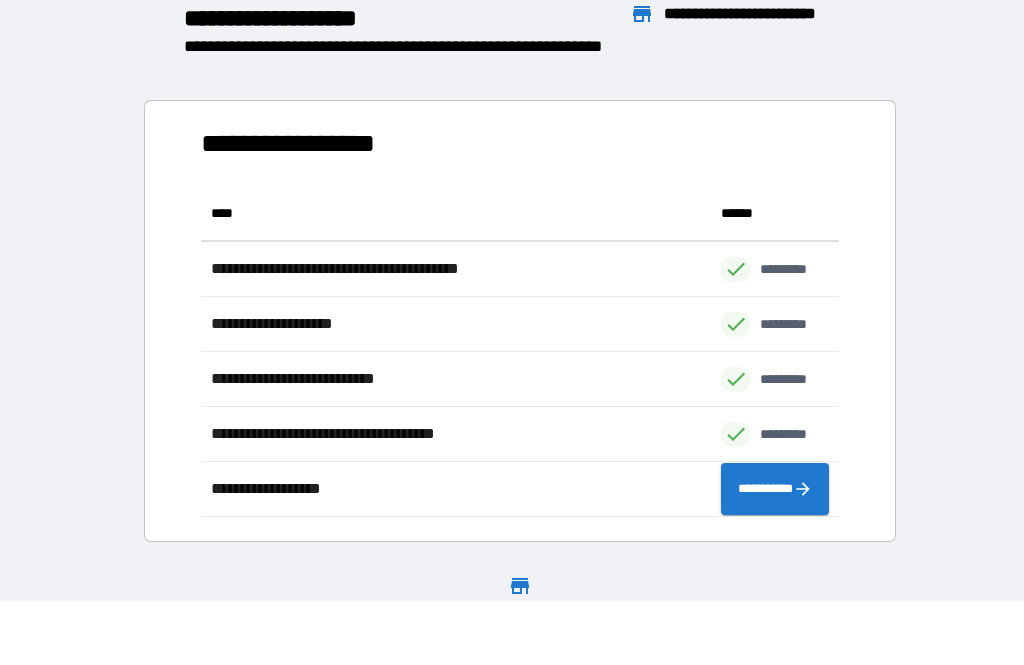 scroll, scrollTop: 1, scrollLeft: 1, axis: both 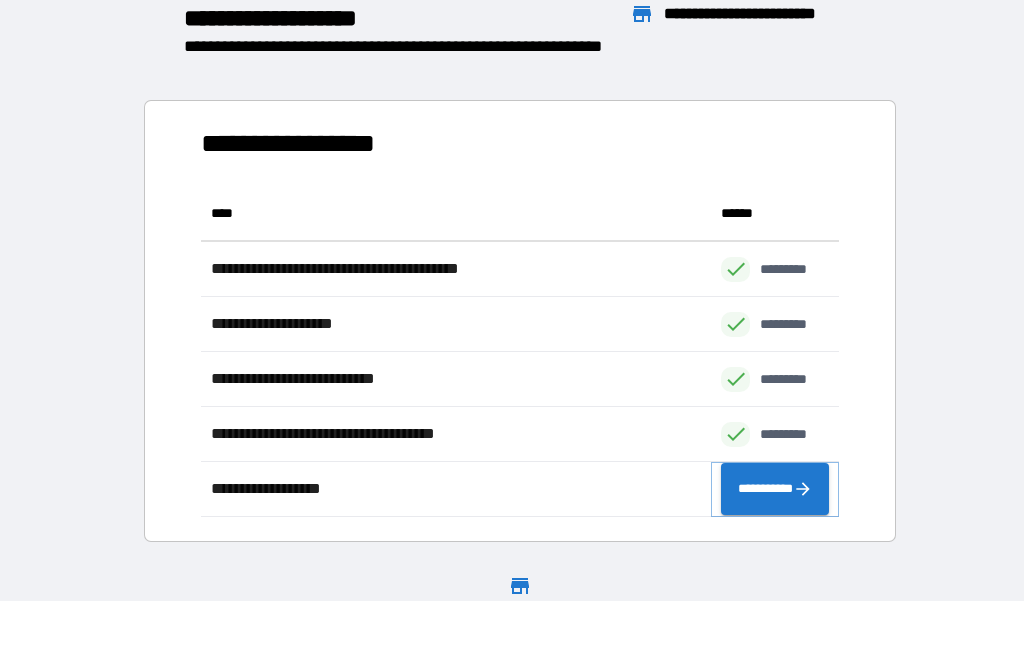 click on "**********" at bounding box center (775, 489) 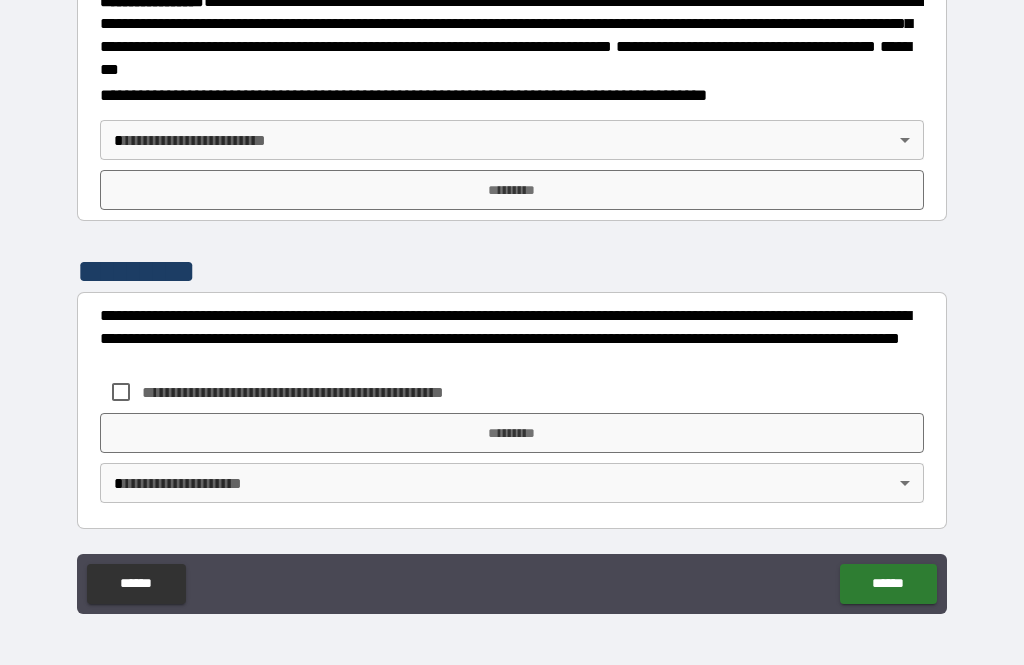 scroll, scrollTop: 2321, scrollLeft: 0, axis: vertical 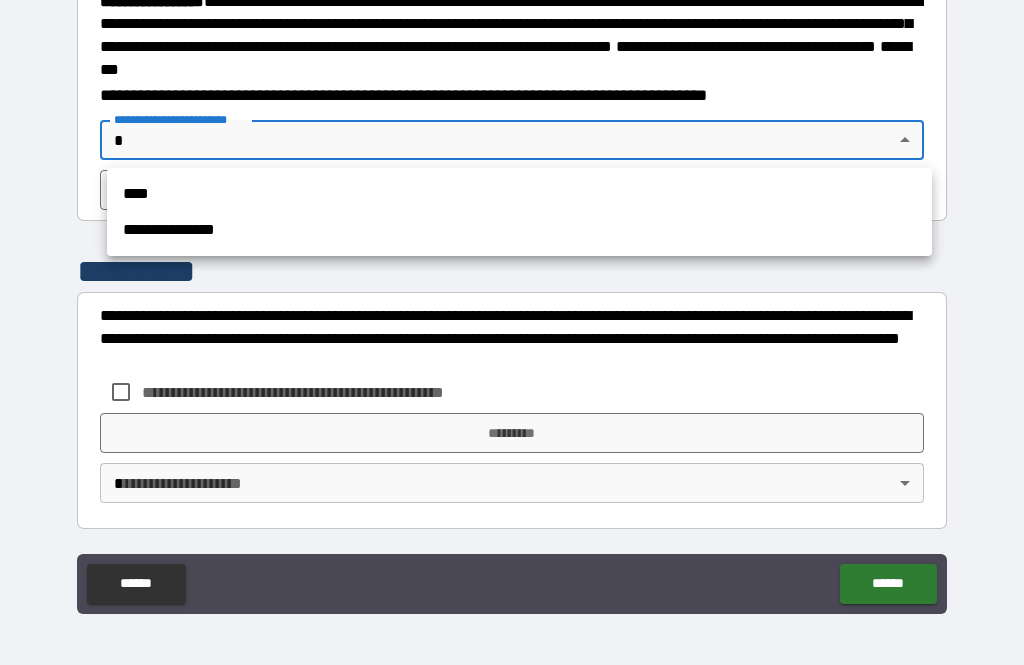 click on "**********" at bounding box center (519, 230) 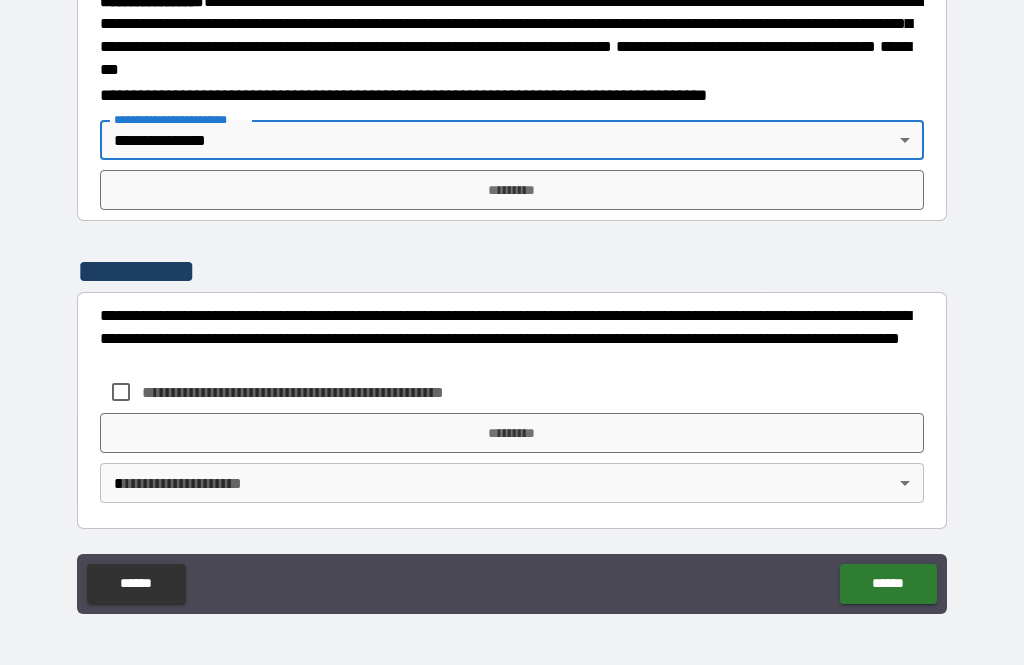 click on "*********" at bounding box center [512, 190] 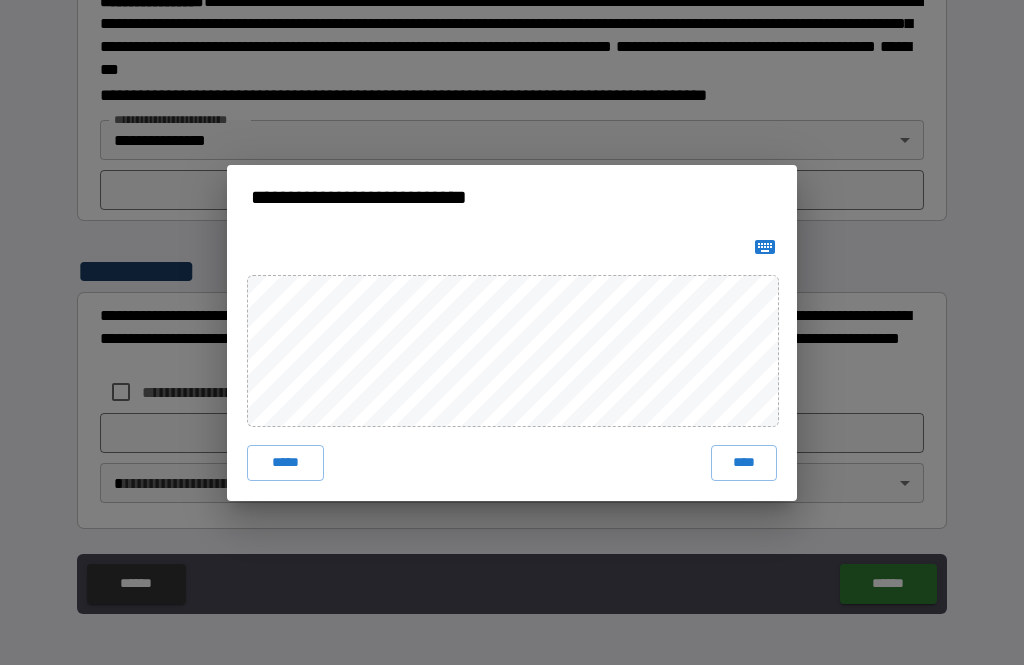 click on "****" at bounding box center (744, 463) 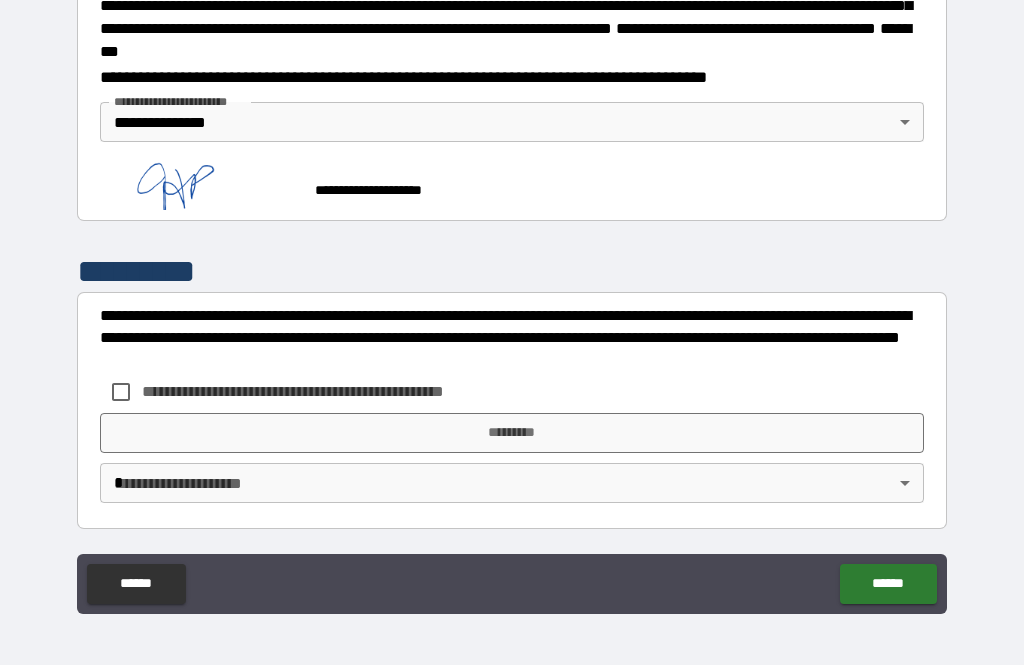 scroll, scrollTop: 2338, scrollLeft: 0, axis: vertical 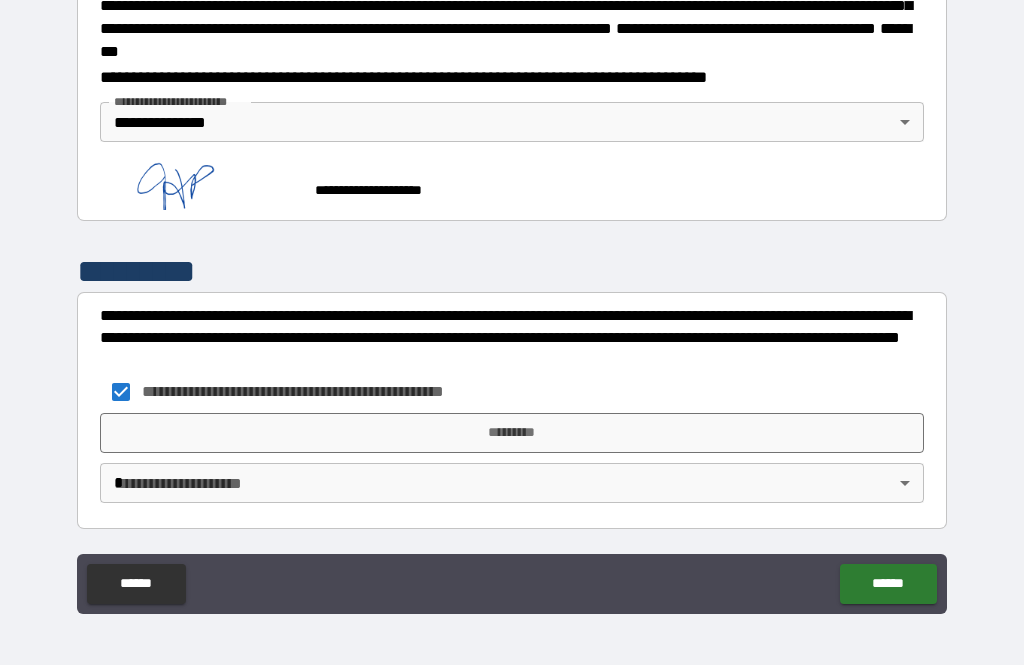 click on "*********" at bounding box center (512, 433) 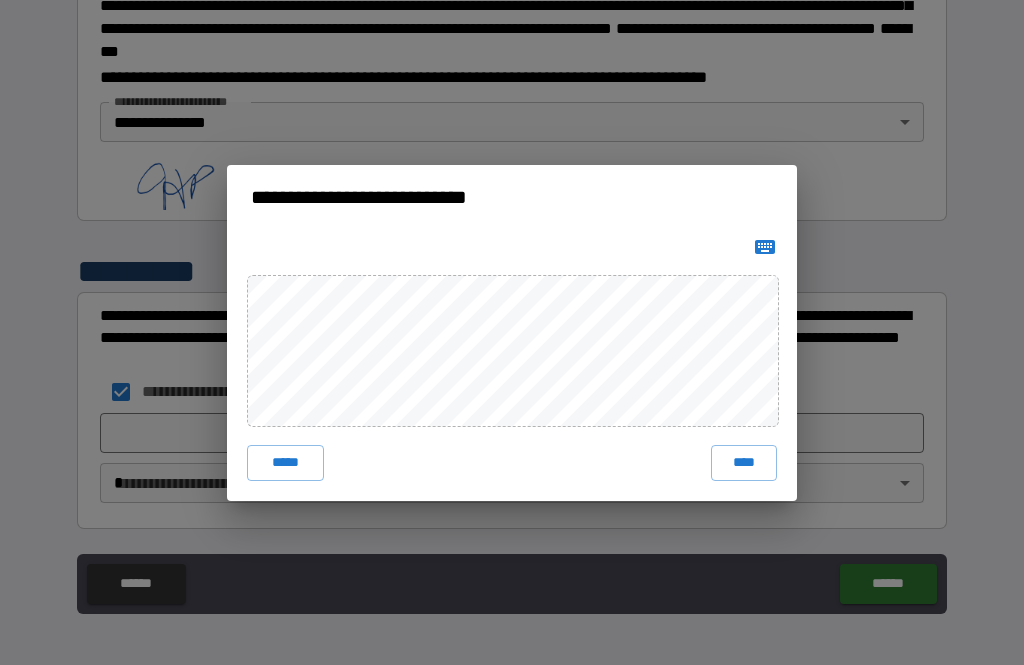 click on "****" at bounding box center (744, 463) 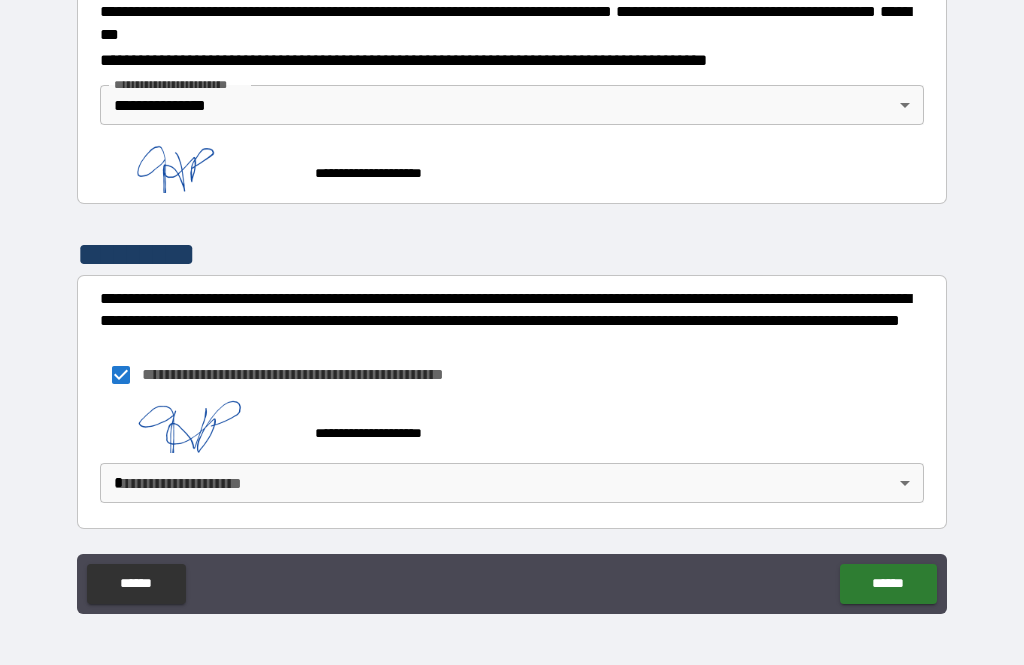 scroll, scrollTop: 2355, scrollLeft: 0, axis: vertical 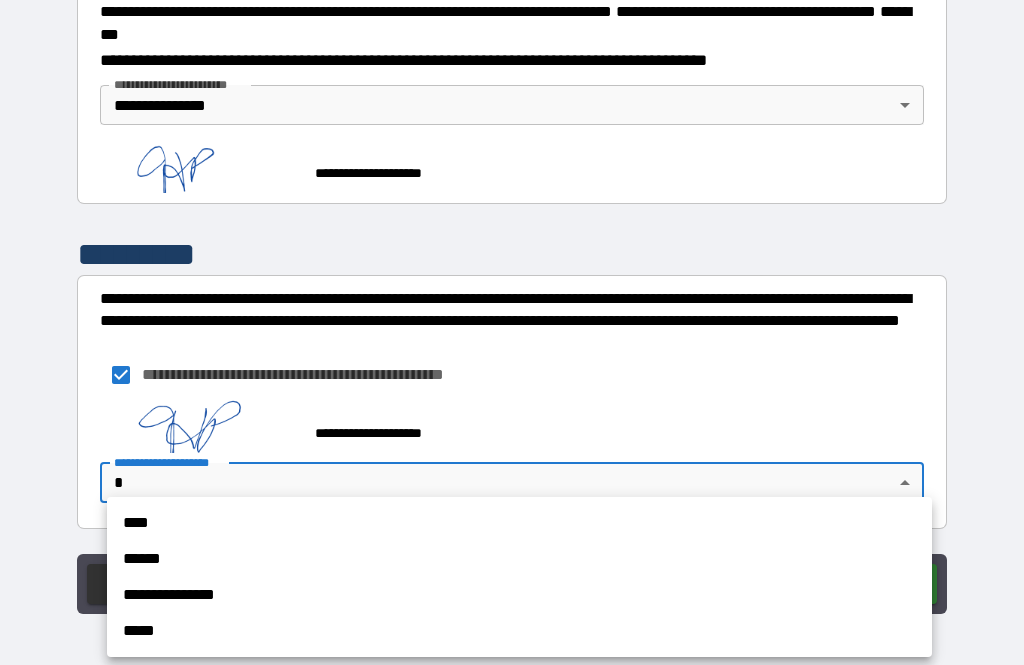 click on "**********" at bounding box center [519, 595] 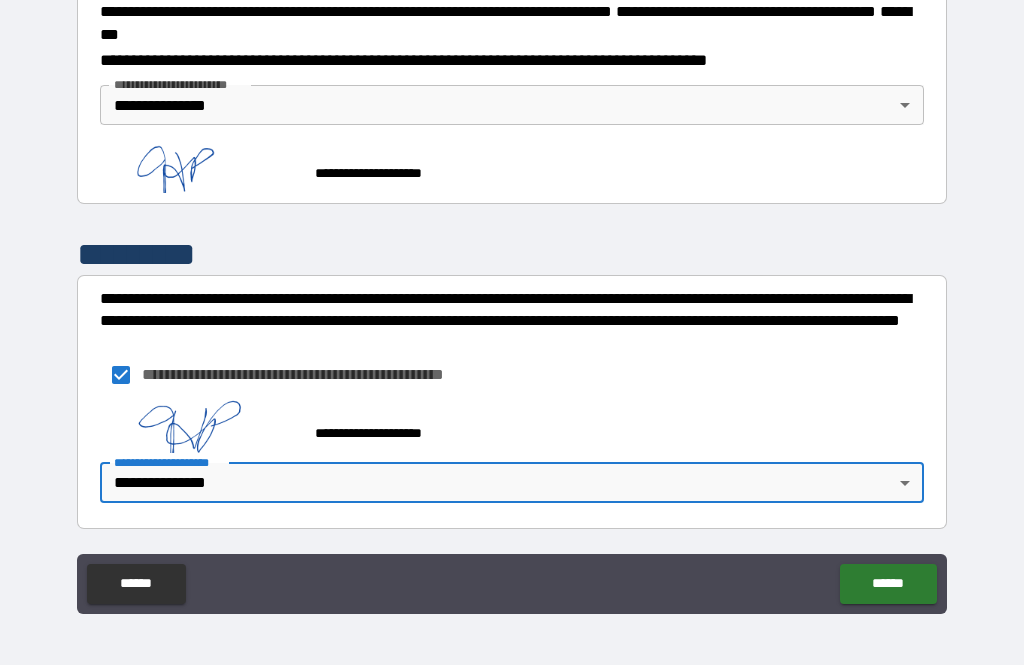 click on "******" at bounding box center (888, 584) 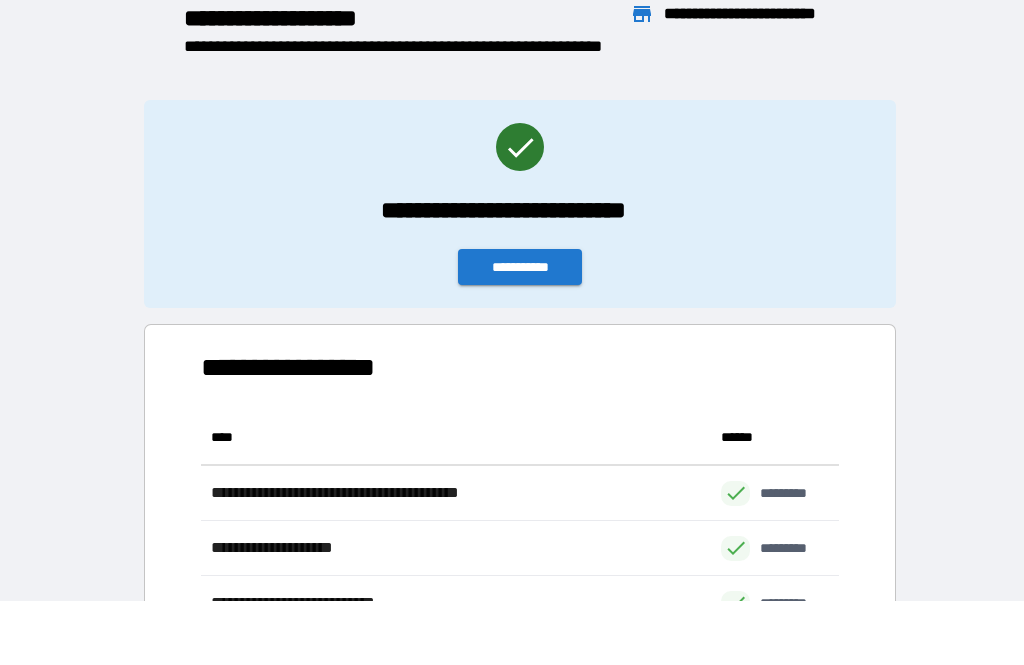 scroll, scrollTop: 1, scrollLeft: 1, axis: both 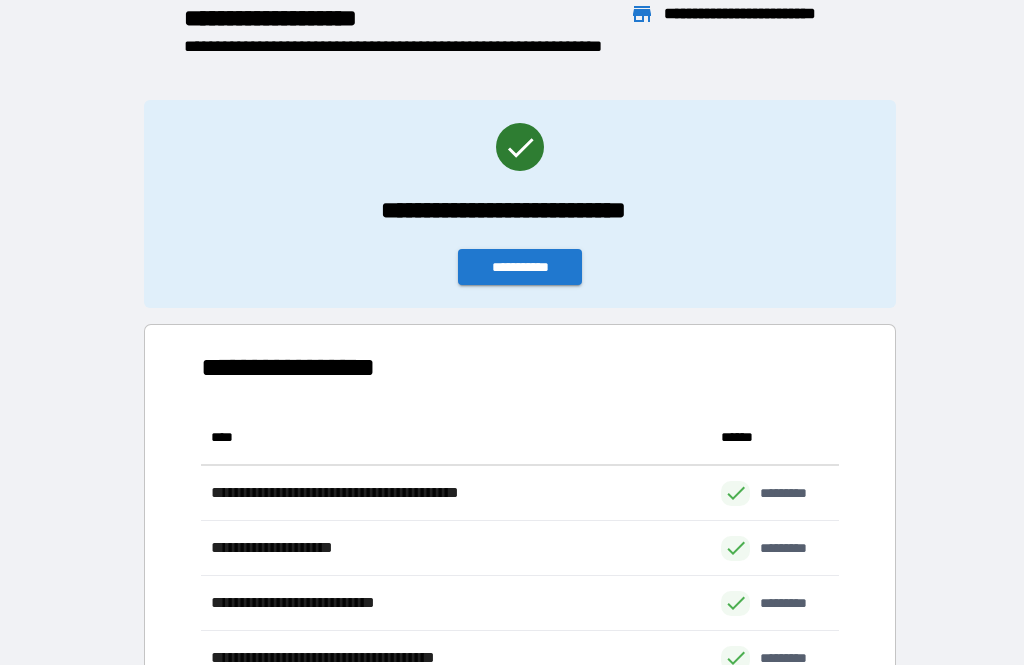 click on "**********" at bounding box center (520, 267) 